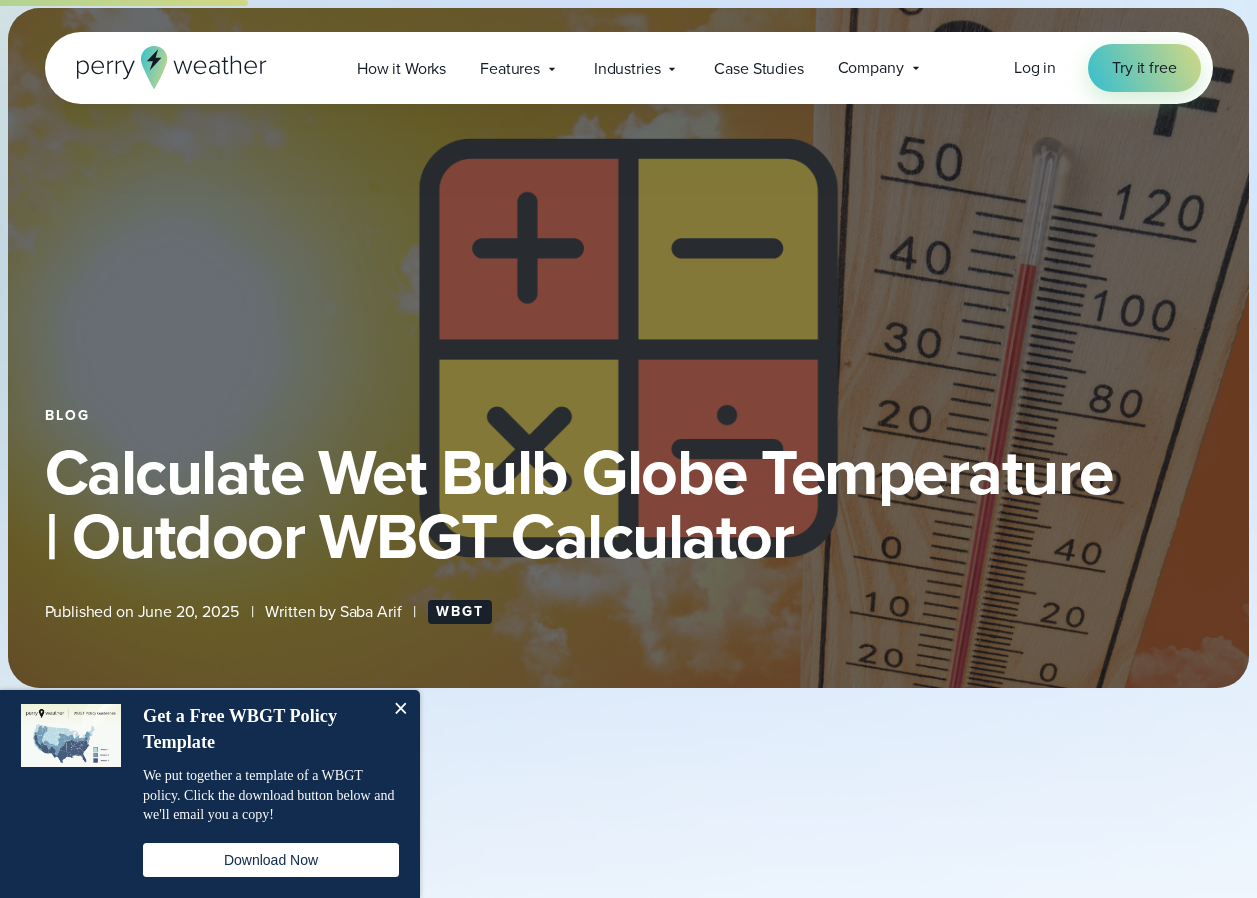 select on "**" 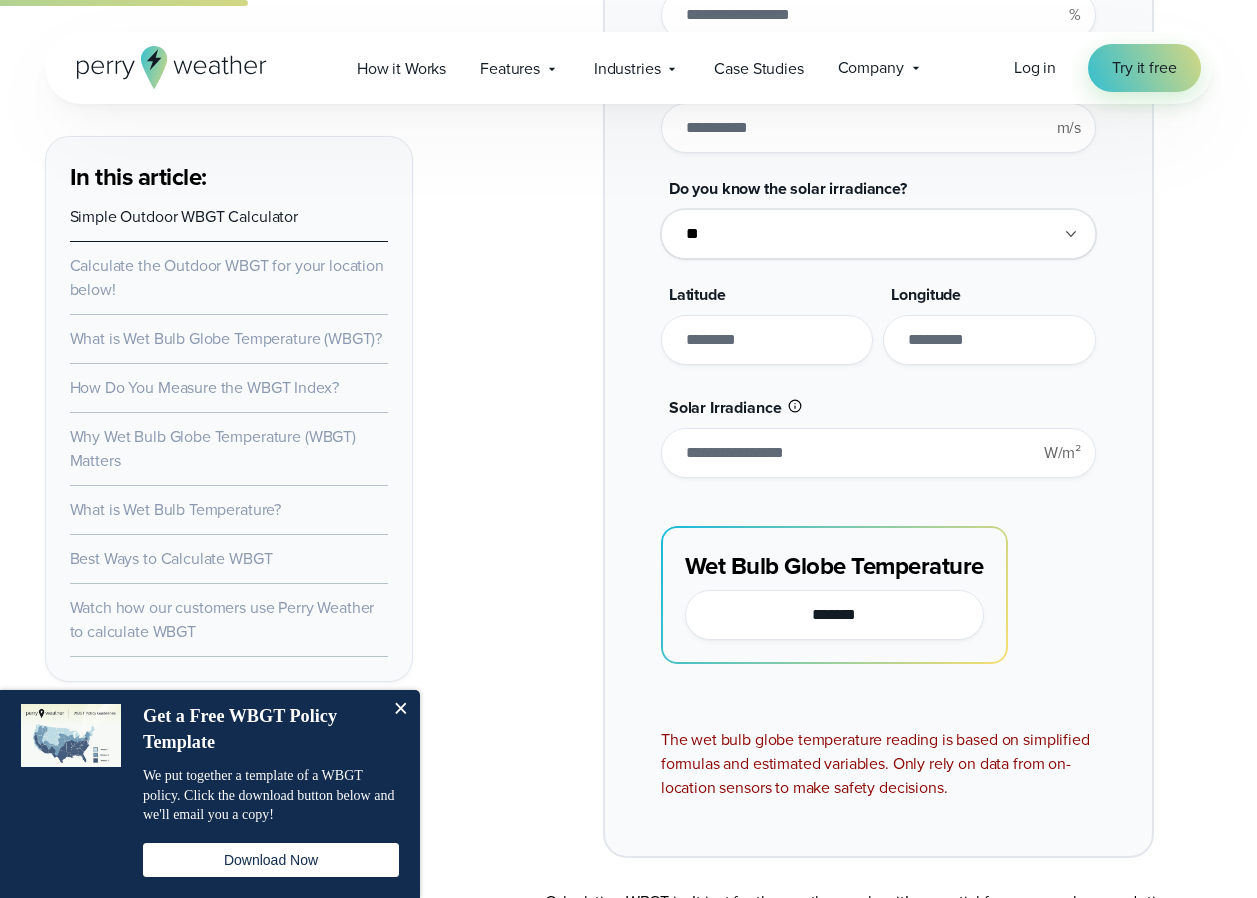 scroll, scrollTop: 0, scrollLeft: 0, axis: both 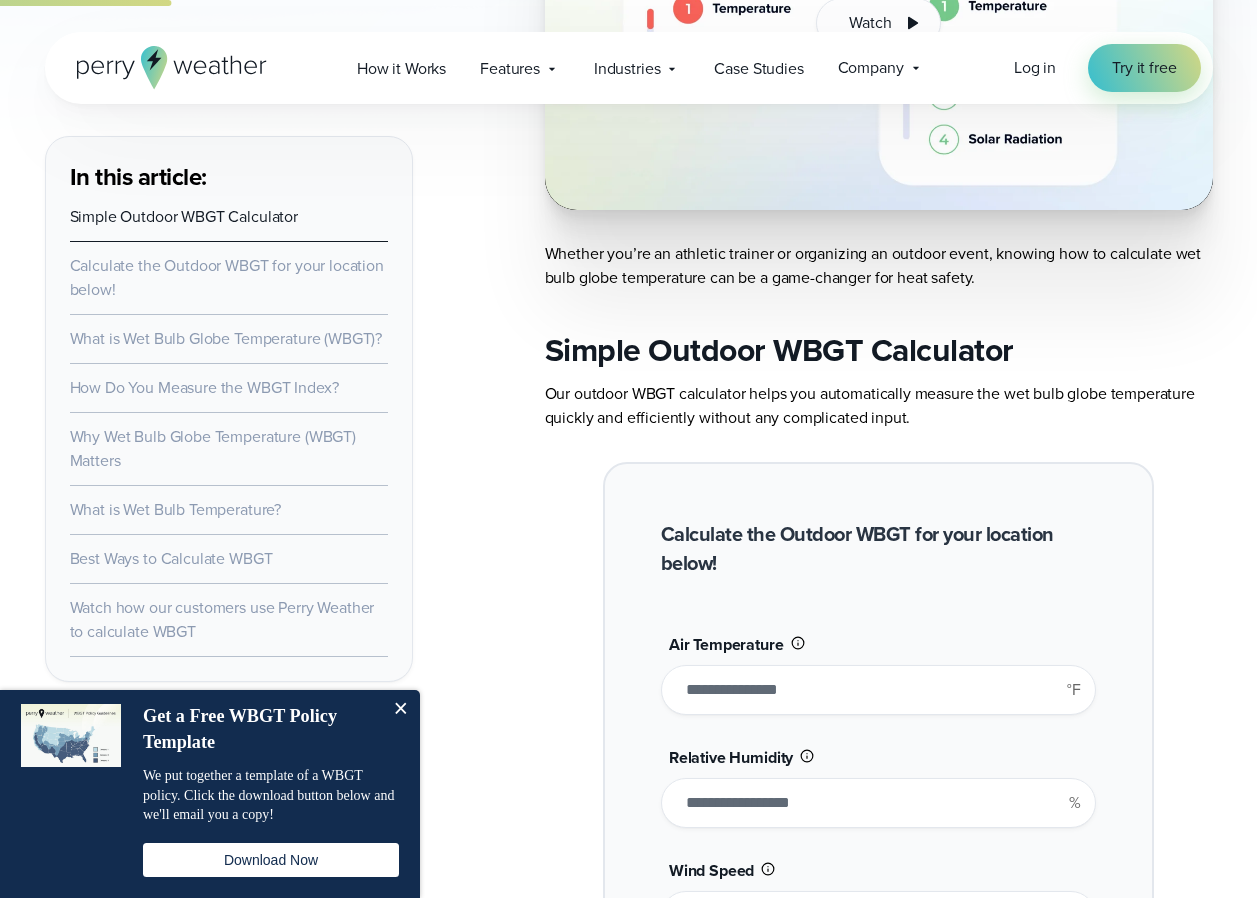drag, startPoint x: 704, startPoint y: 692, endPoint x: 667, endPoint y: 696, distance: 37.215588 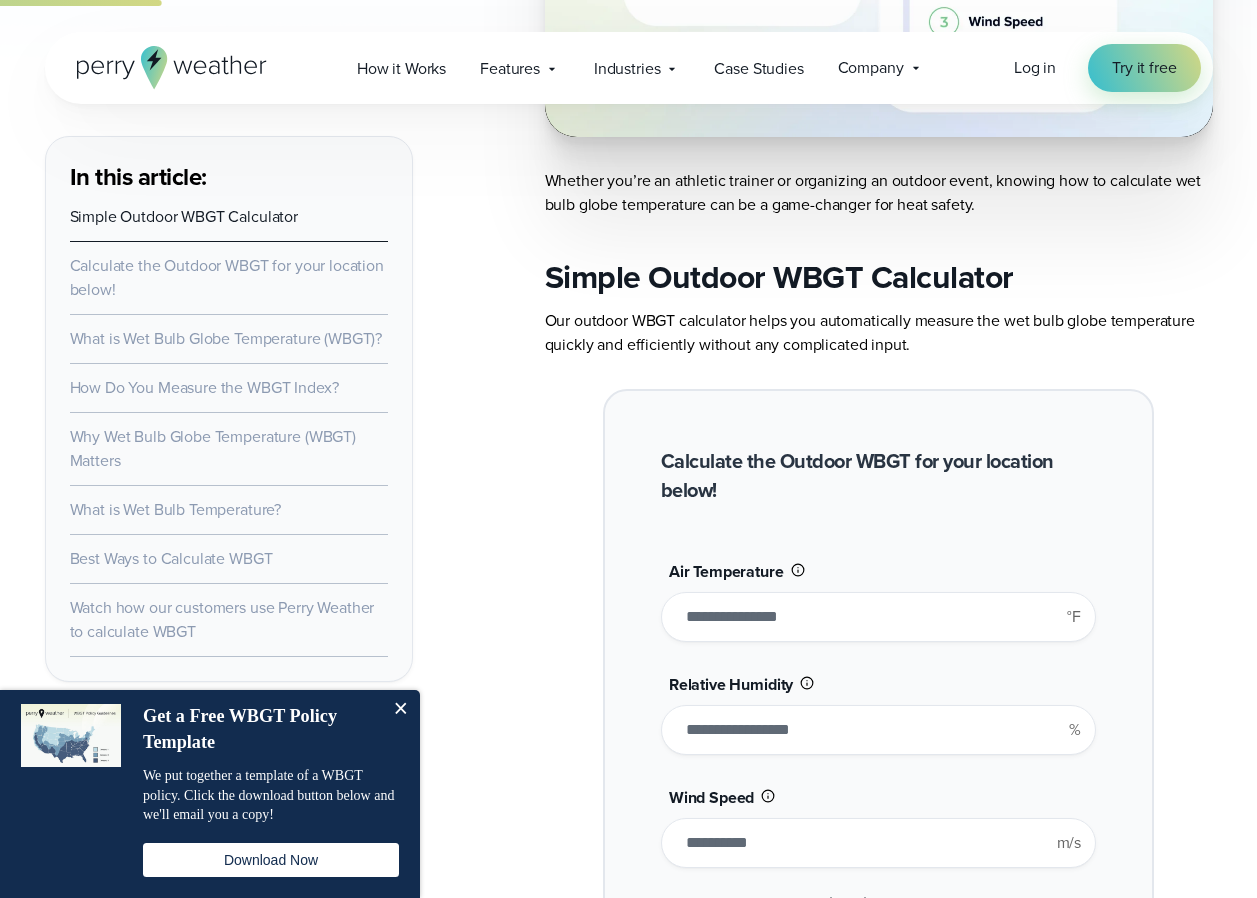 scroll, scrollTop: 1324, scrollLeft: 0, axis: vertical 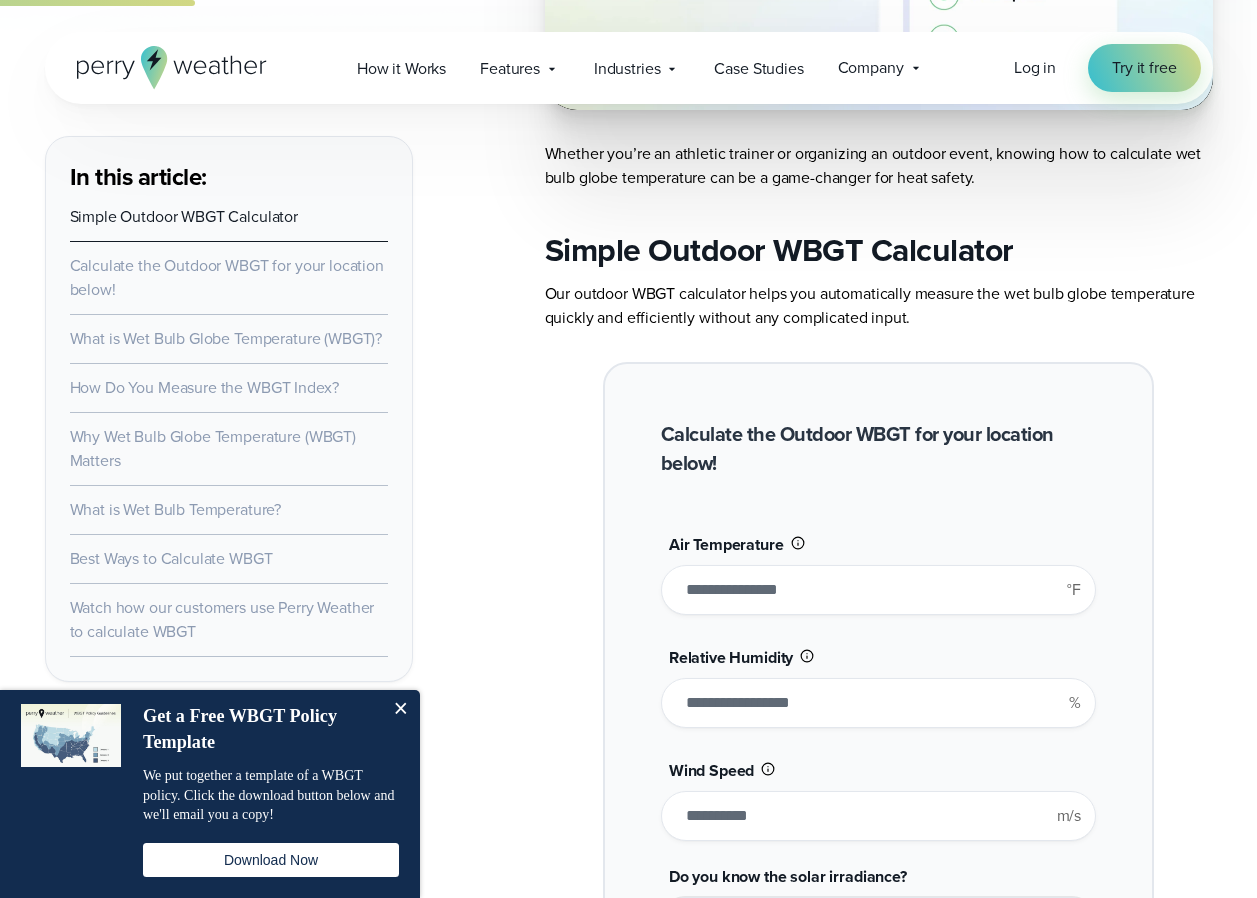 click on "**" at bounding box center [878, 590] 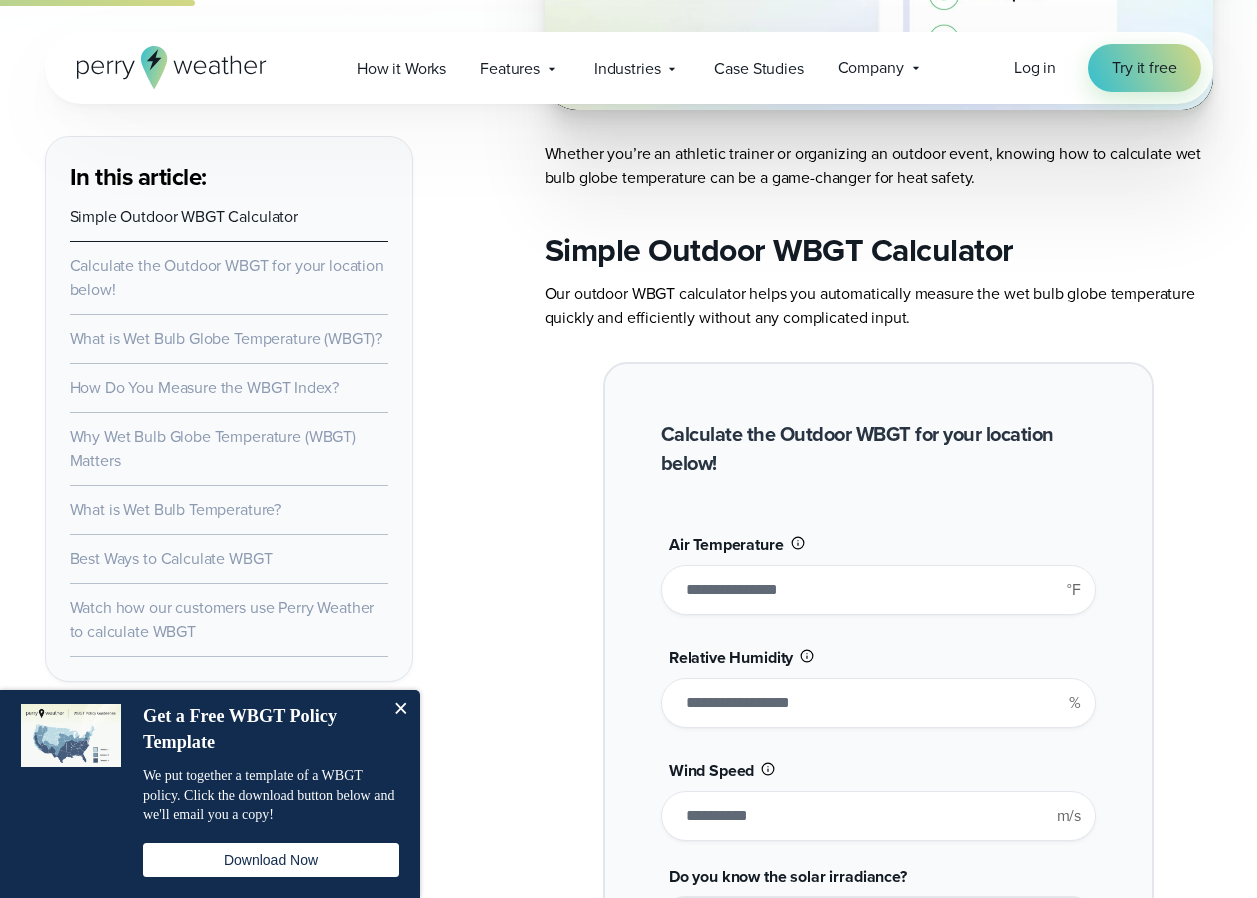 type on "**" 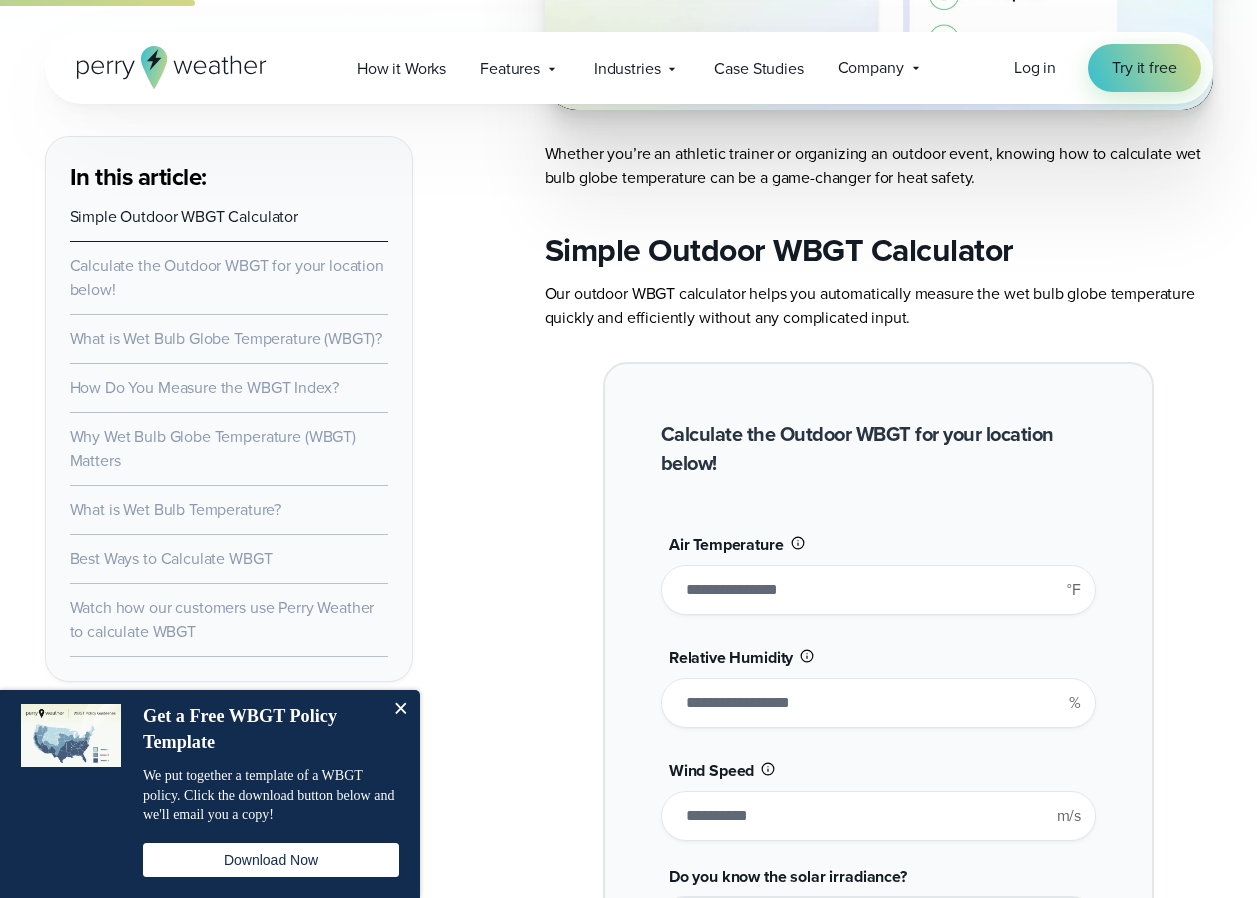 type on "*******" 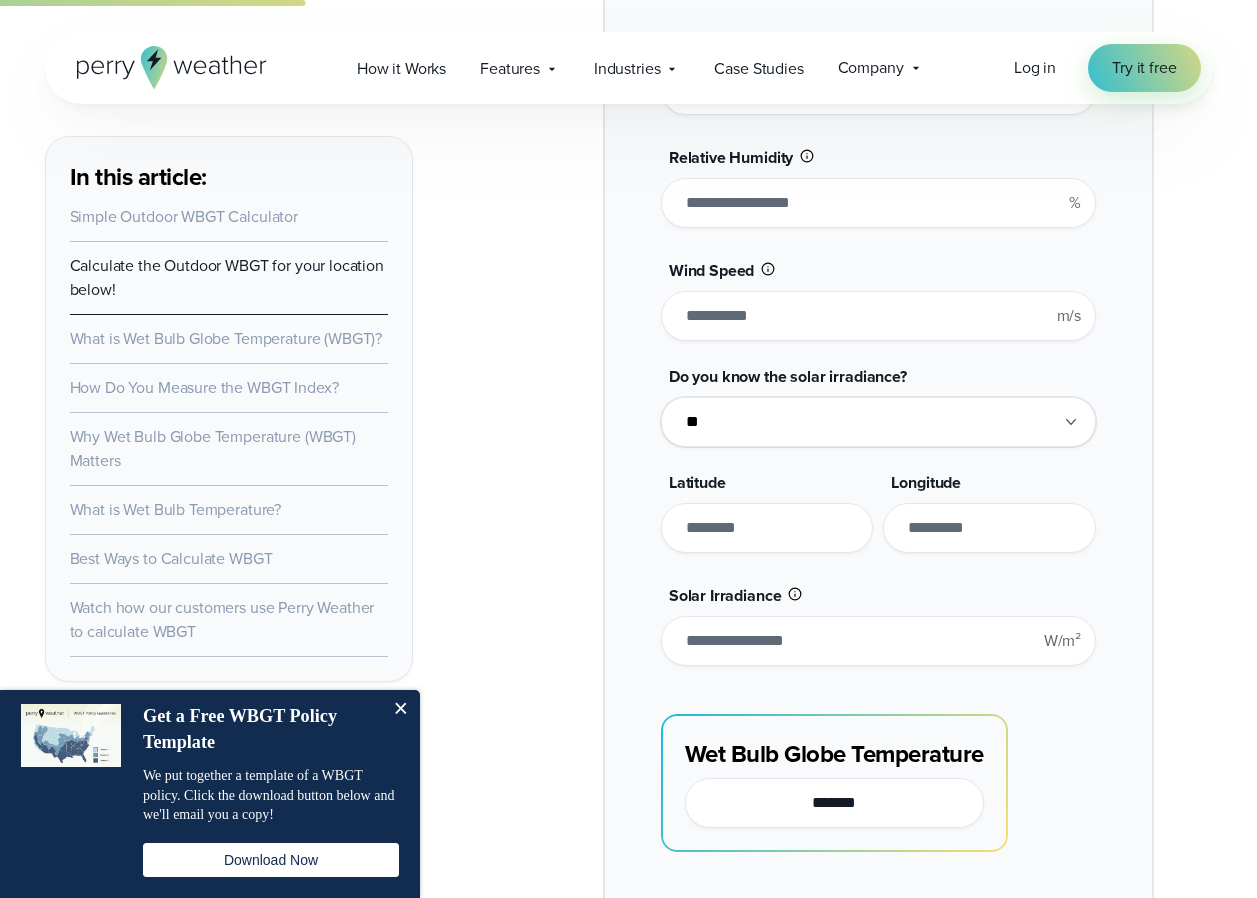 scroll, scrollTop: 1424, scrollLeft: 0, axis: vertical 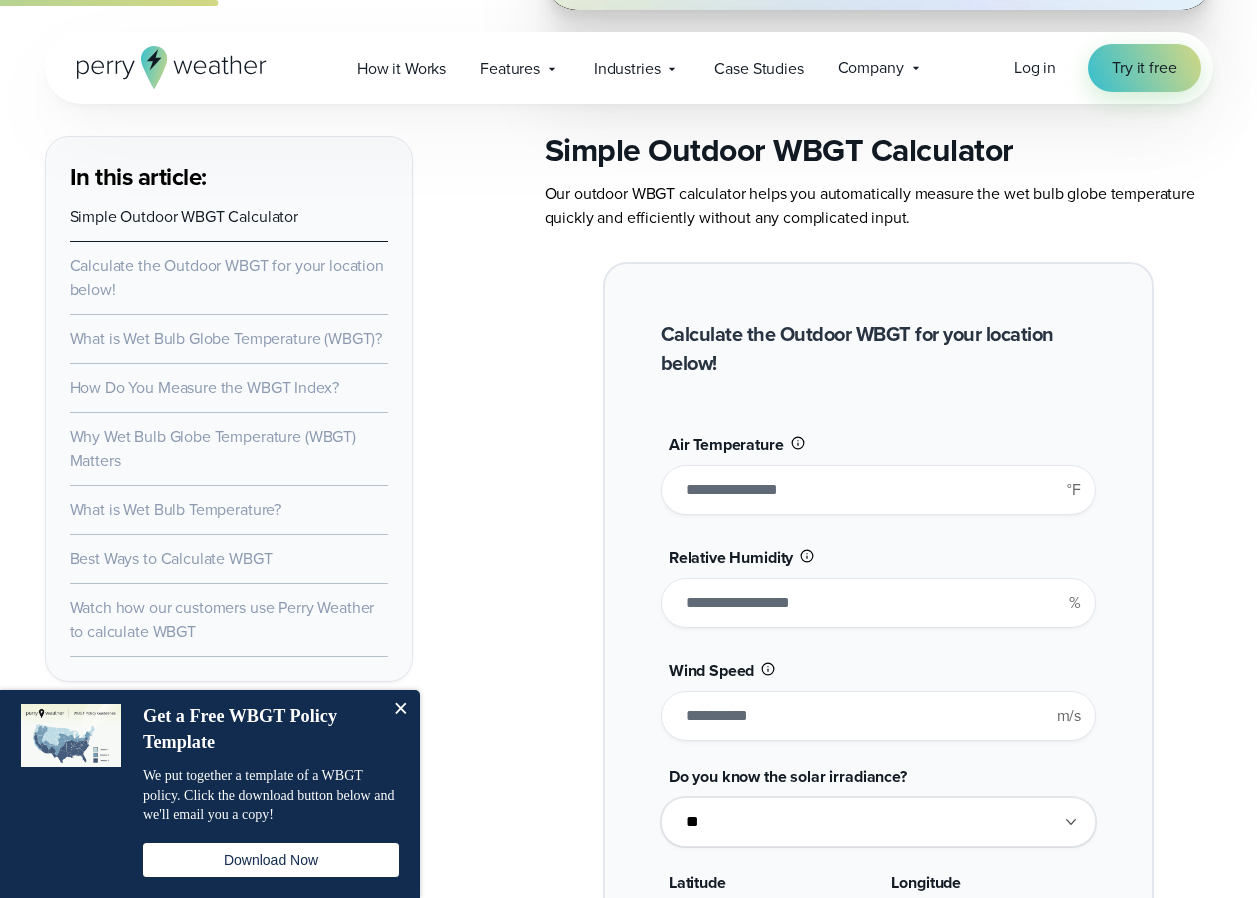 type on "****" 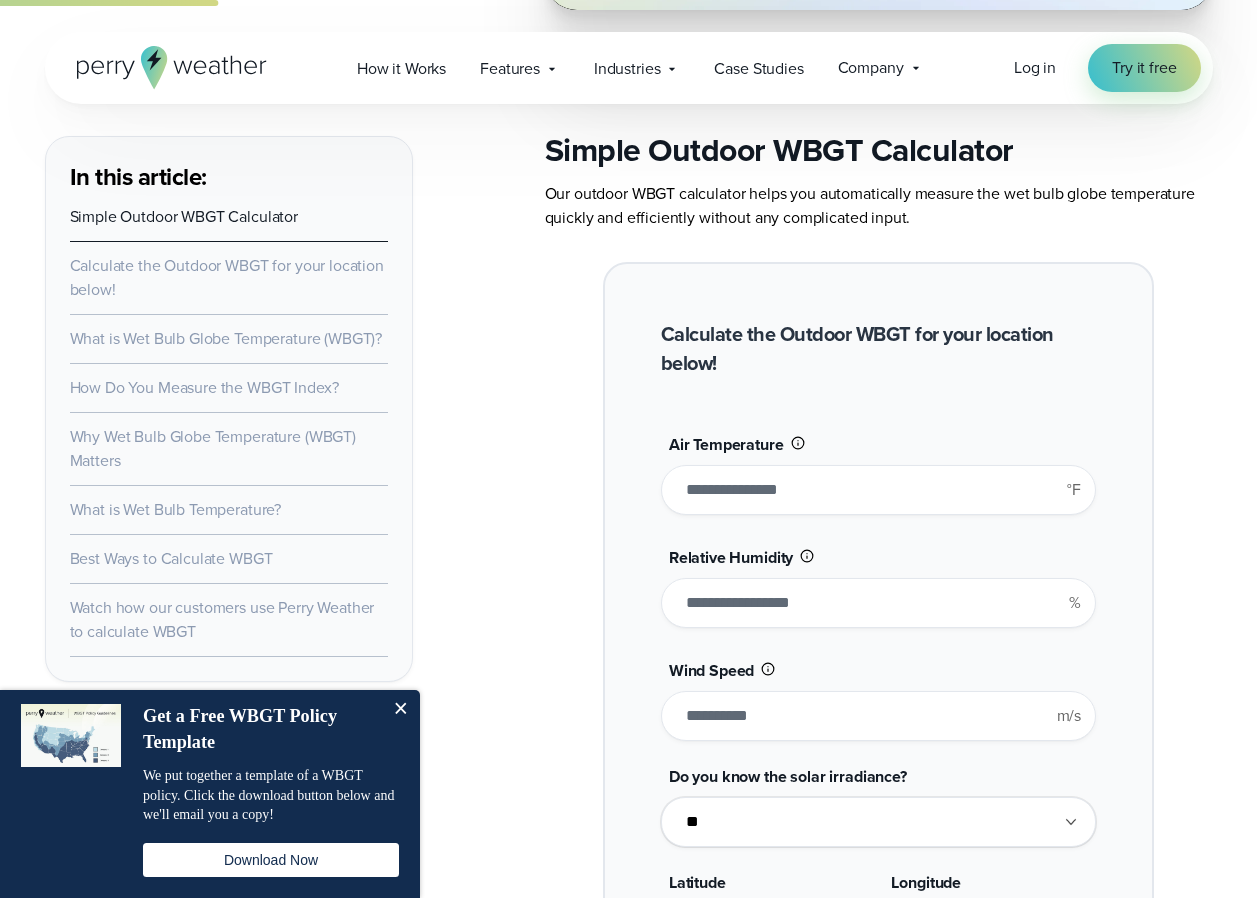 type on "*******" 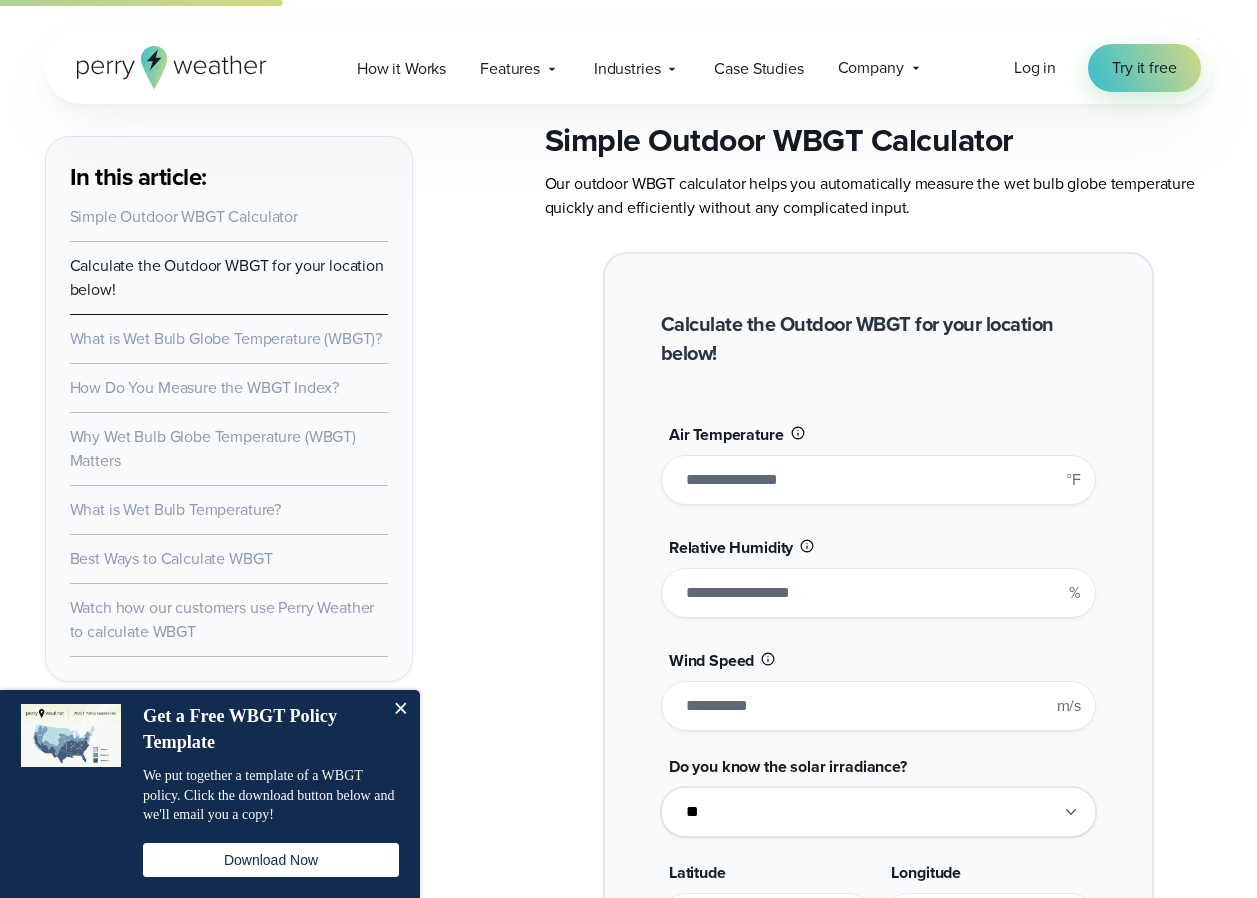 scroll, scrollTop: 1424, scrollLeft: 0, axis: vertical 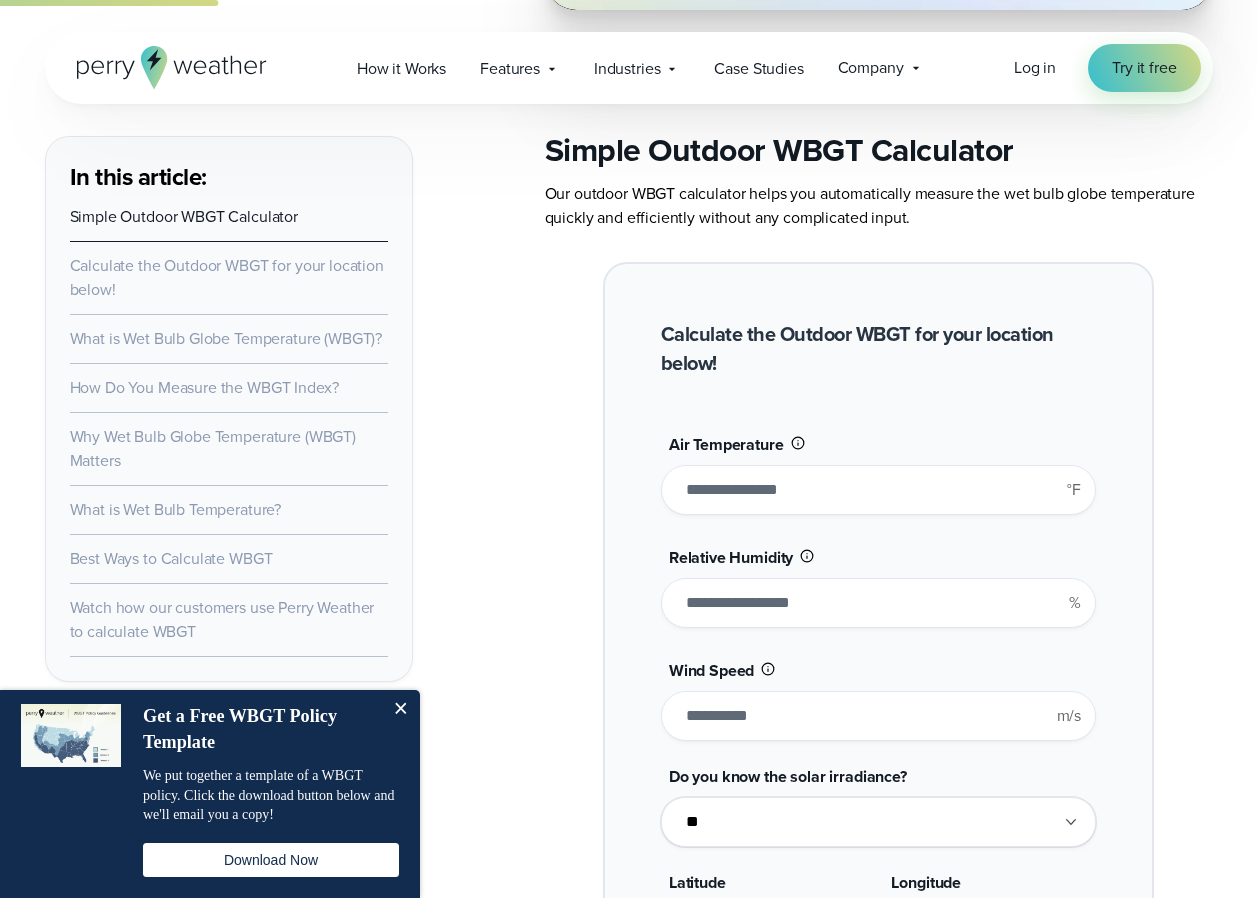 drag, startPoint x: 709, startPoint y: 499, endPoint x: 728, endPoint y: 501, distance: 19.104973 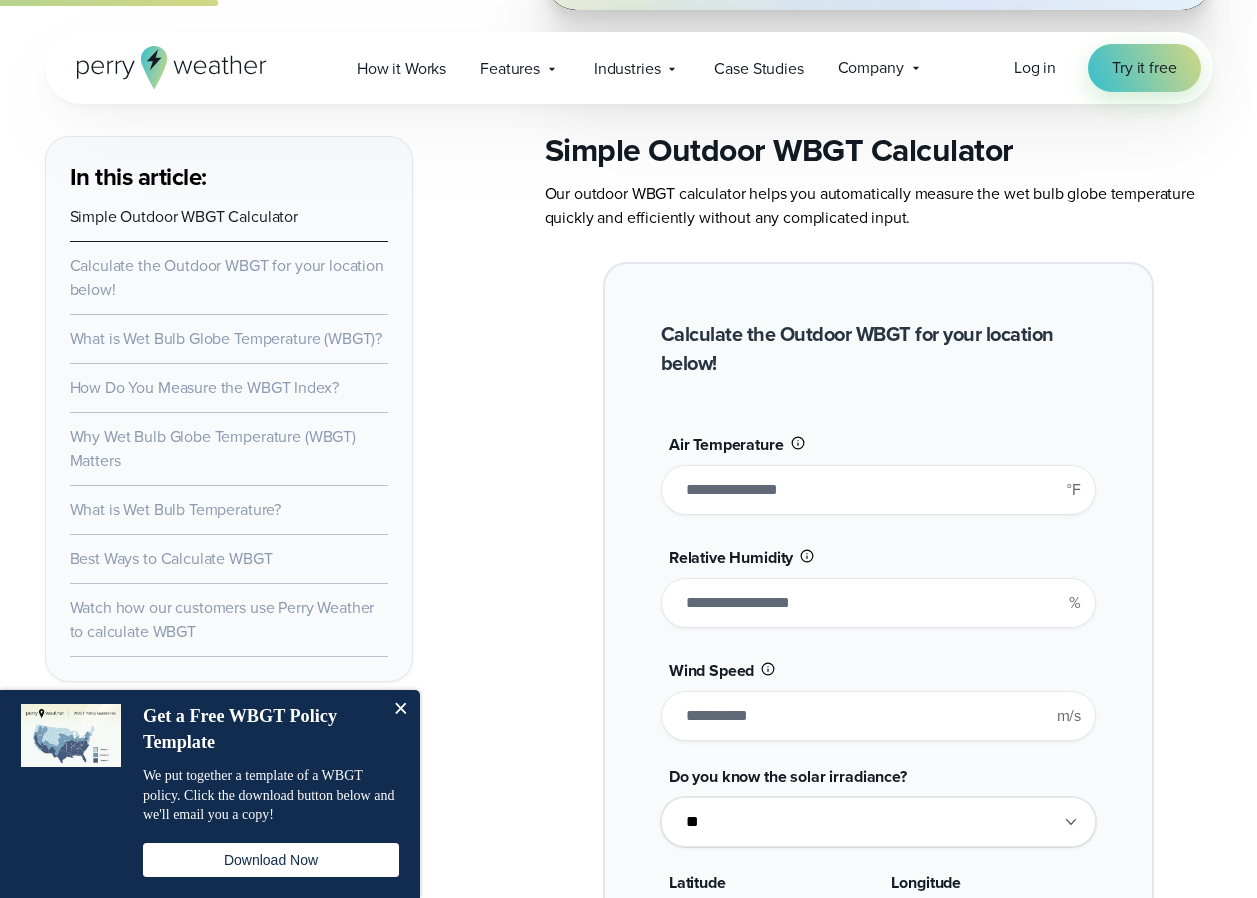 type on "****" 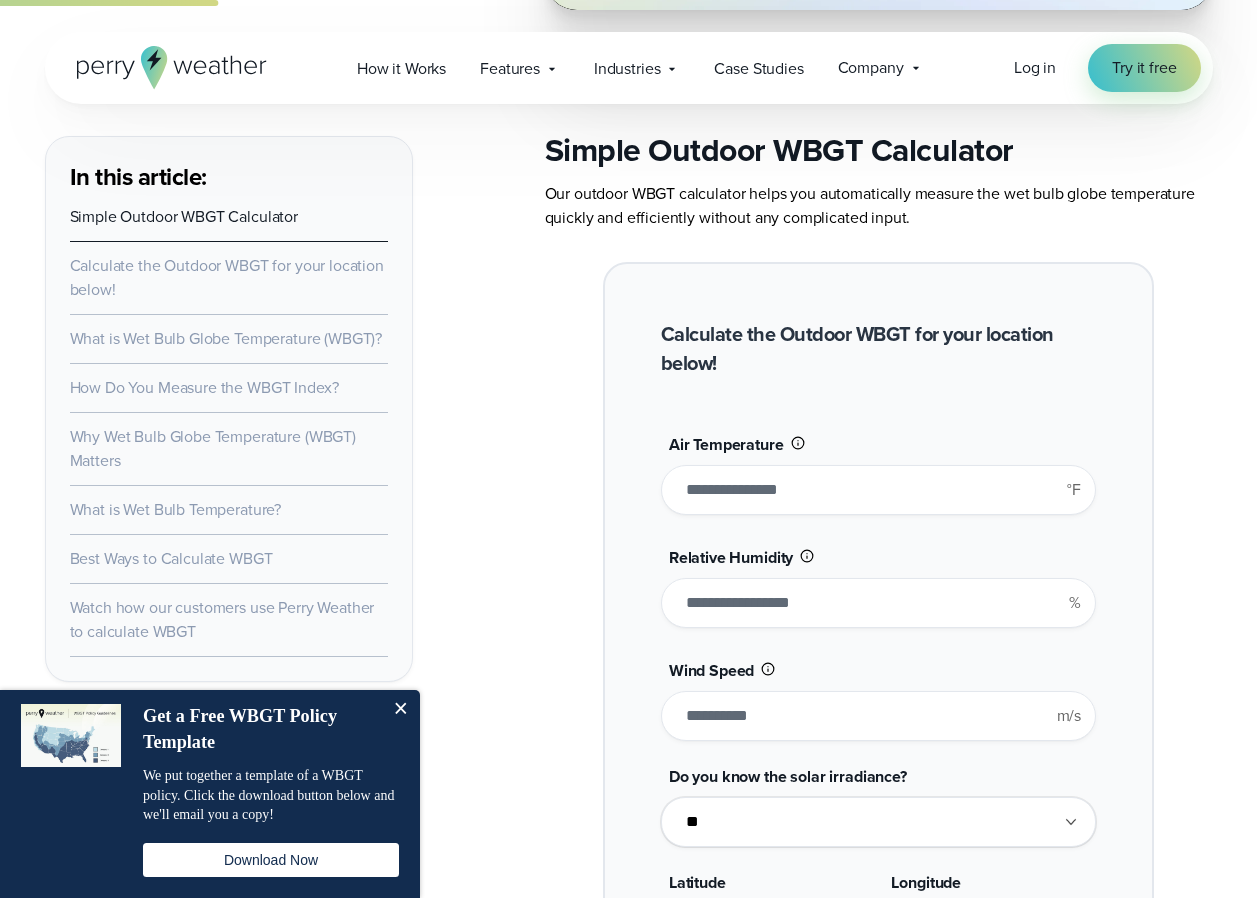 type on "*******" 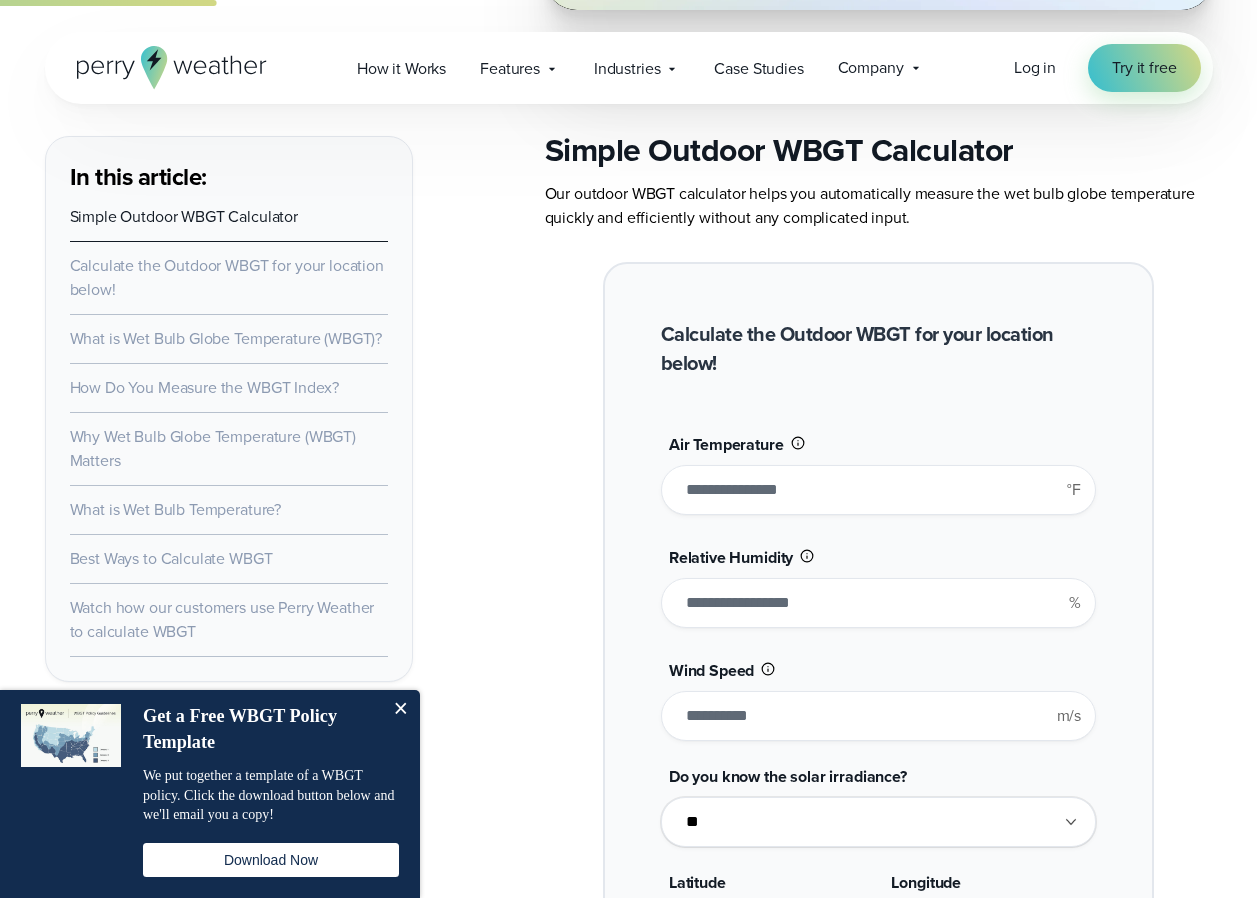 scroll, scrollTop: 1324, scrollLeft: 0, axis: vertical 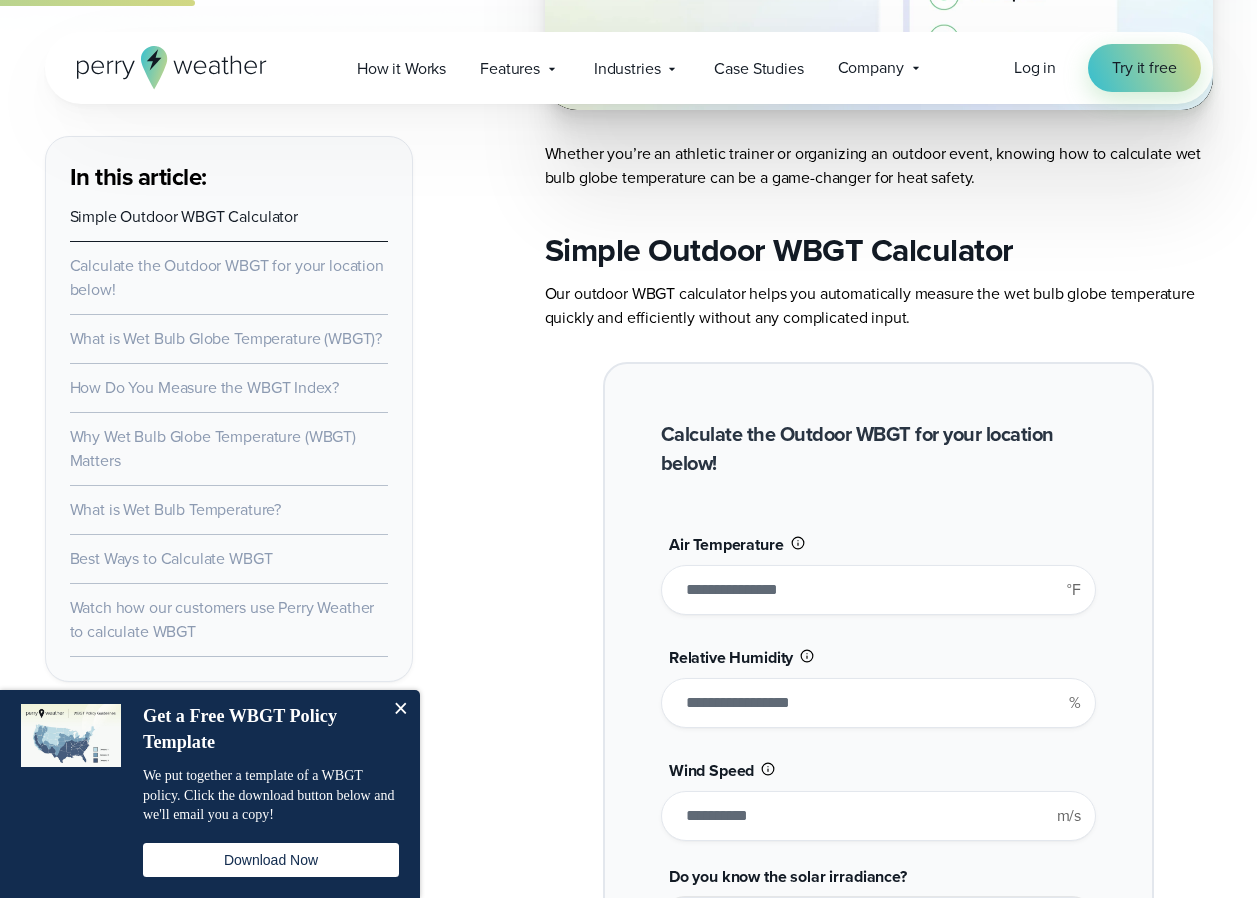 click on "****" at bounding box center (878, 590) 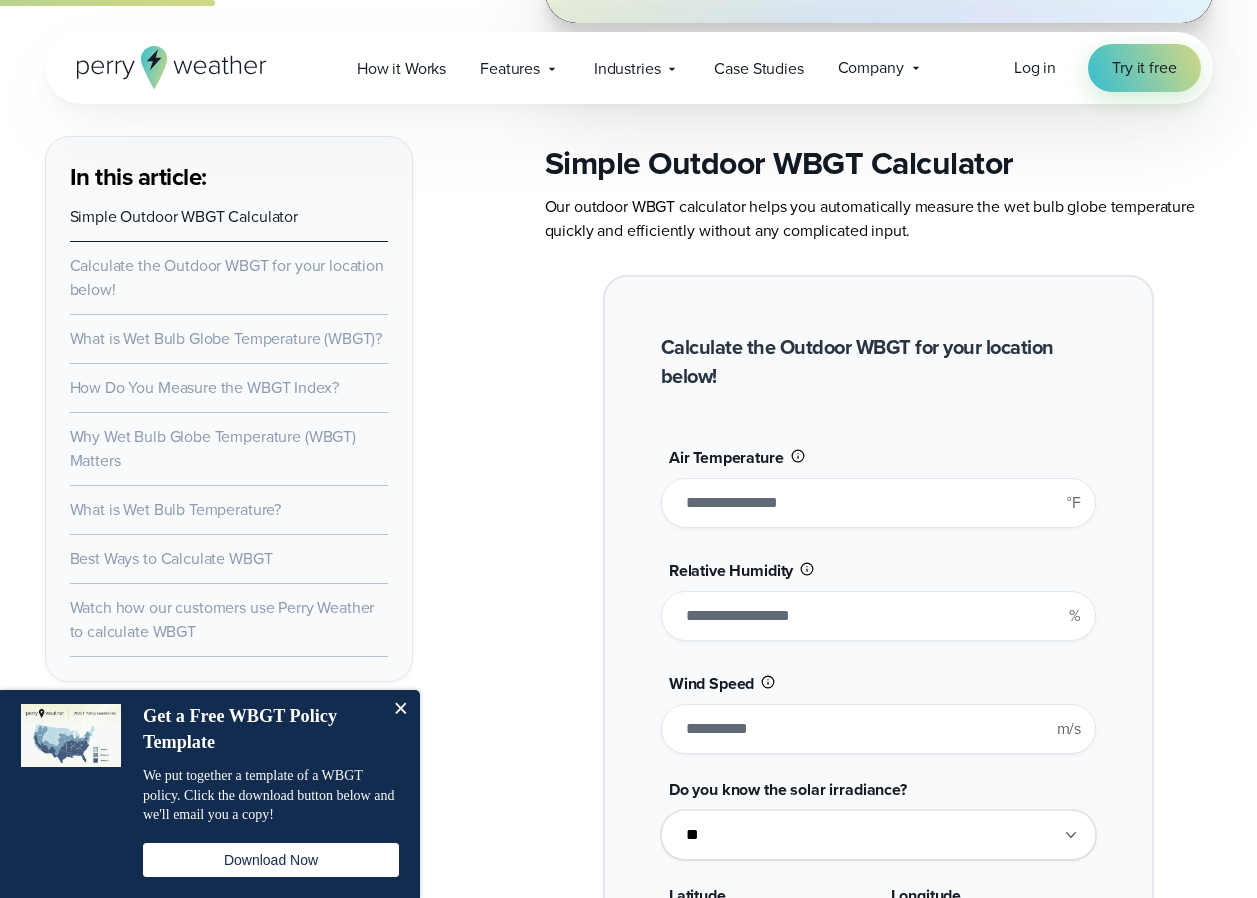 scroll, scrollTop: 1524, scrollLeft: 0, axis: vertical 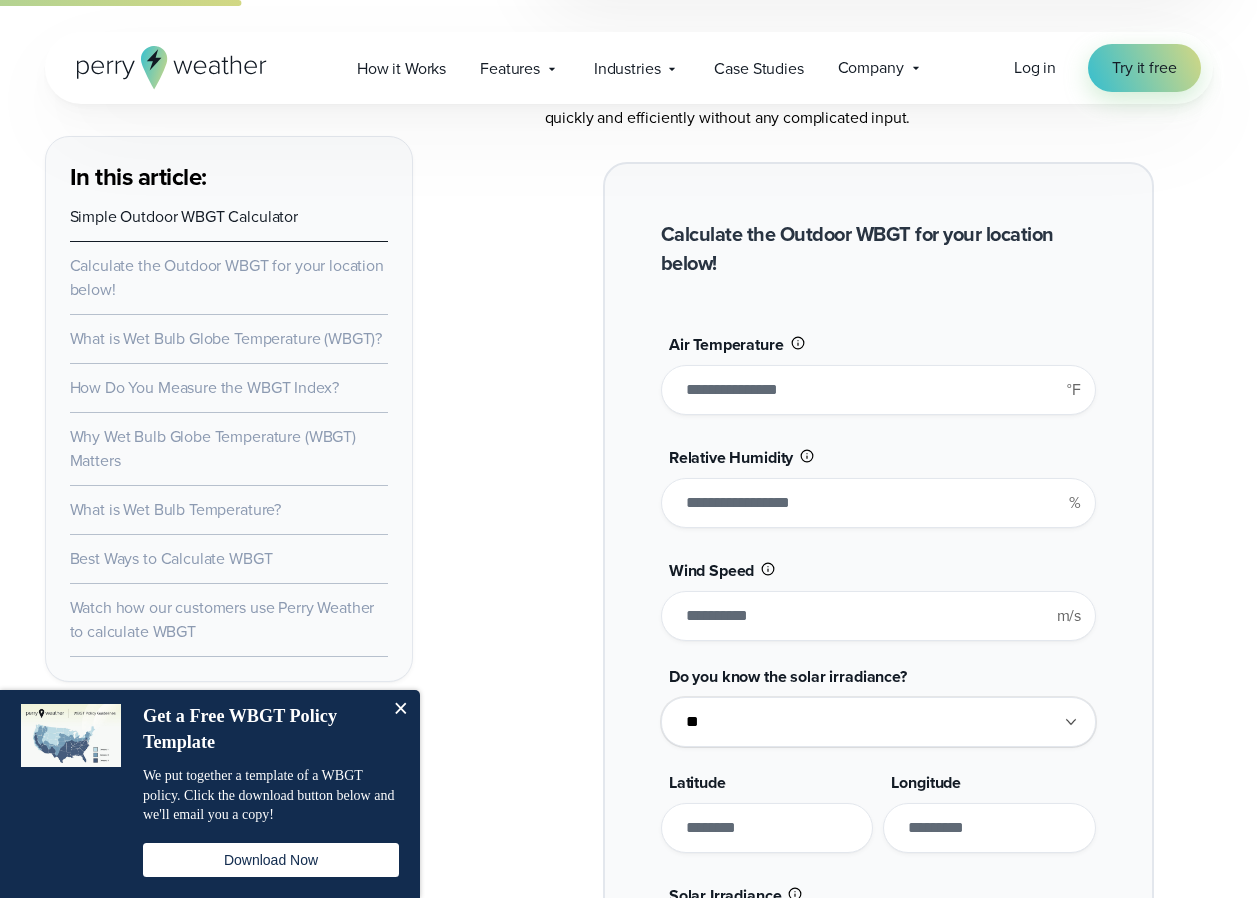 drag, startPoint x: 712, startPoint y: 396, endPoint x: 734, endPoint y: 404, distance: 23.409399 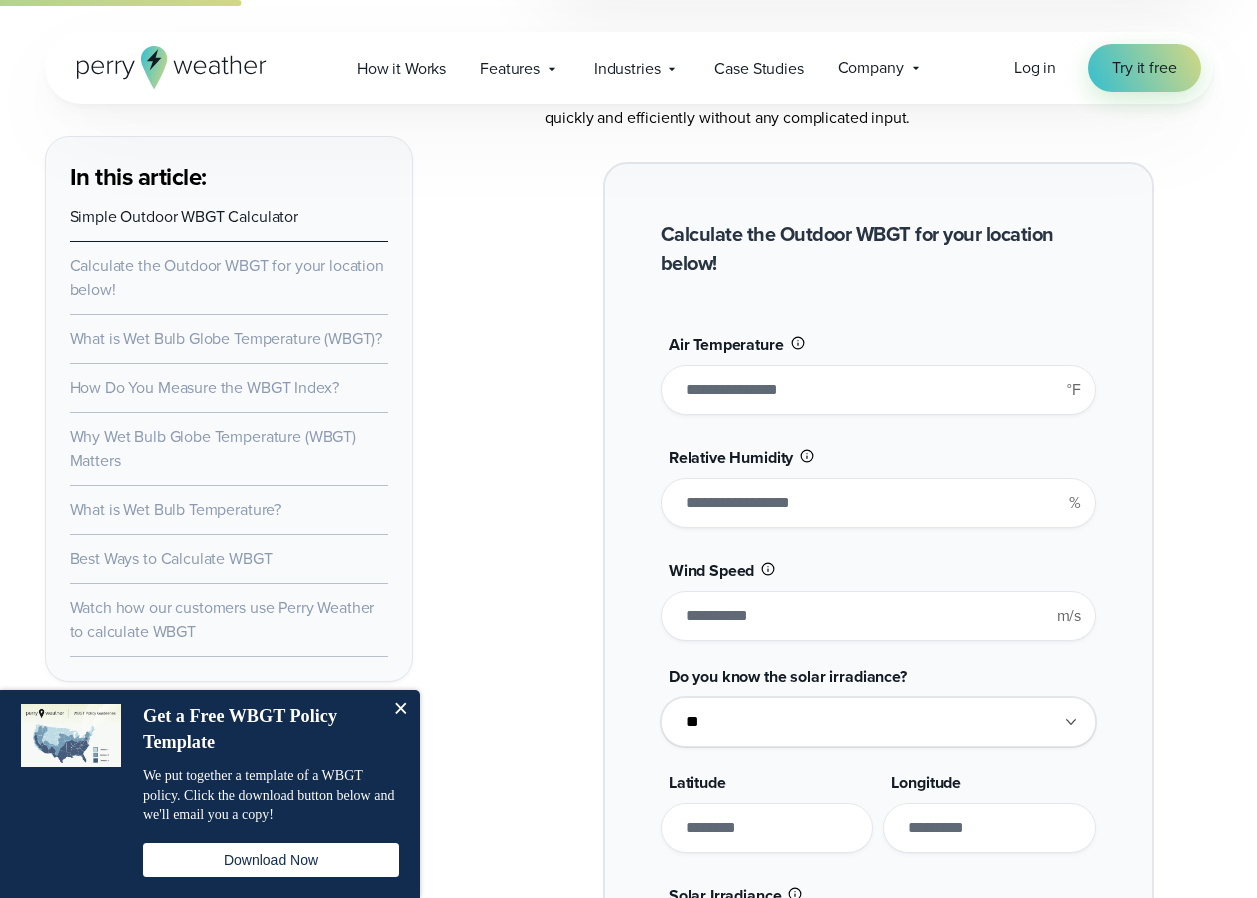 type on "****" 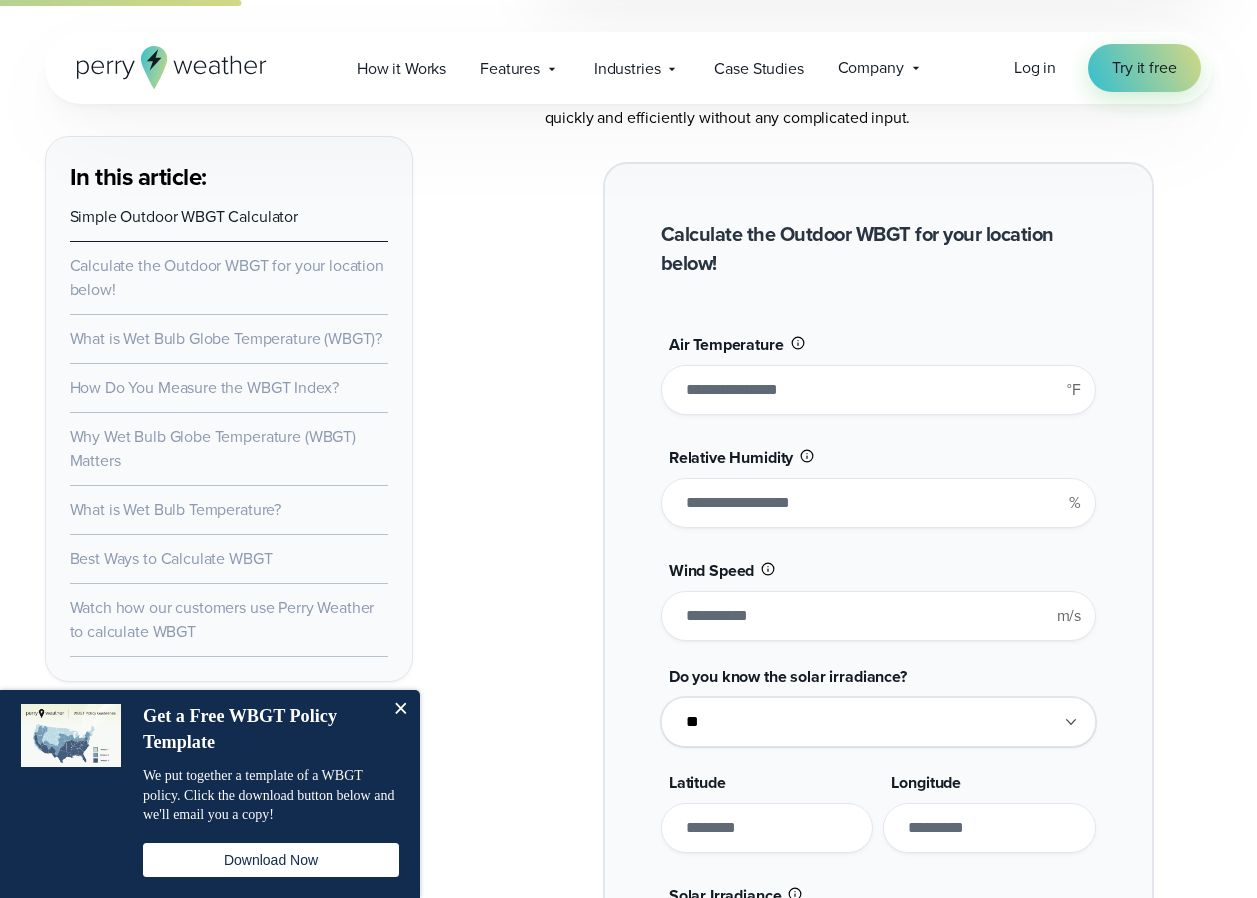 type on "*******" 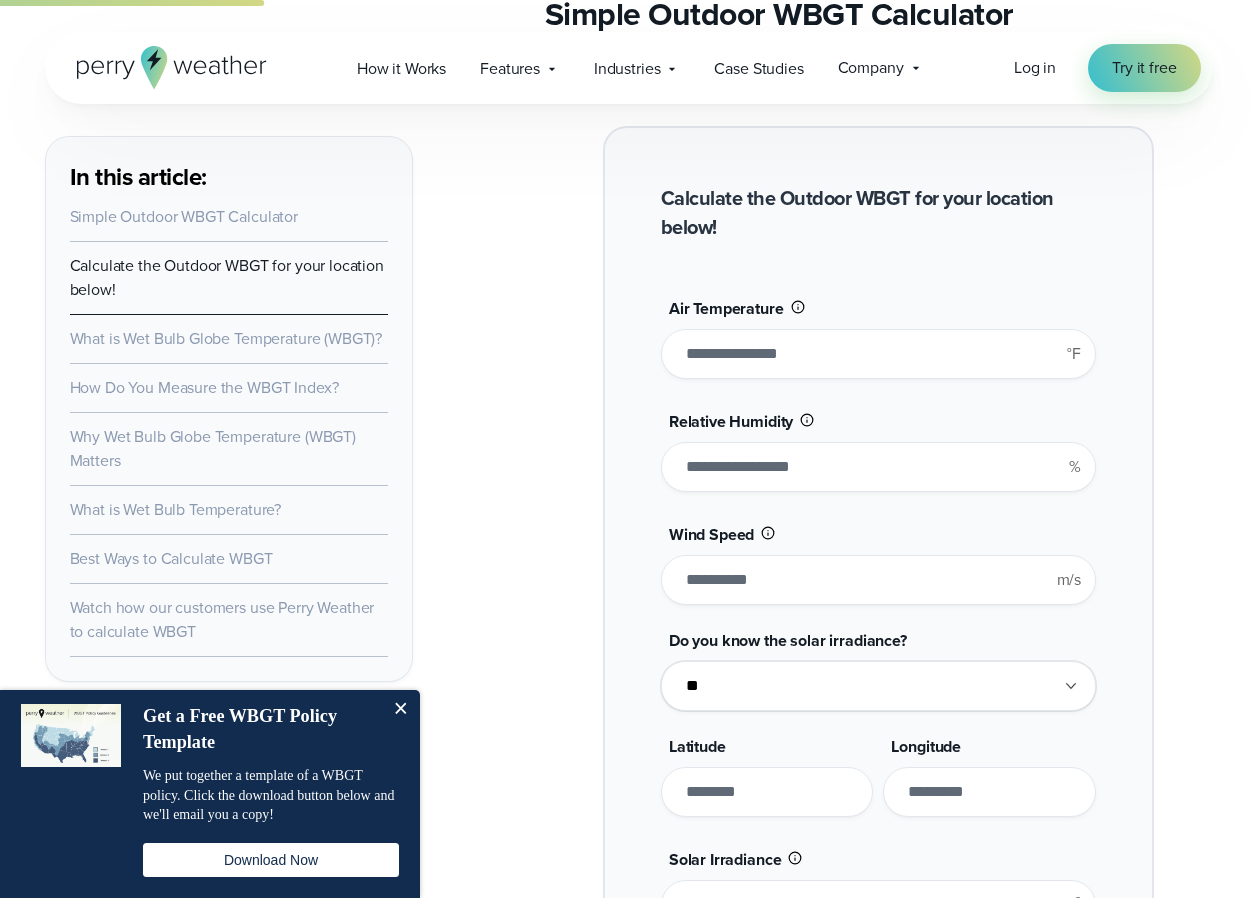 scroll, scrollTop: 1524, scrollLeft: 0, axis: vertical 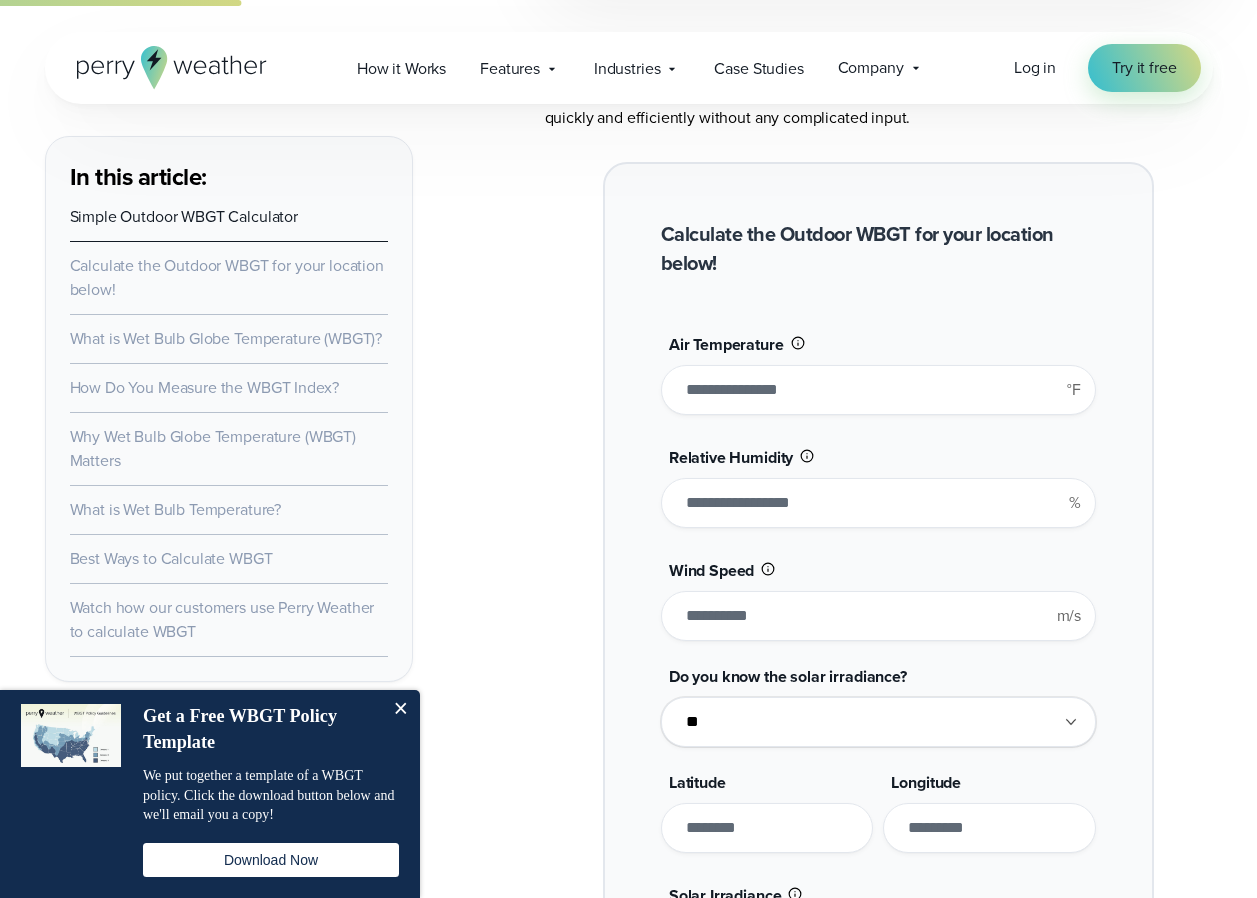 drag, startPoint x: 696, startPoint y: 404, endPoint x: 714, endPoint y: 398, distance: 18.973665 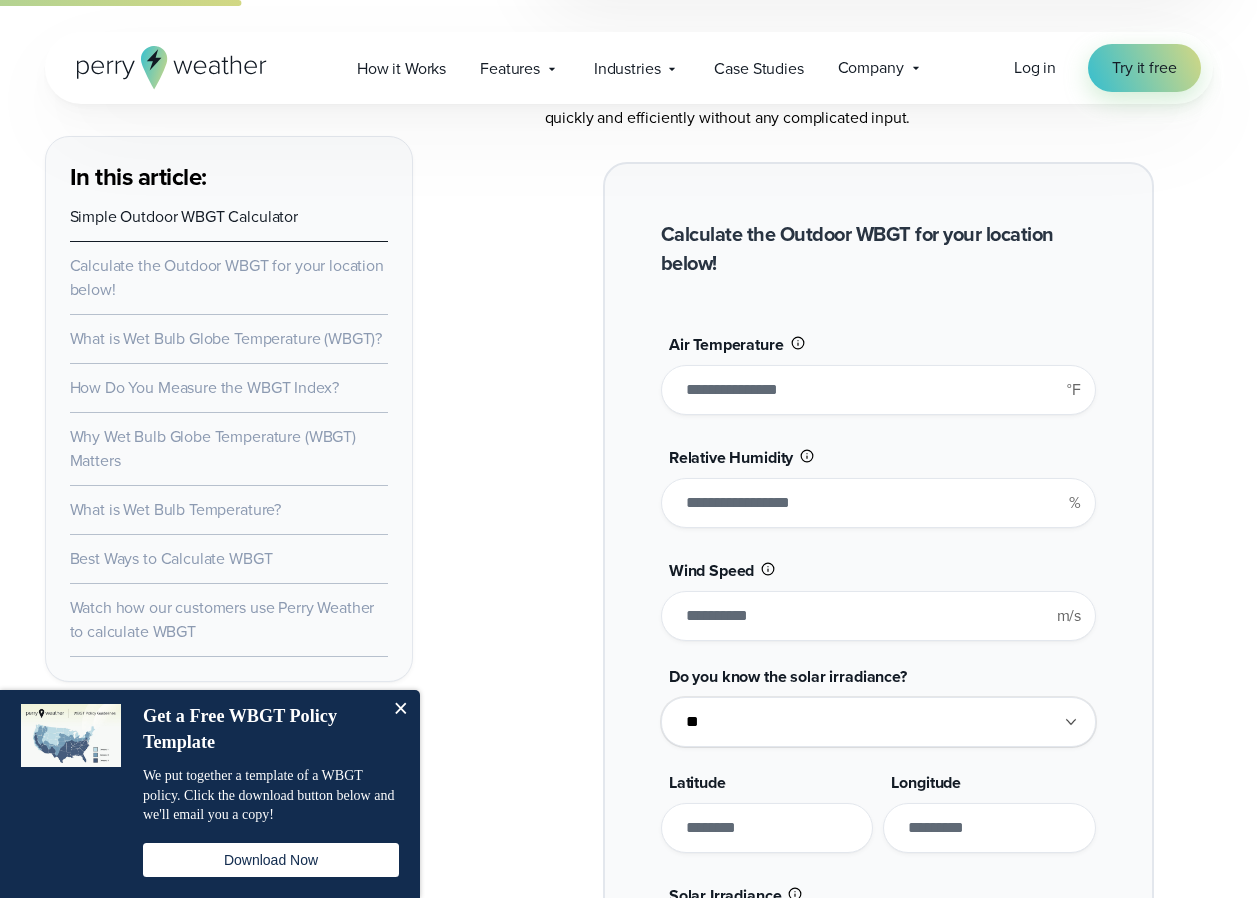 type on "**" 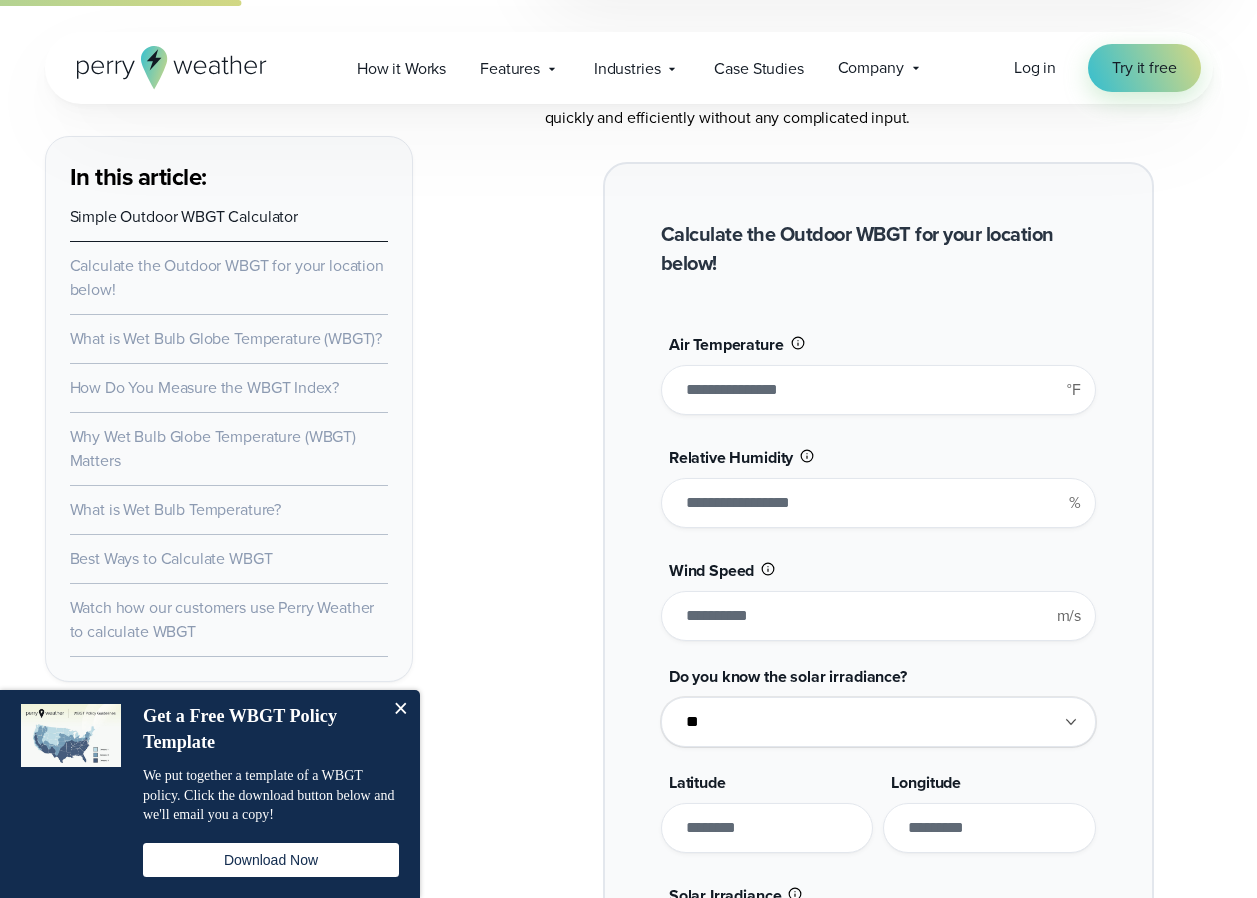 type on "*******" 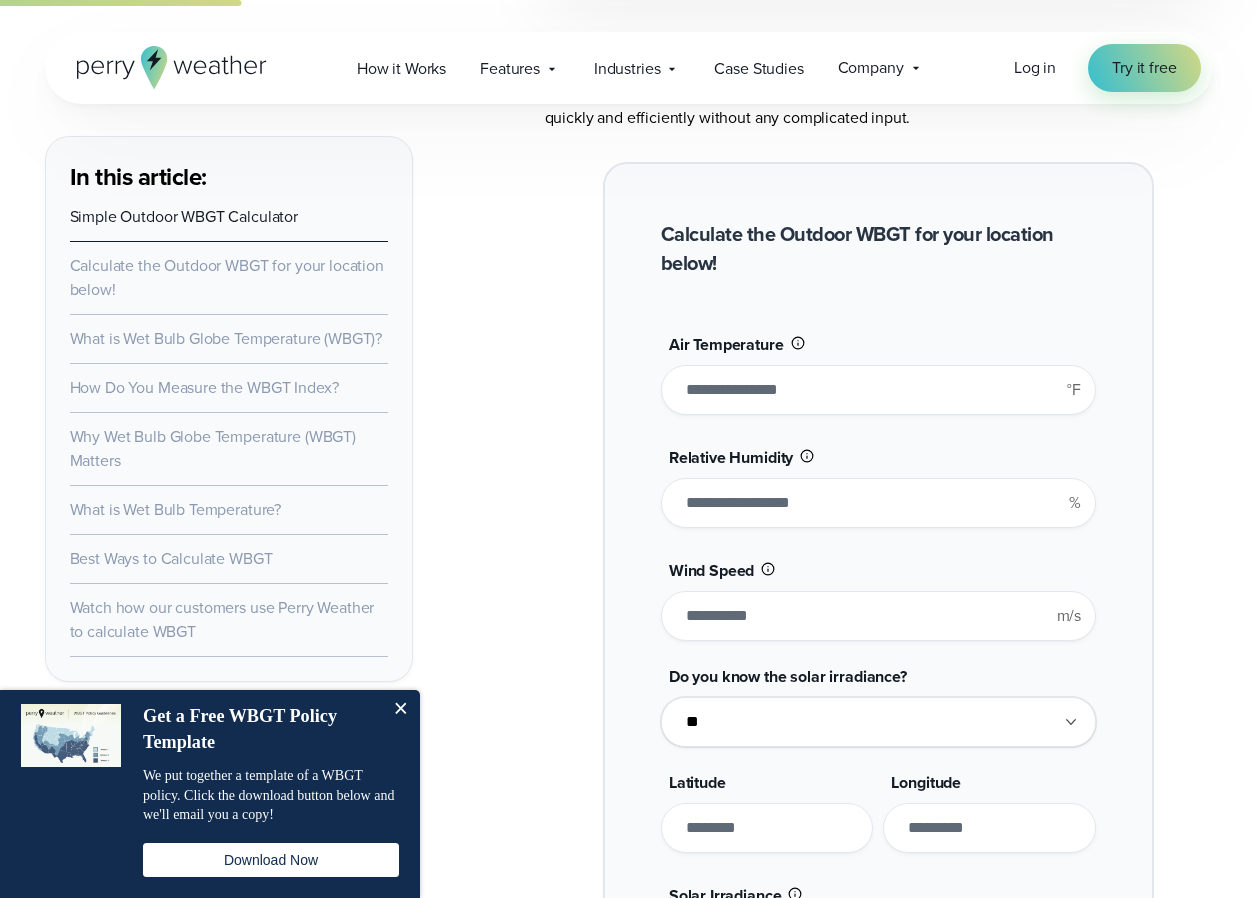 type on "****" 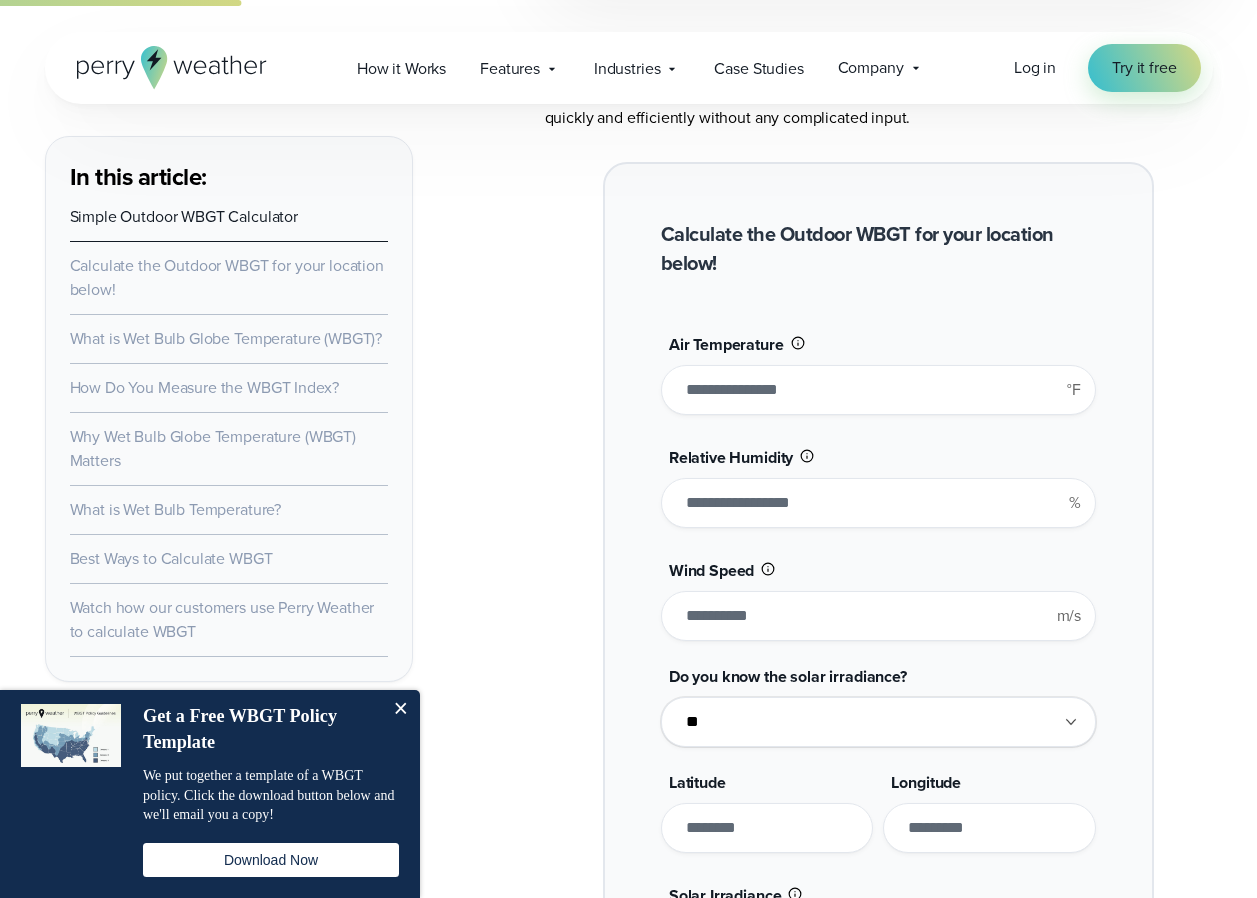 type on "*******" 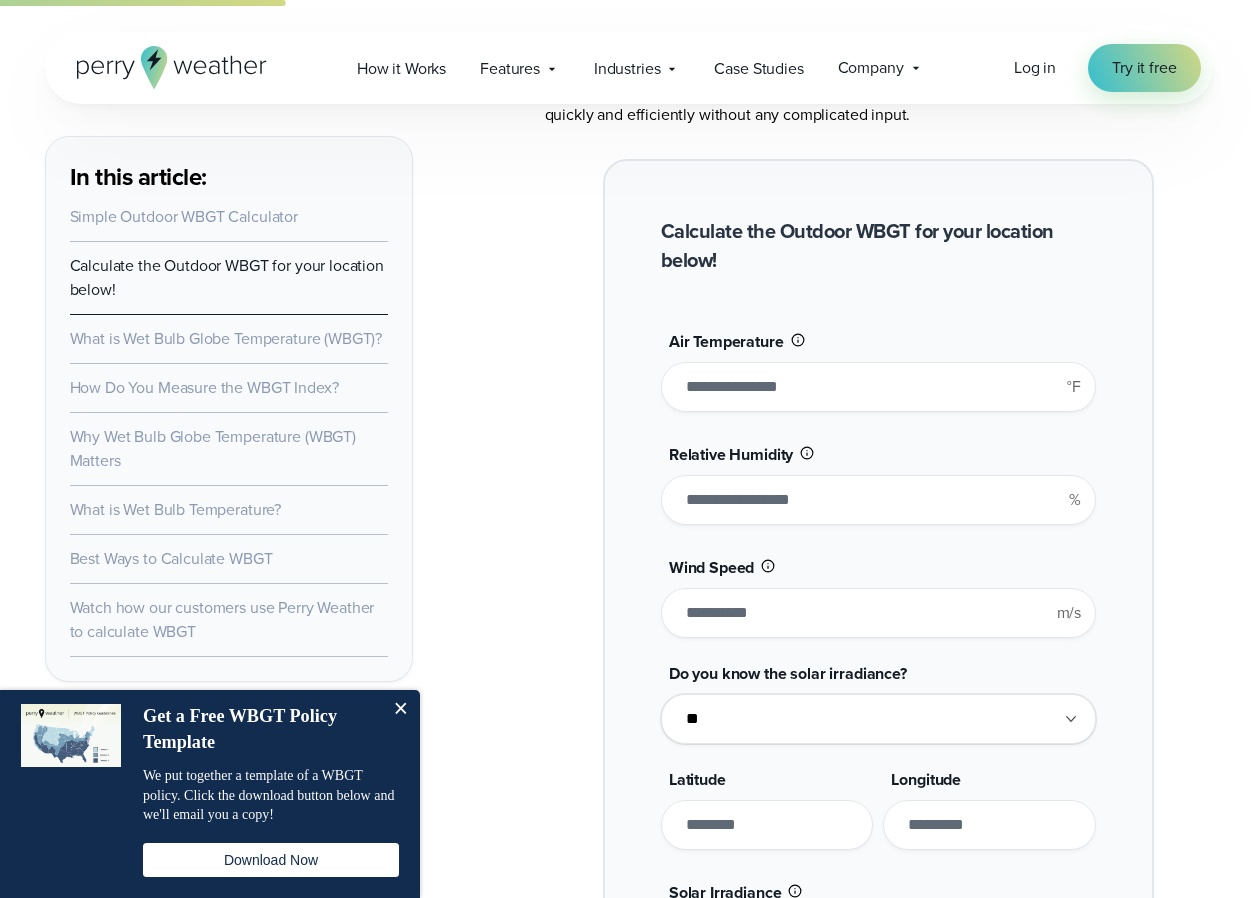 scroll, scrollTop: 1524, scrollLeft: 0, axis: vertical 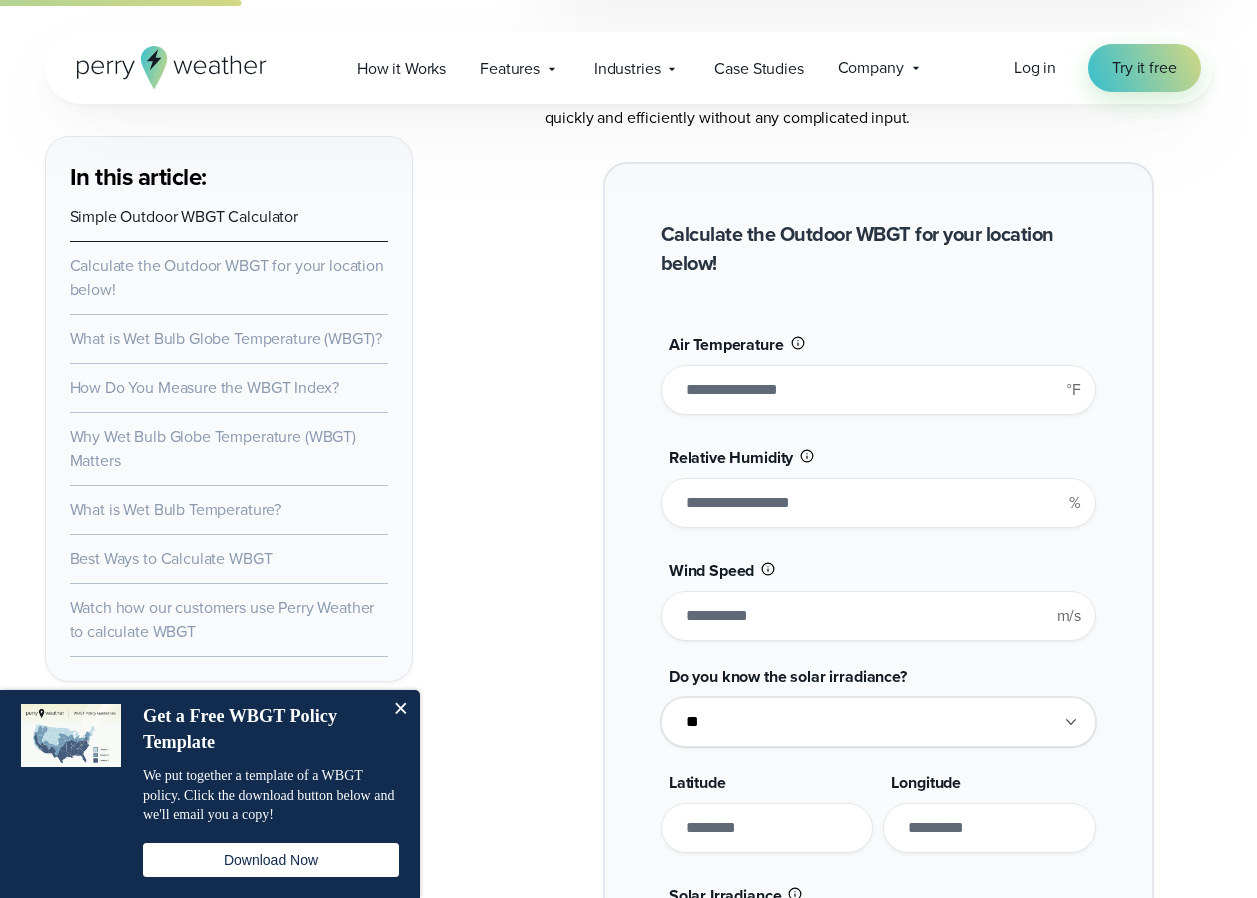 click on "****" at bounding box center [878, 390] 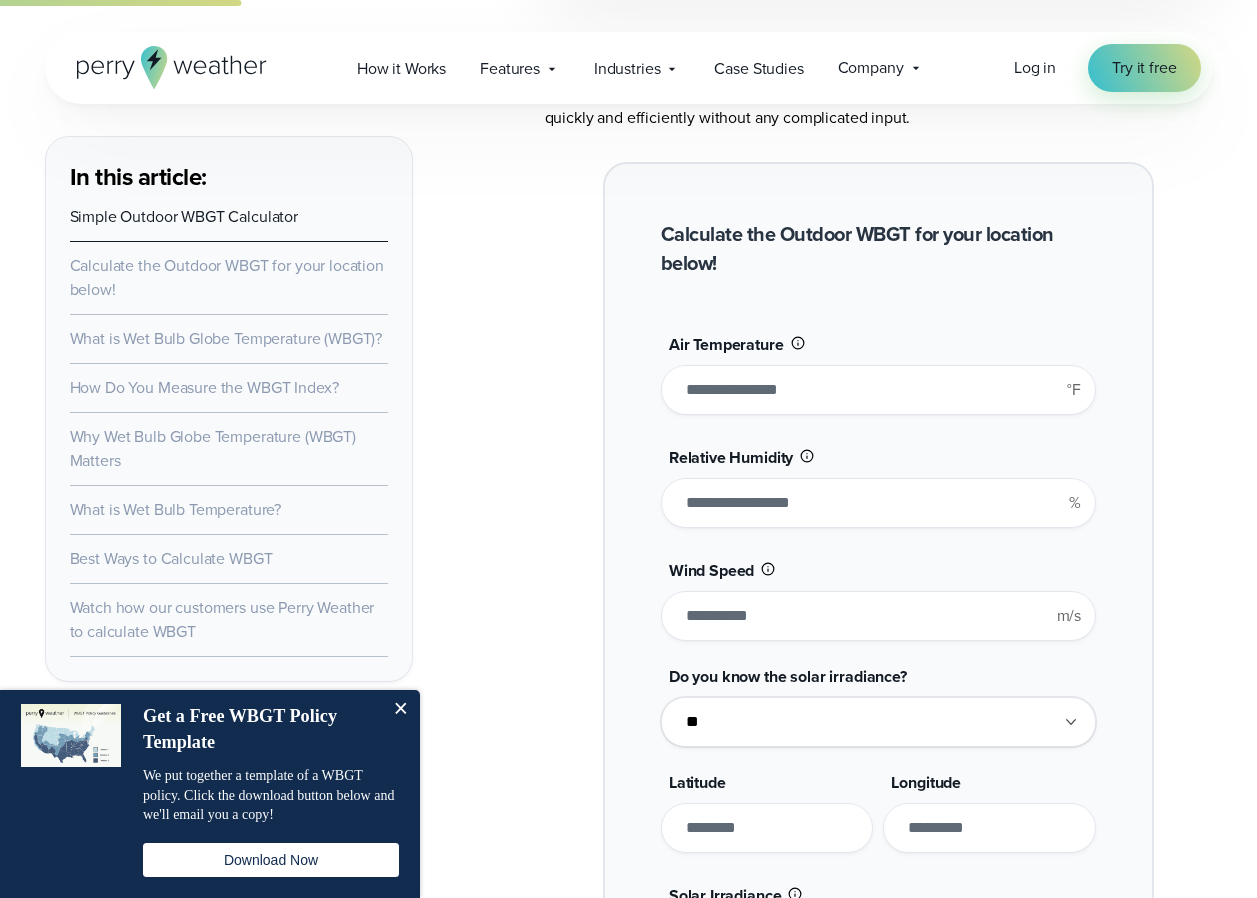 type on "****" 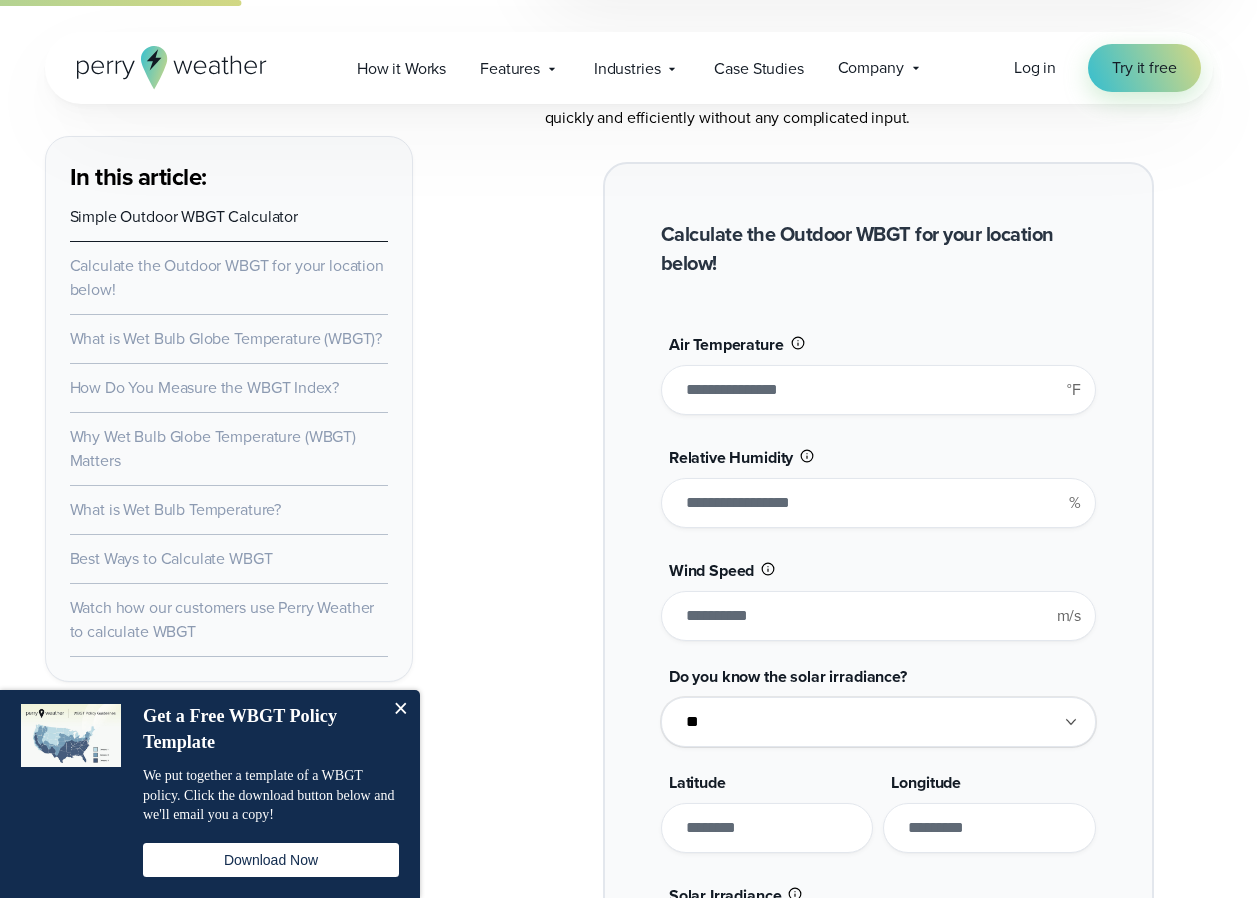 type on "*******" 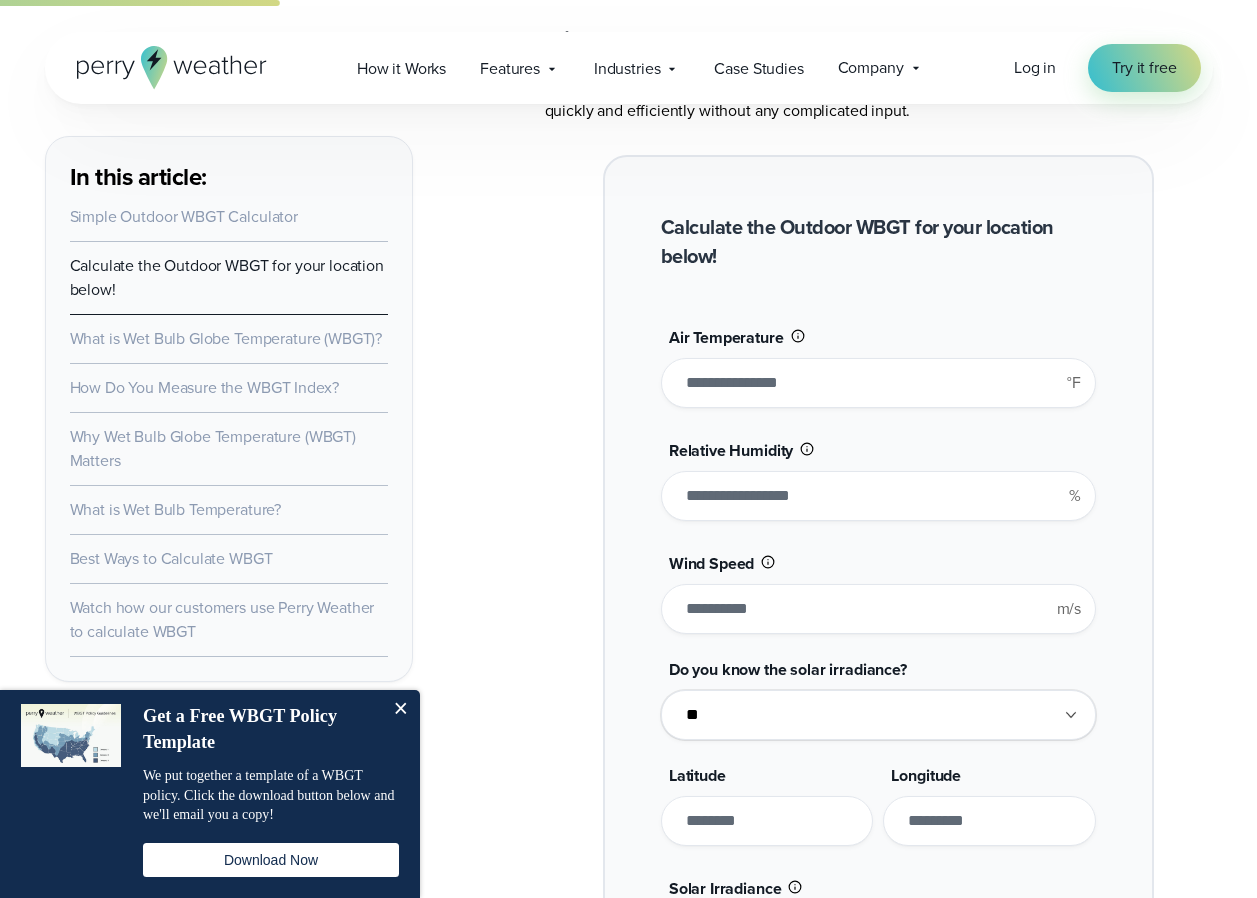 scroll, scrollTop: 1524, scrollLeft: 0, axis: vertical 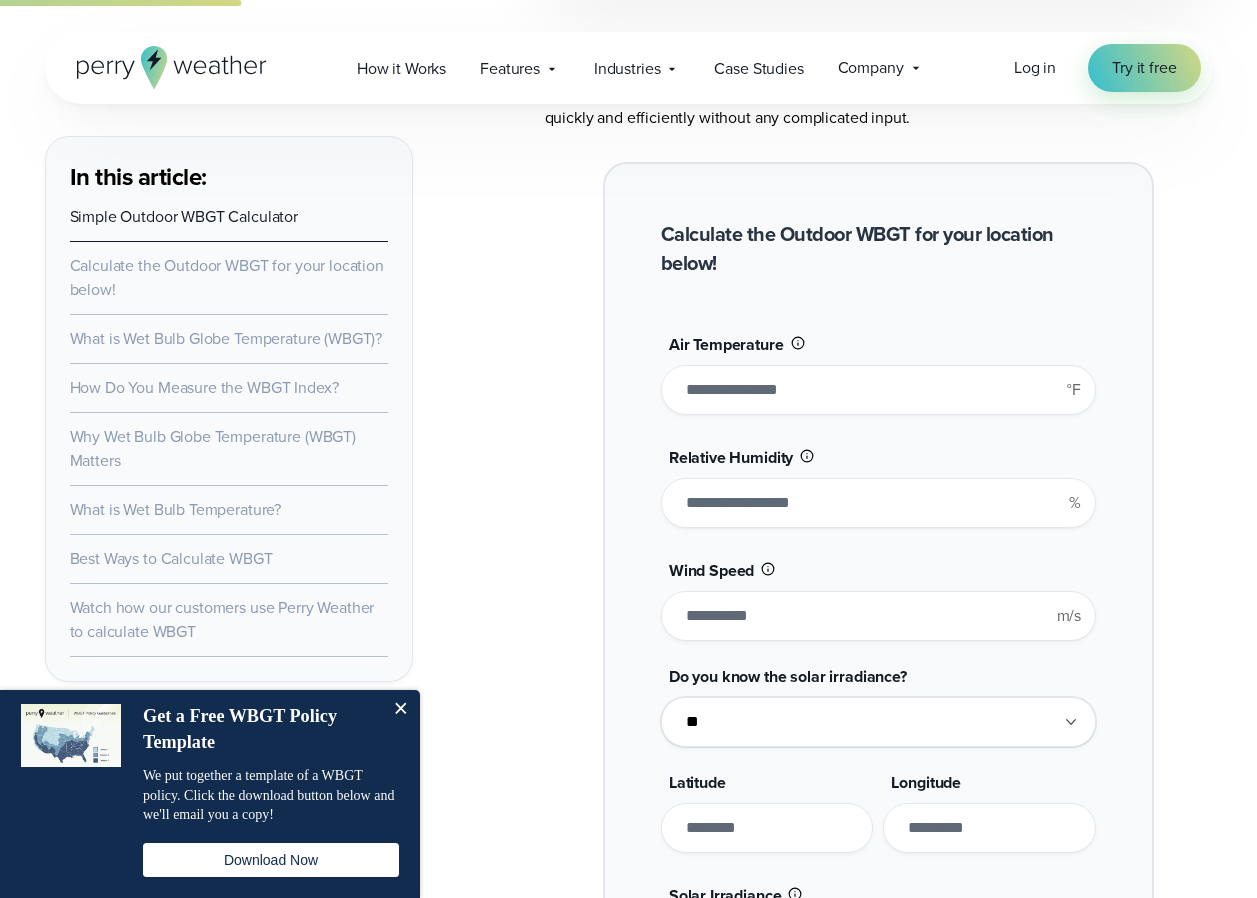 drag, startPoint x: 695, startPoint y: 394, endPoint x: 726, endPoint y: 389, distance: 31.400637 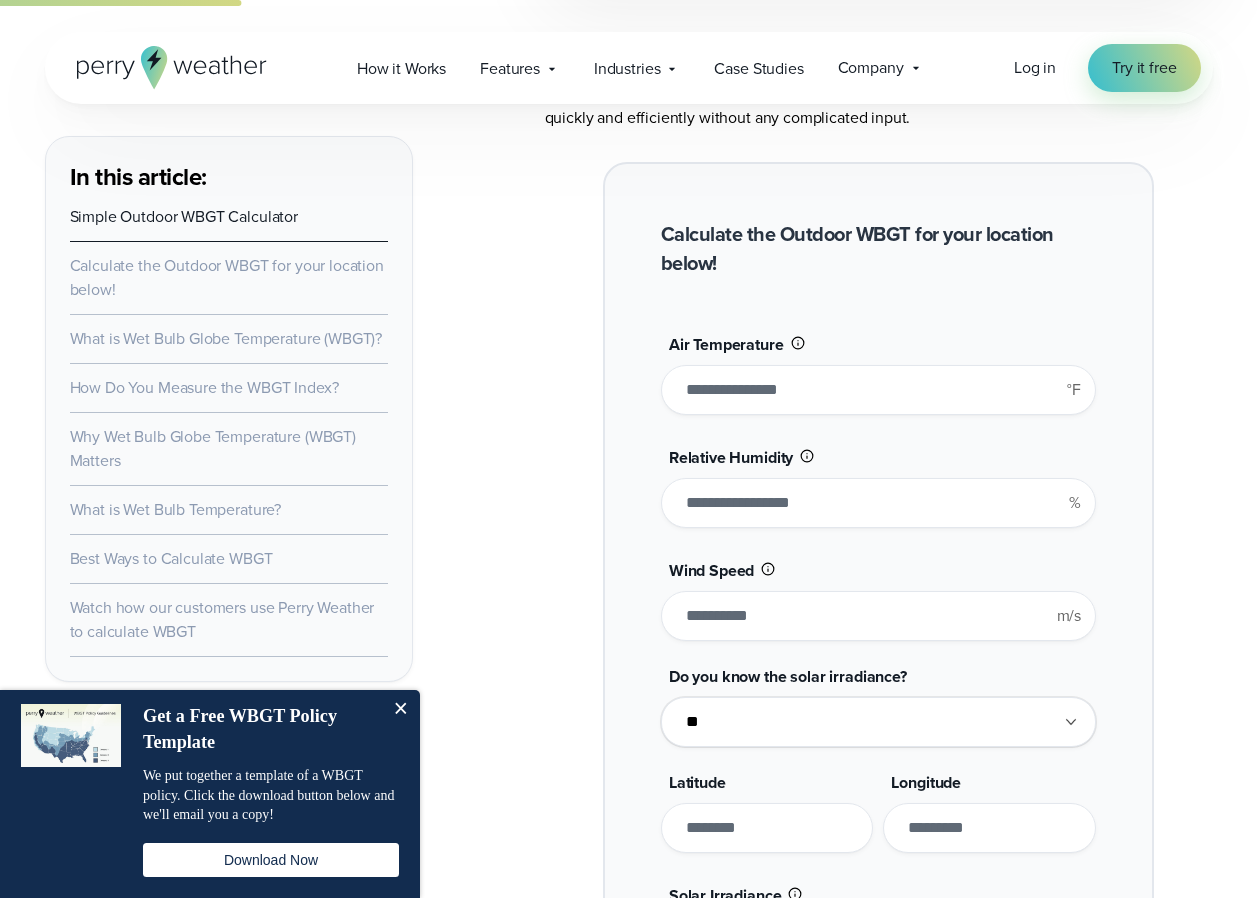 click on "****" at bounding box center [878, 390] 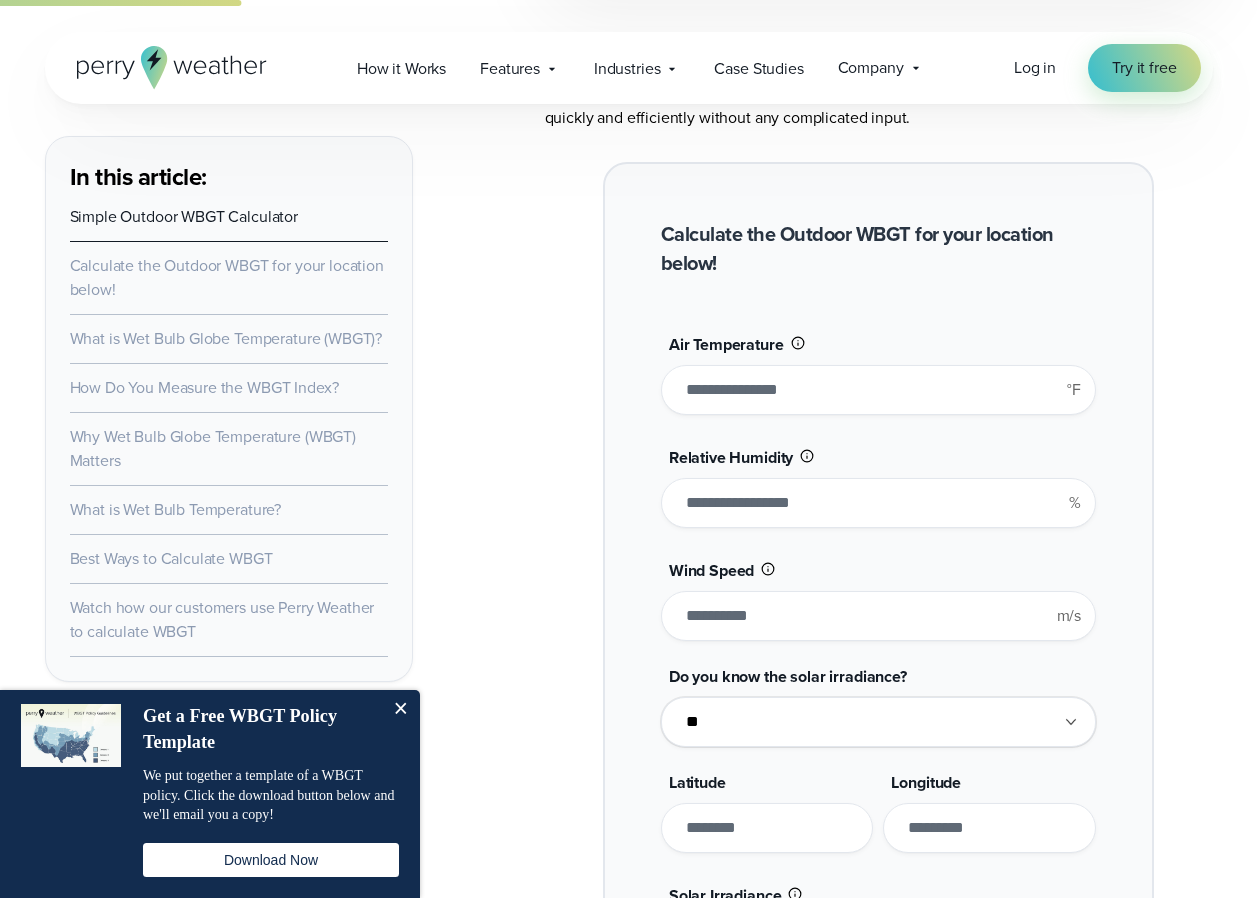 type on "**" 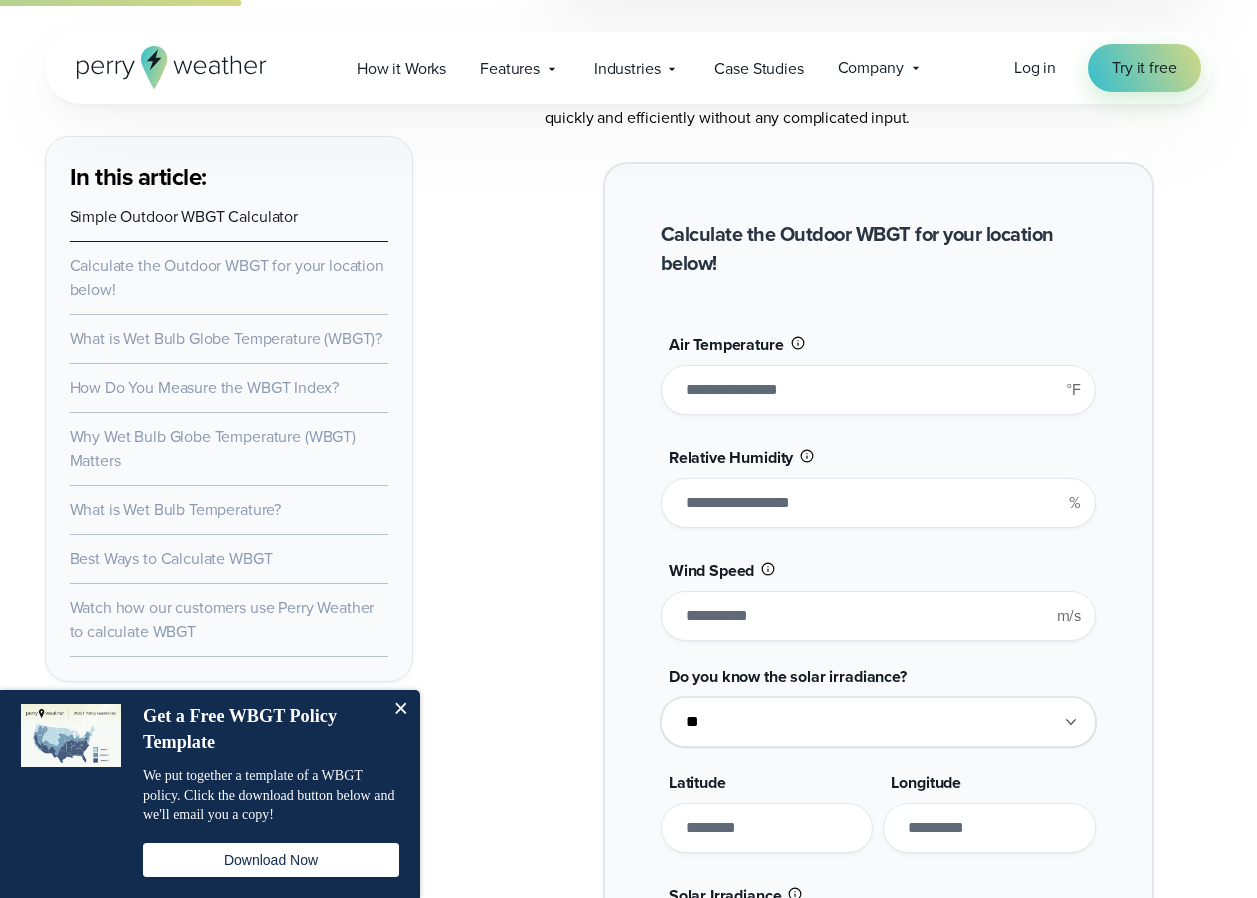 type on "*******" 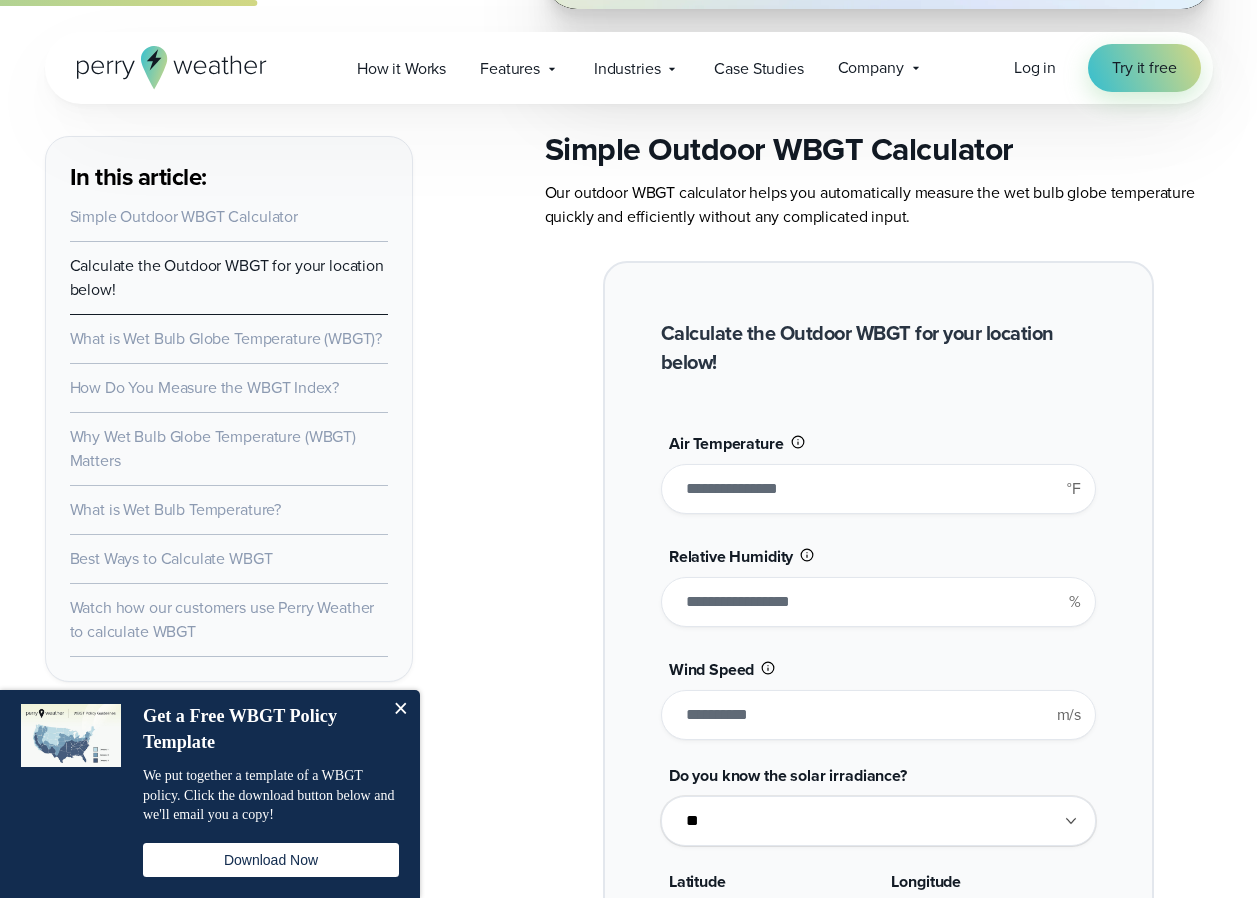 scroll, scrollTop: 1424, scrollLeft: 0, axis: vertical 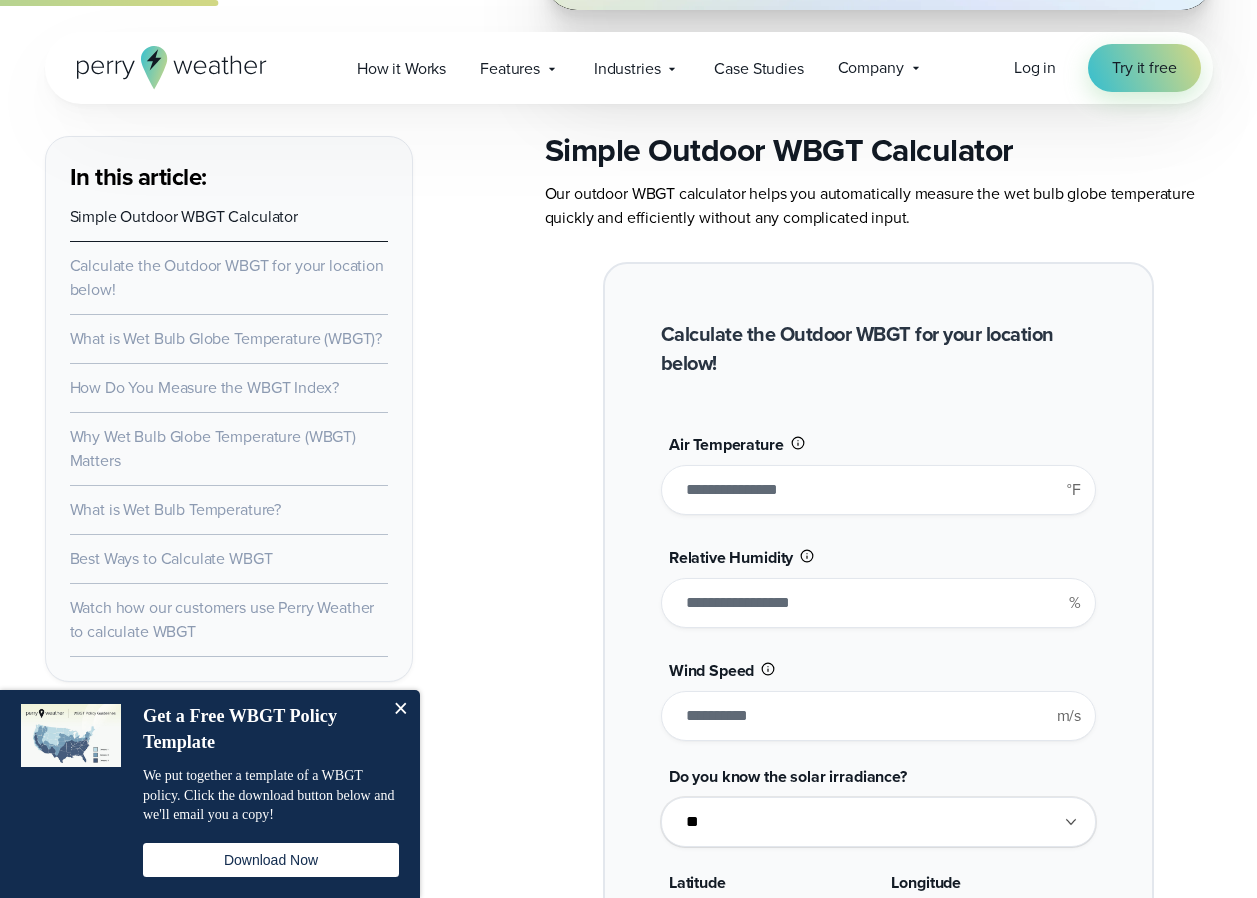 drag, startPoint x: 693, startPoint y: 497, endPoint x: 706, endPoint y: 496, distance: 13.038404 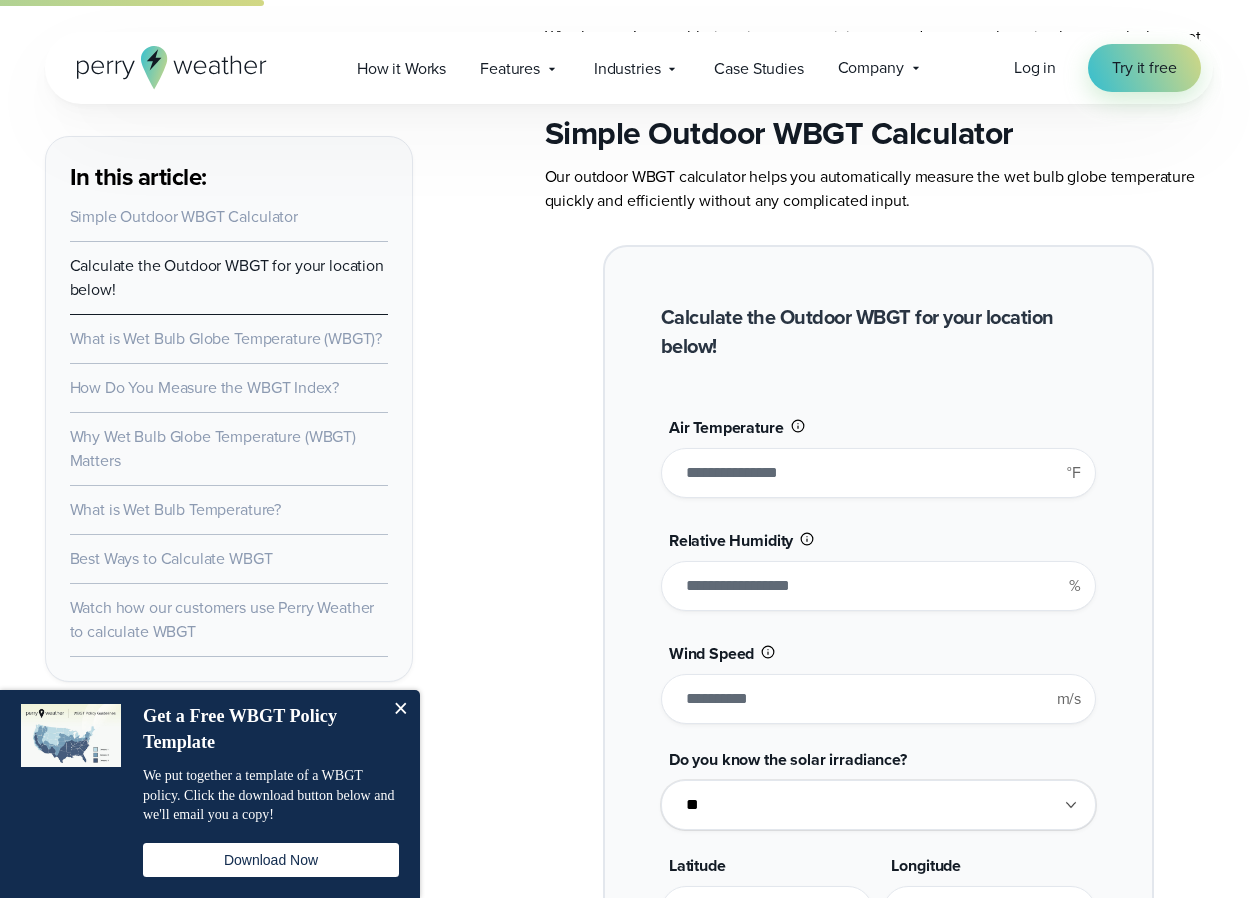 scroll, scrollTop: 1424, scrollLeft: 0, axis: vertical 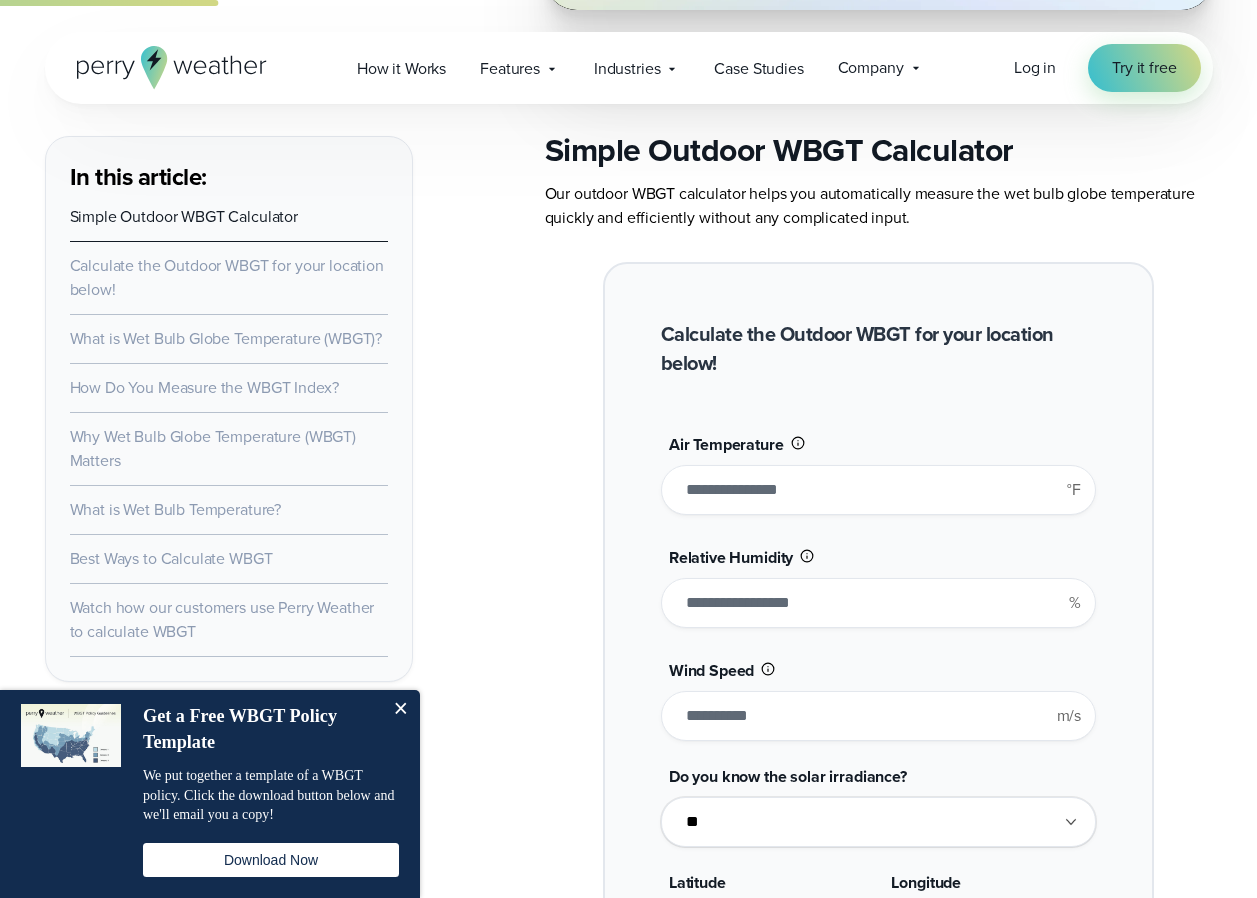 type on "****" 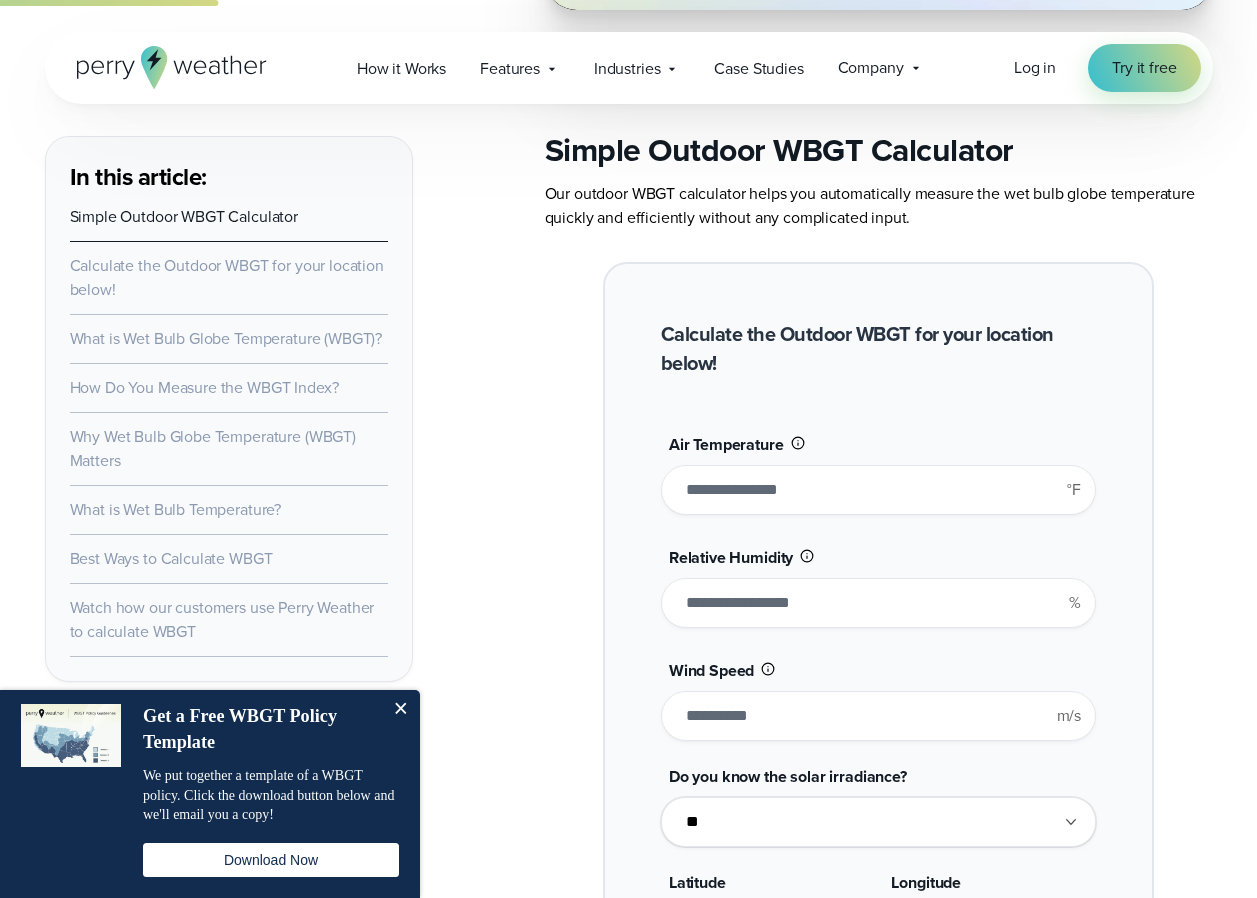 type on "*******" 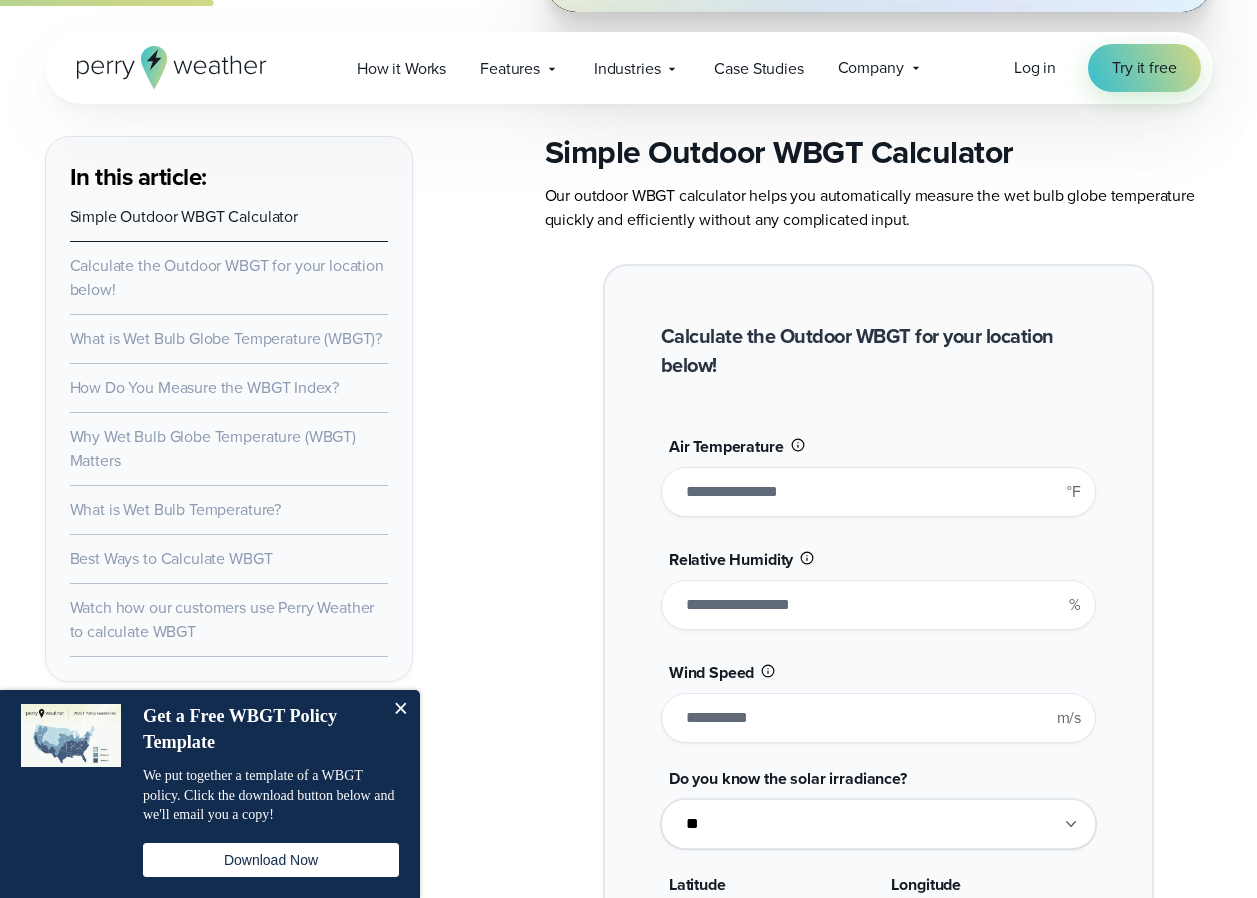 scroll, scrollTop: 1424, scrollLeft: 0, axis: vertical 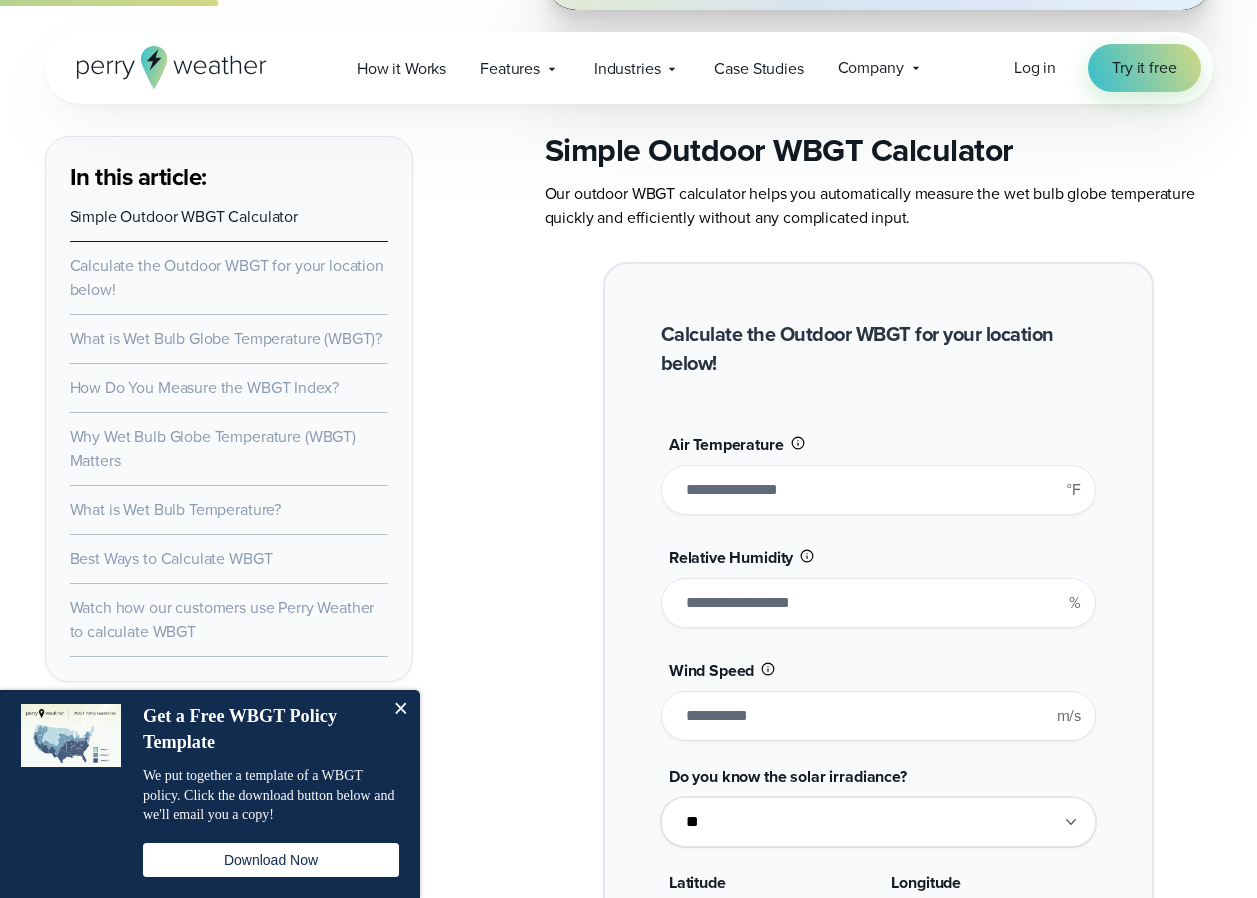 drag, startPoint x: 693, startPoint y: 495, endPoint x: 713, endPoint y: 495, distance: 20 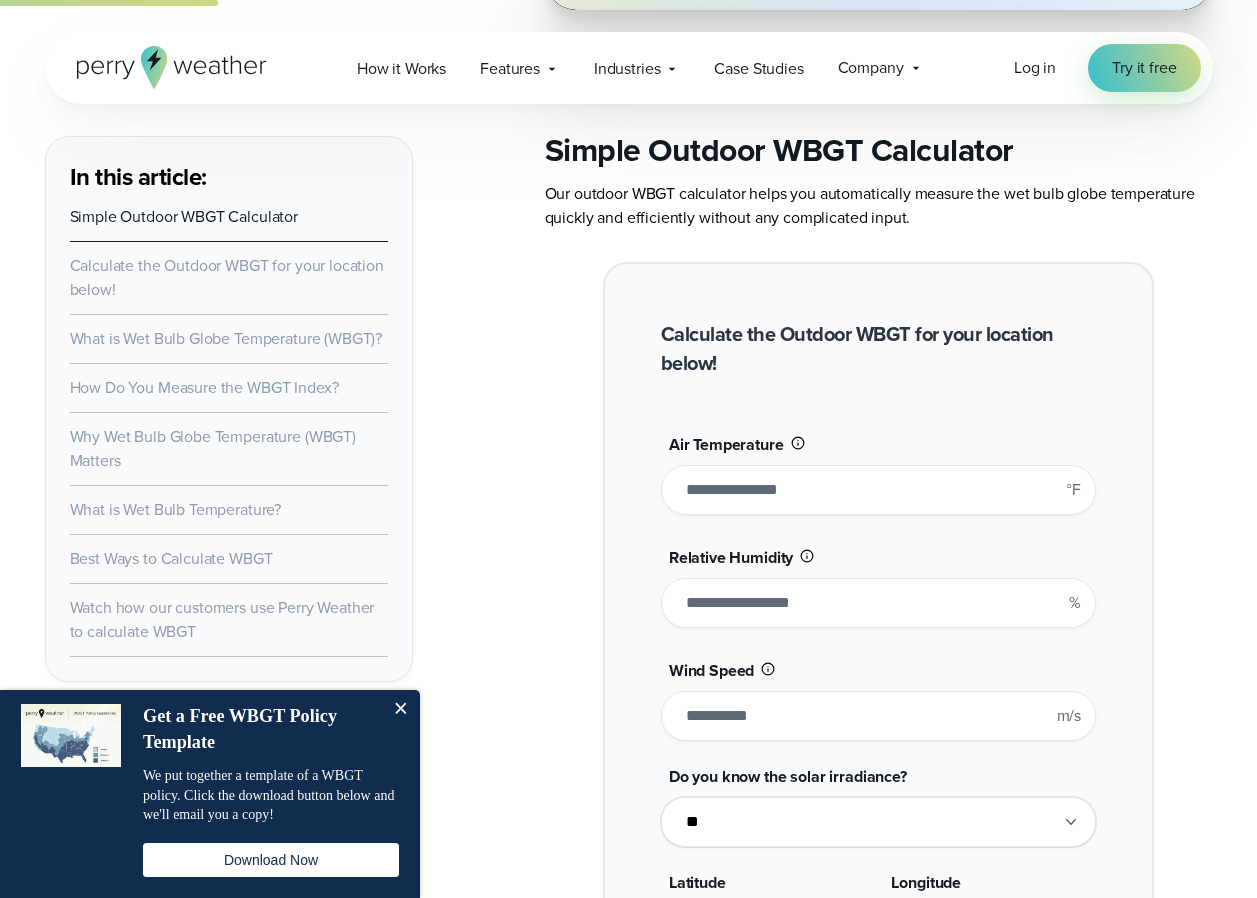 type on "**" 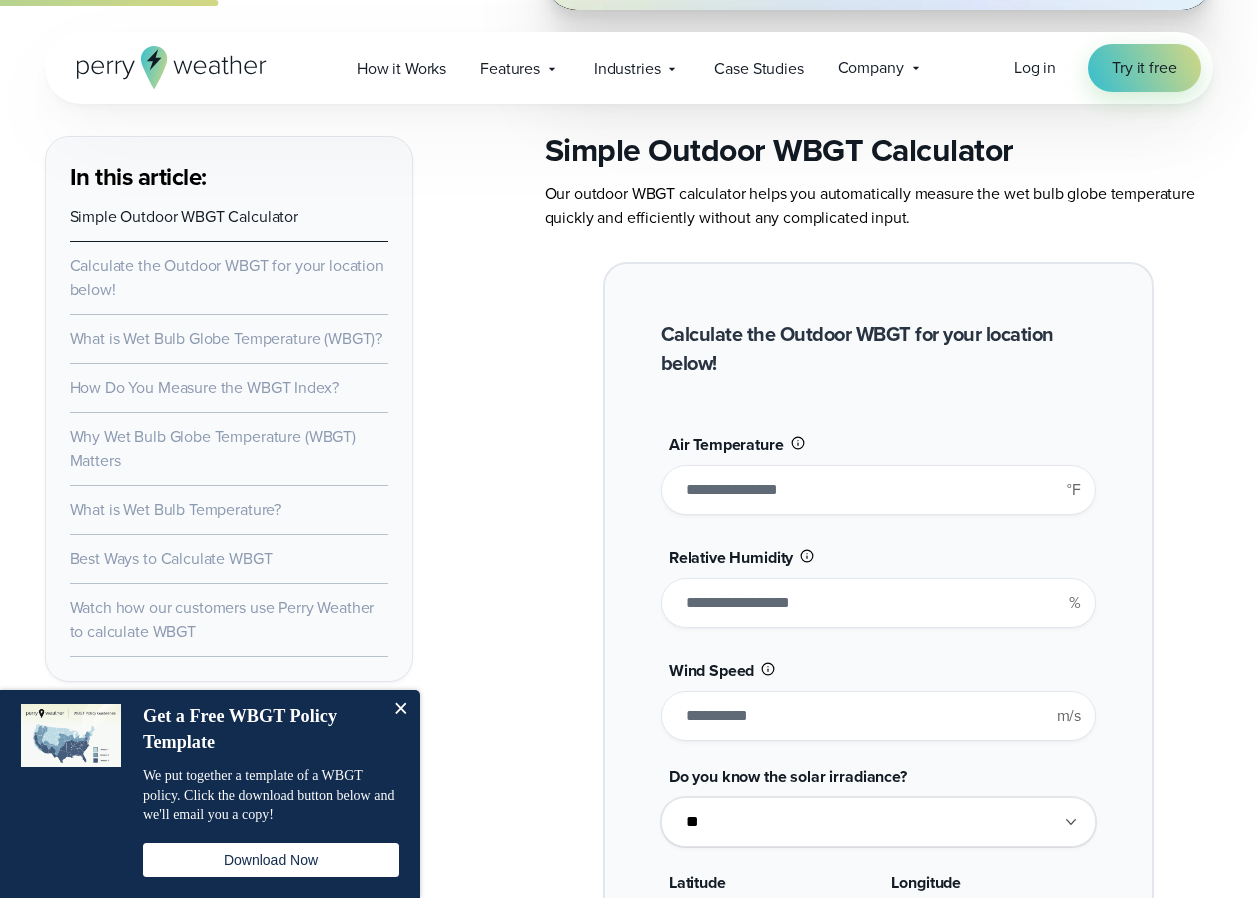 type on "*******" 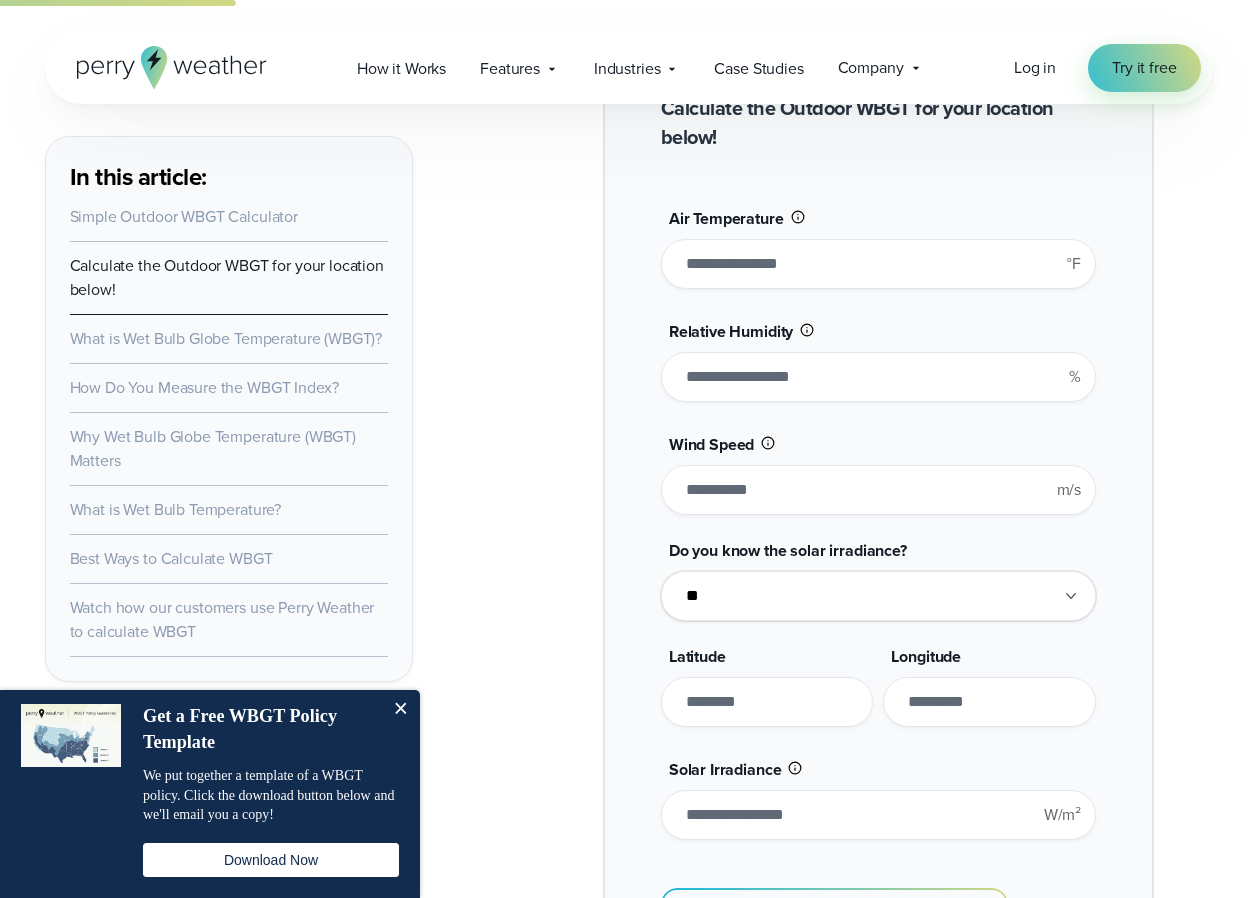 scroll, scrollTop: 1351, scrollLeft: 0, axis: vertical 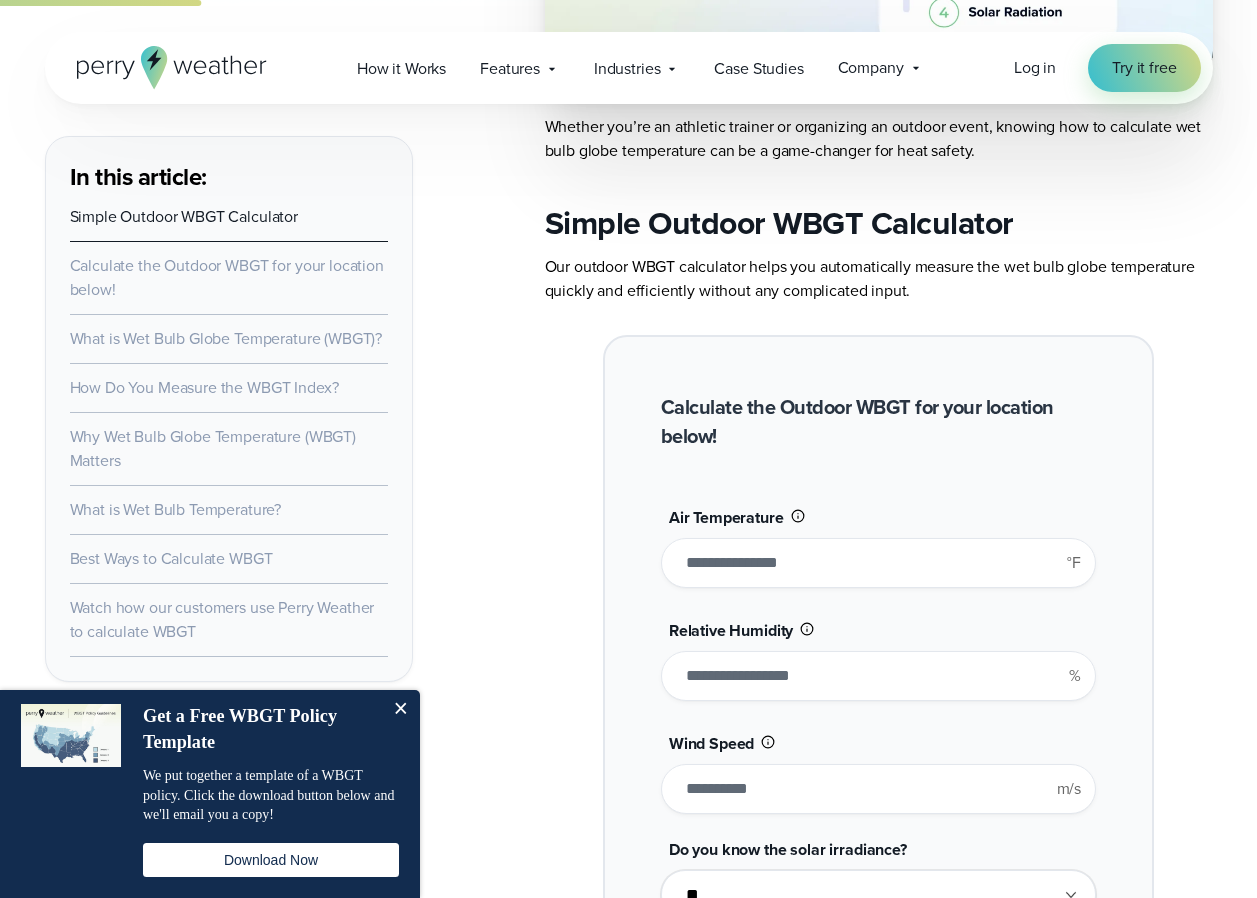drag, startPoint x: 705, startPoint y: 562, endPoint x: 745, endPoint y: 598, distance: 53.814495 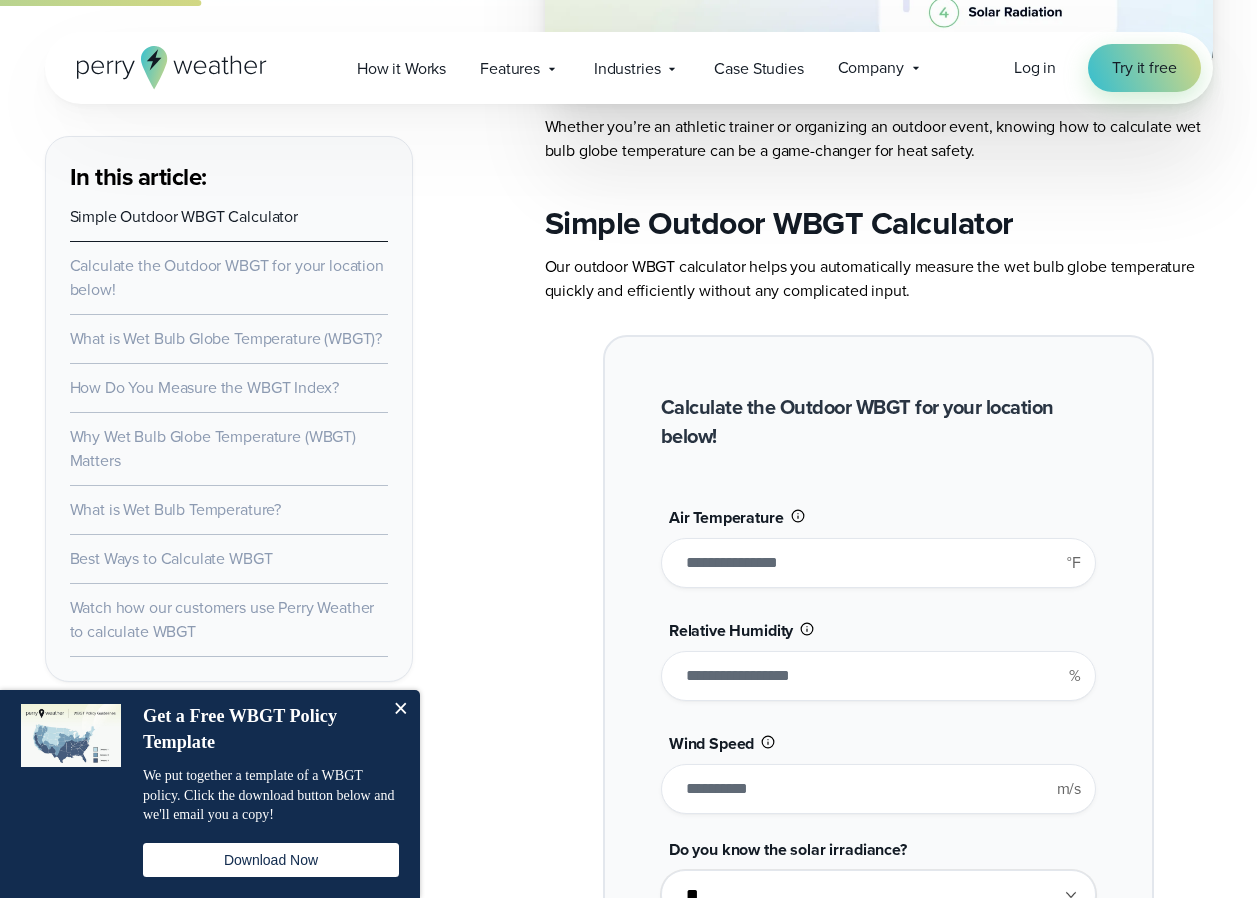 type on "****" 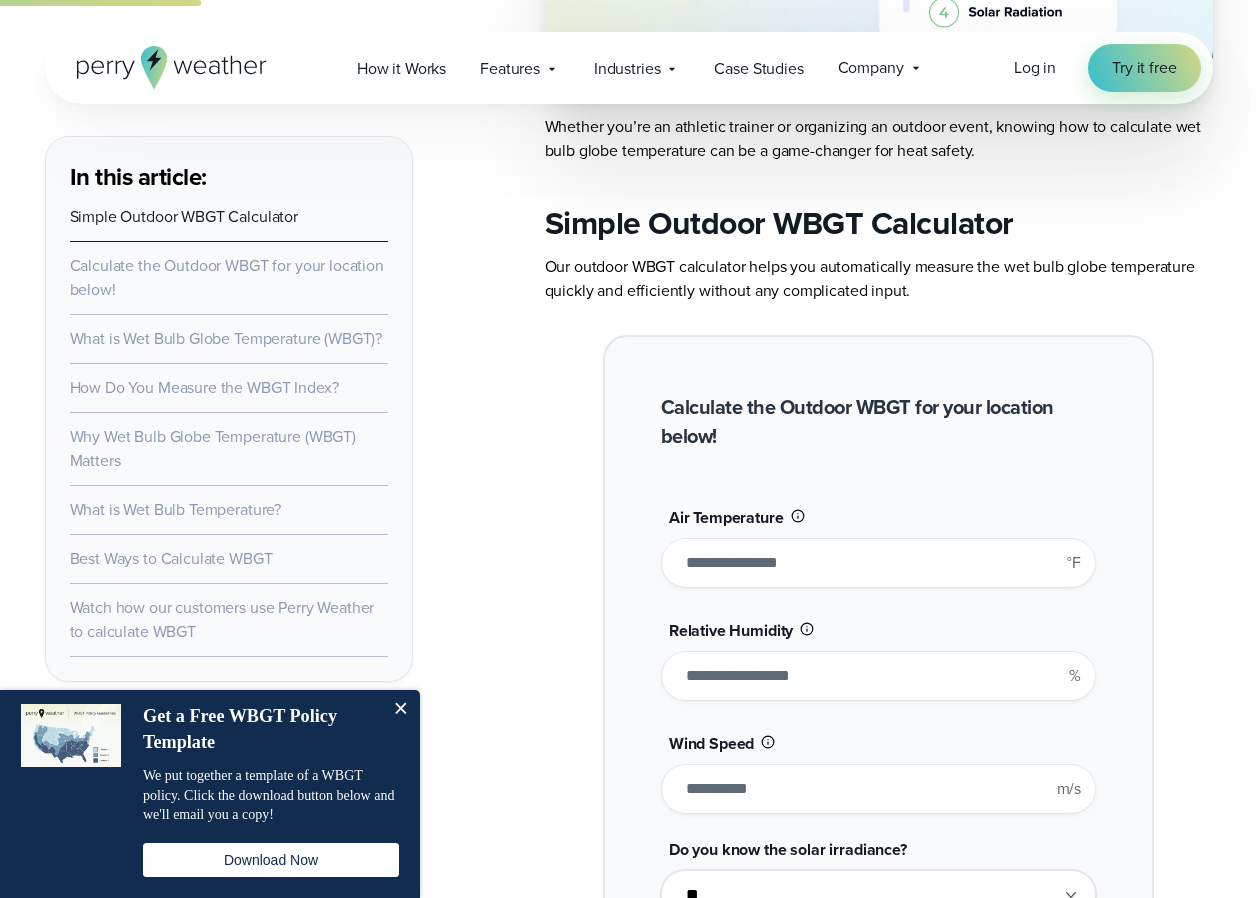 type on "*******" 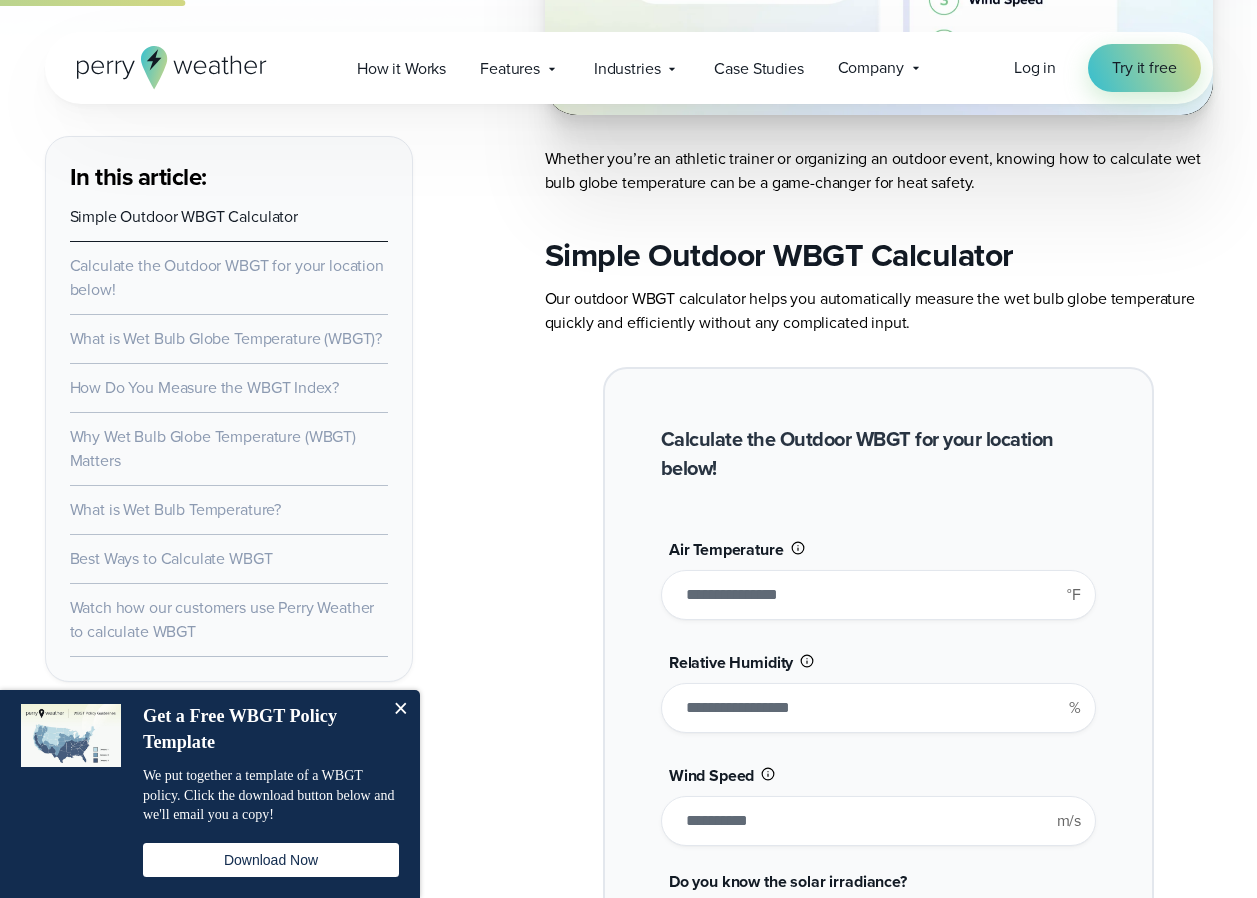 scroll, scrollTop: 1351, scrollLeft: 0, axis: vertical 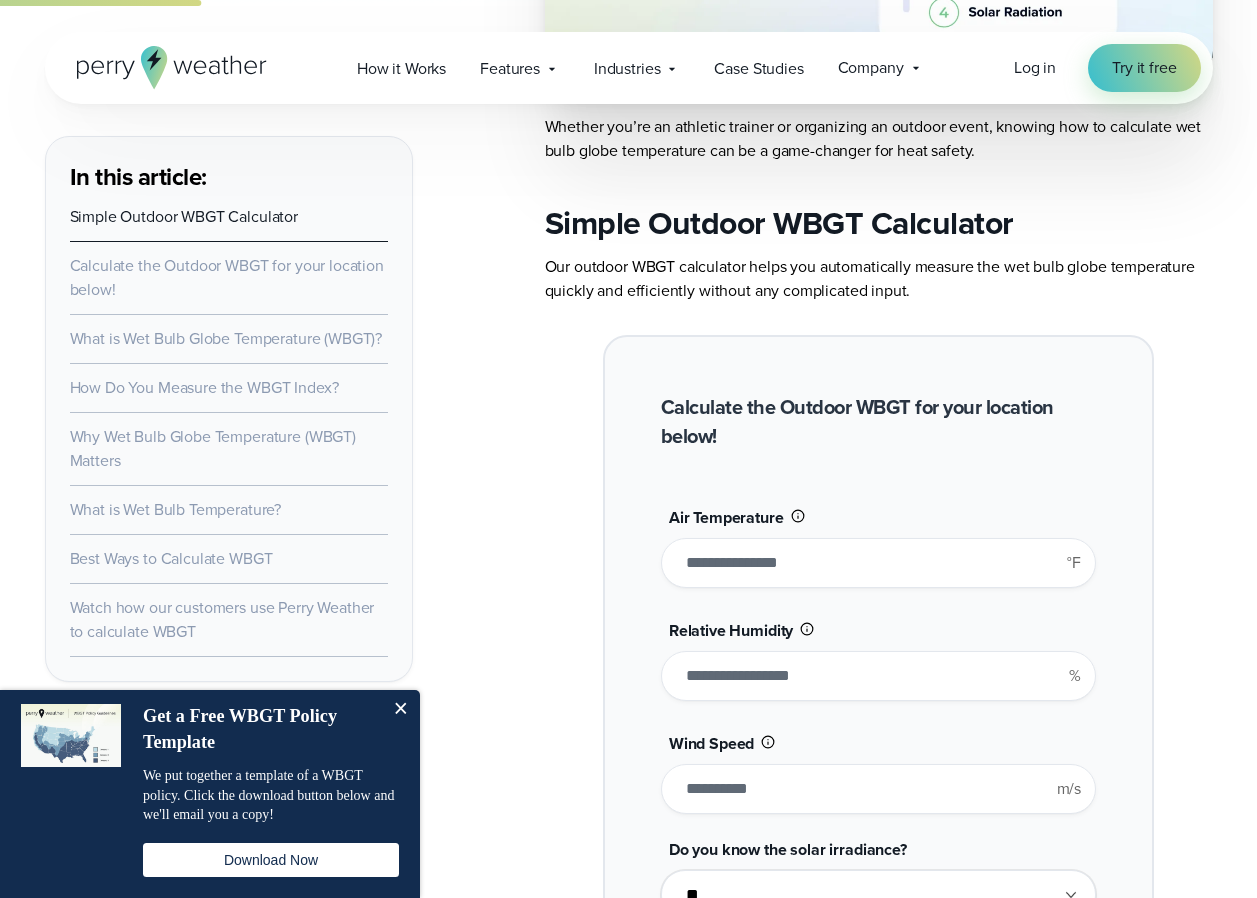 drag, startPoint x: 682, startPoint y: 574, endPoint x: 698, endPoint y: 575, distance: 16.03122 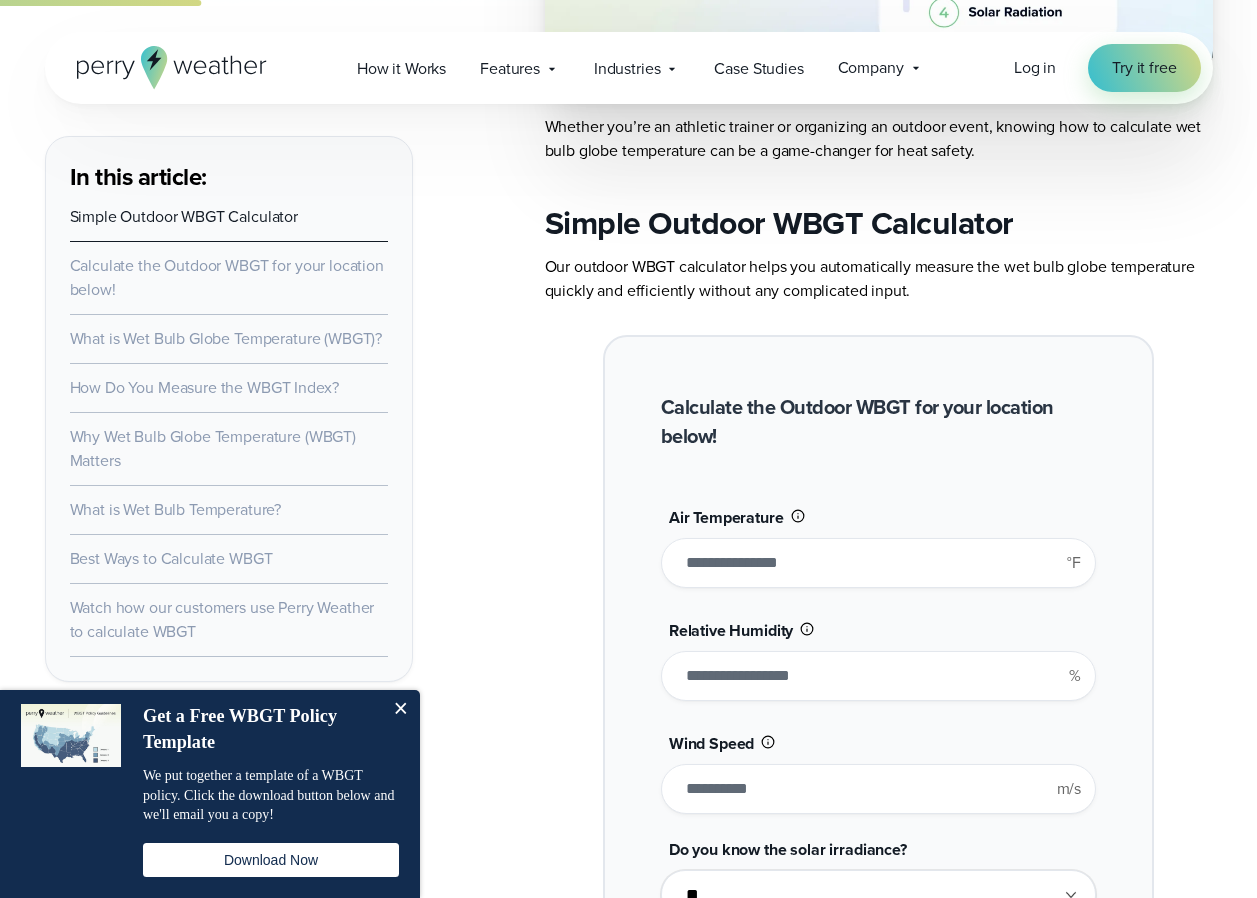 click on "****" at bounding box center (878, 563) 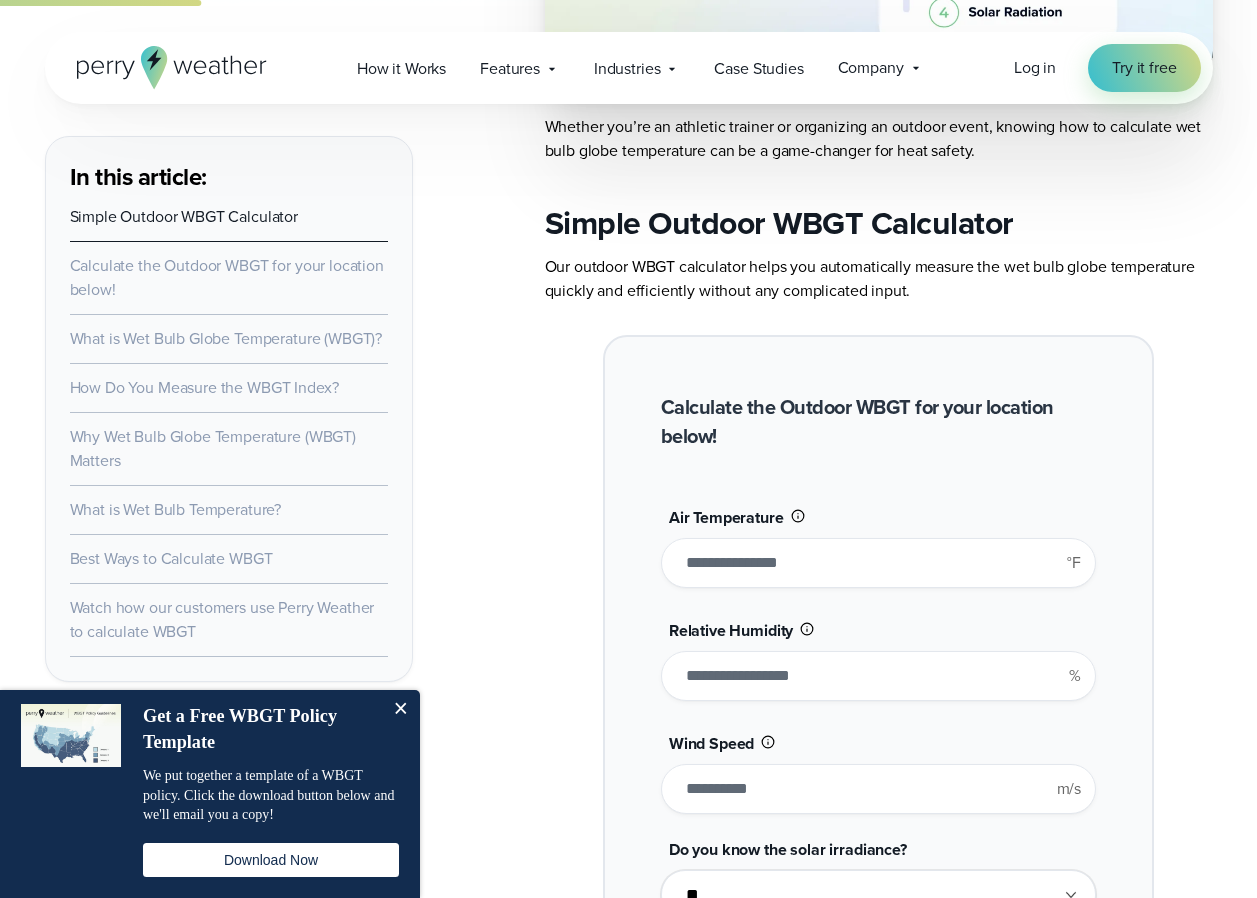 type on "****" 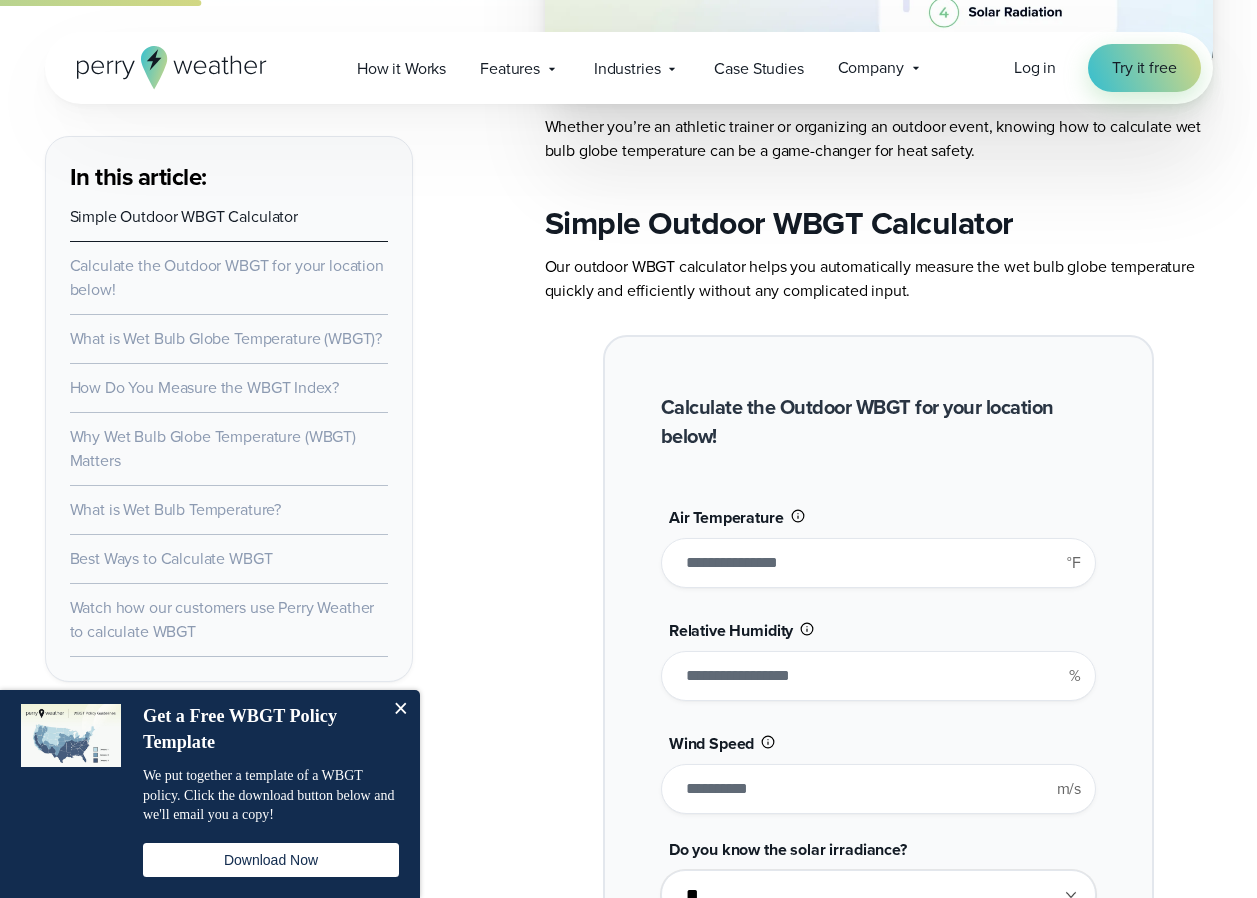 type on "*******" 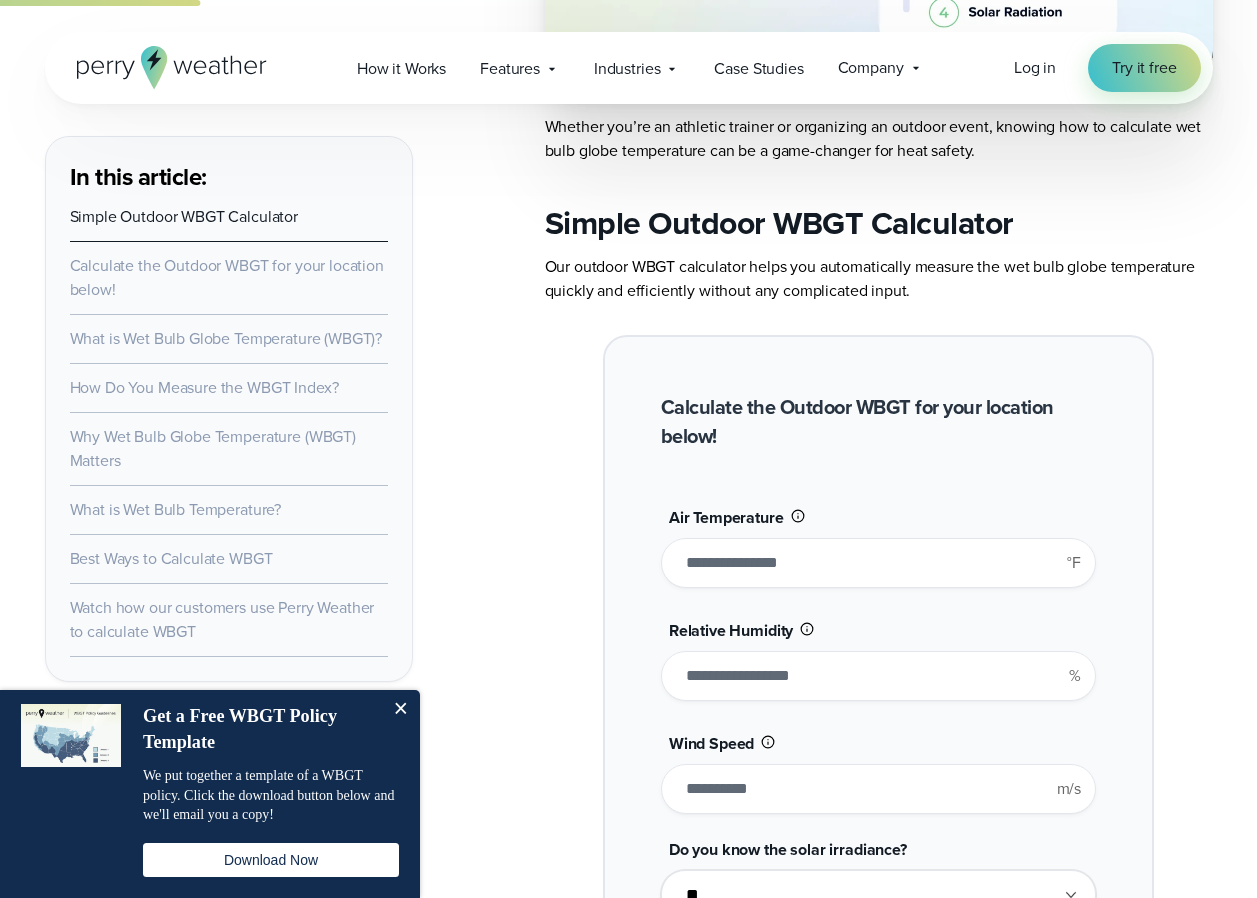 scroll, scrollTop: 1251, scrollLeft: 0, axis: vertical 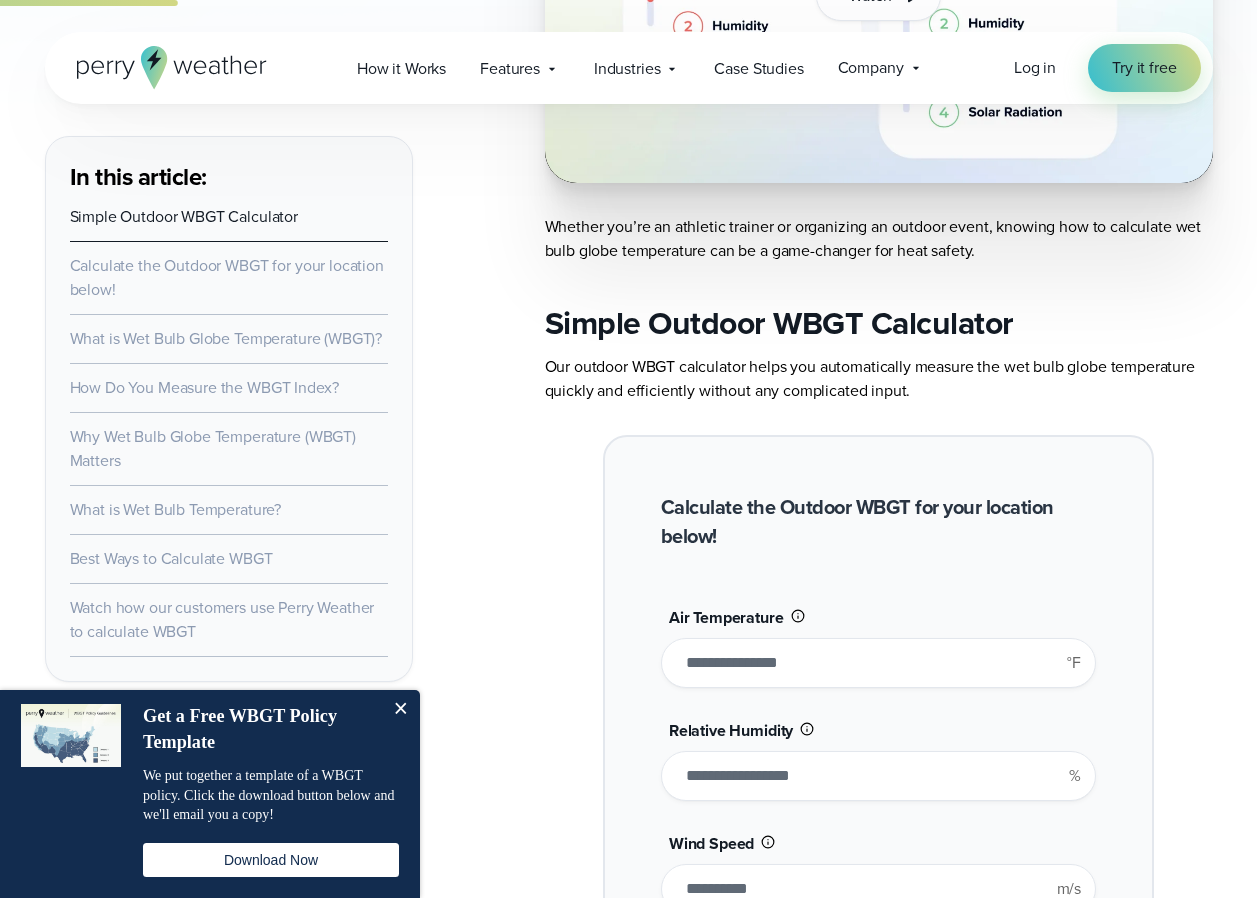 click on "****" at bounding box center (878, 663) 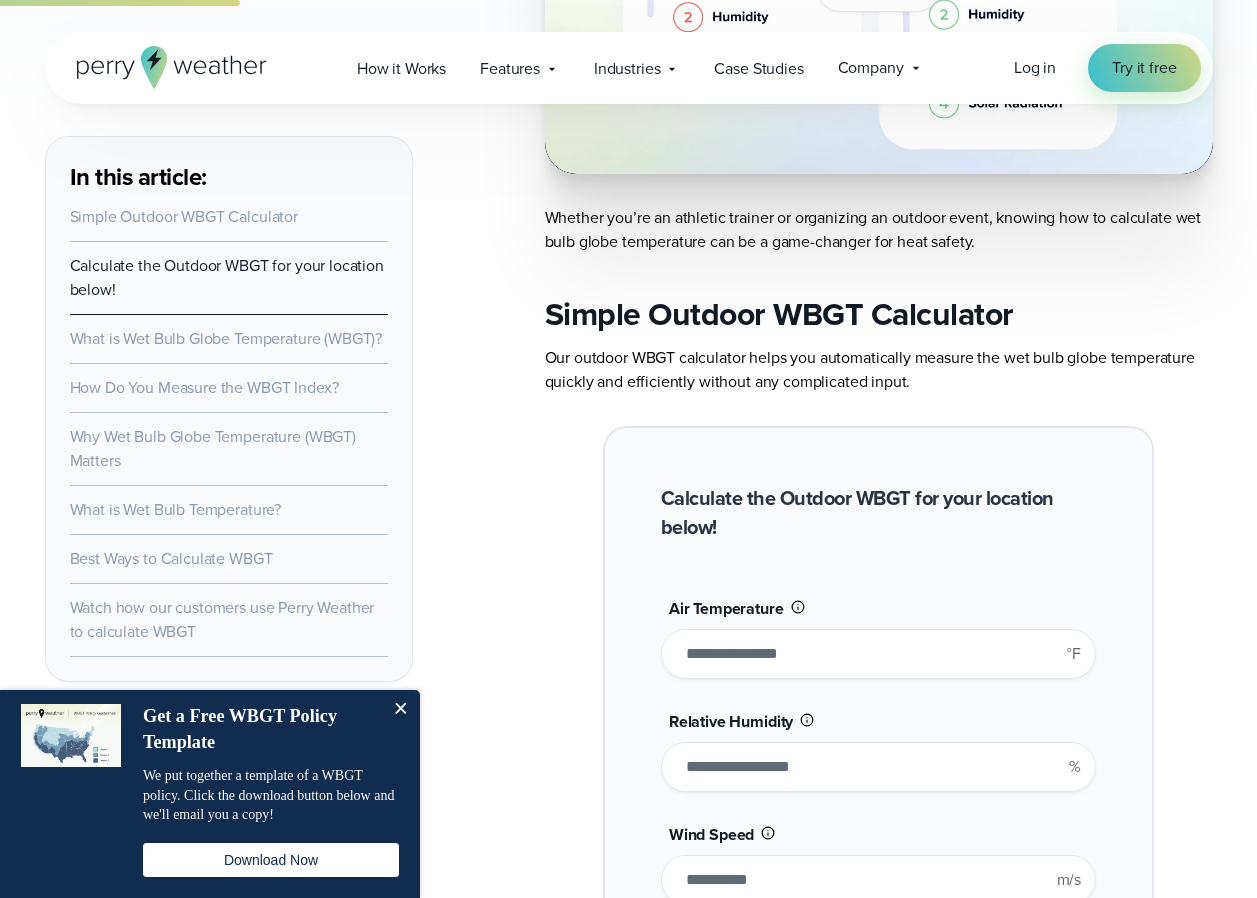 scroll, scrollTop: 1251, scrollLeft: 0, axis: vertical 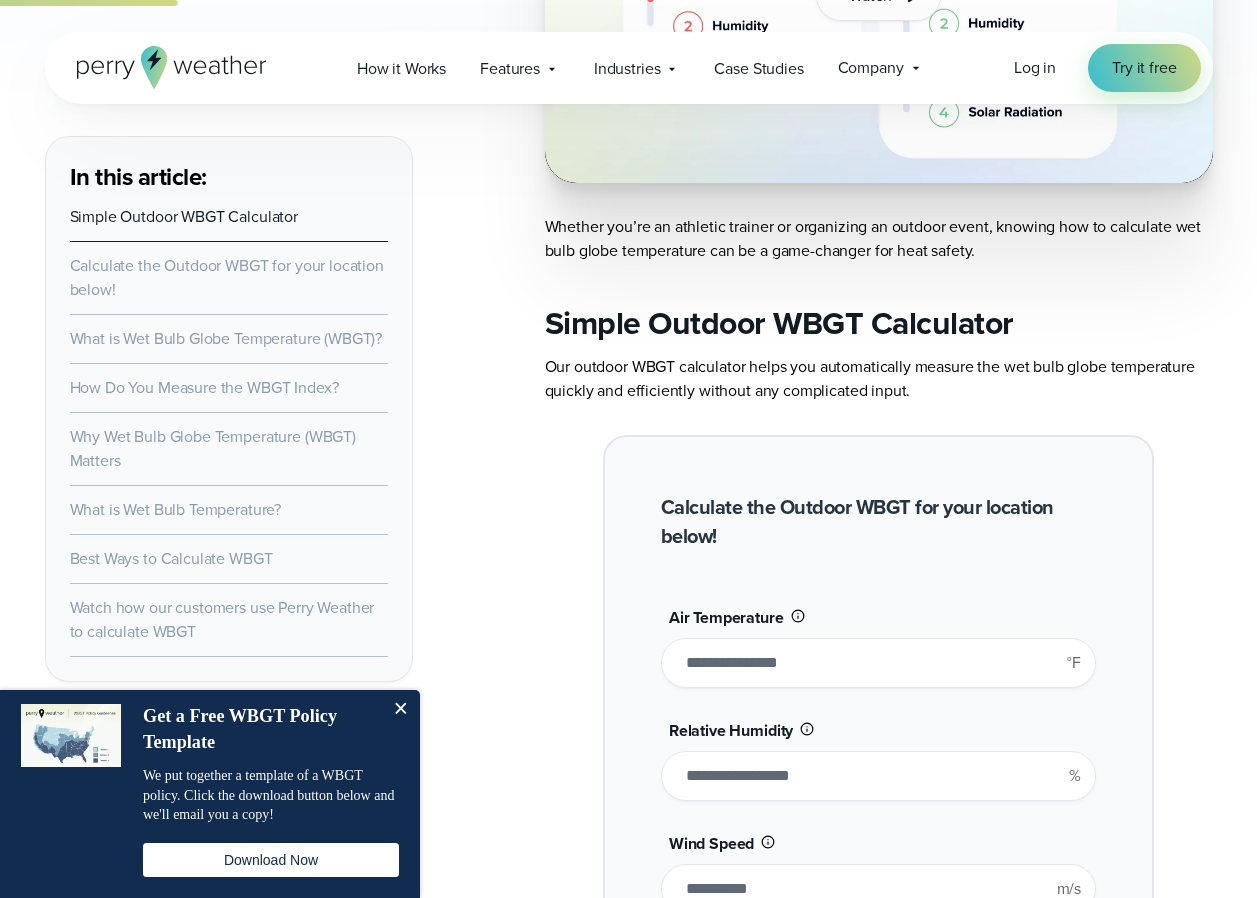 drag, startPoint x: 708, startPoint y: 667, endPoint x: 718, endPoint y: 666, distance: 10.049875 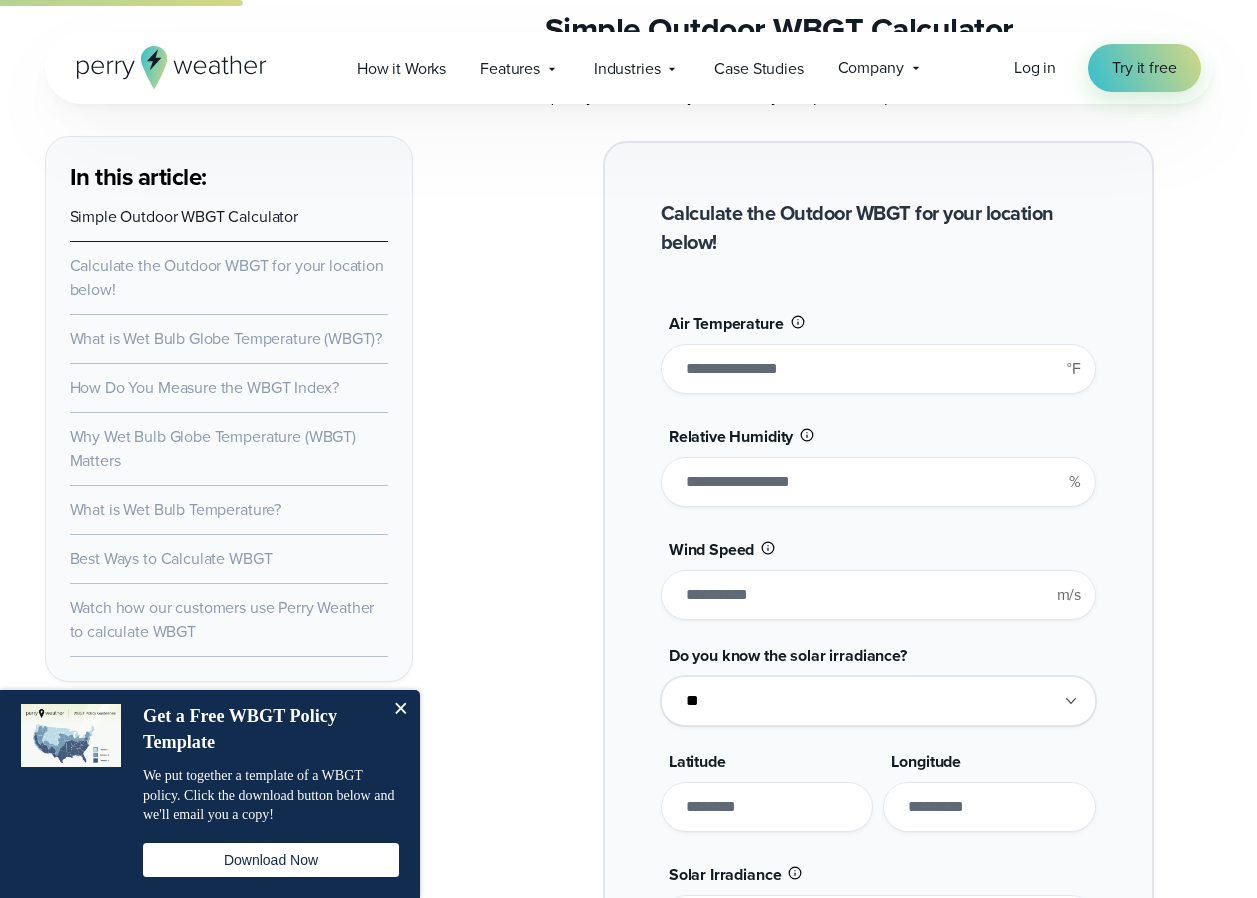 scroll, scrollTop: 1551, scrollLeft: 0, axis: vertical 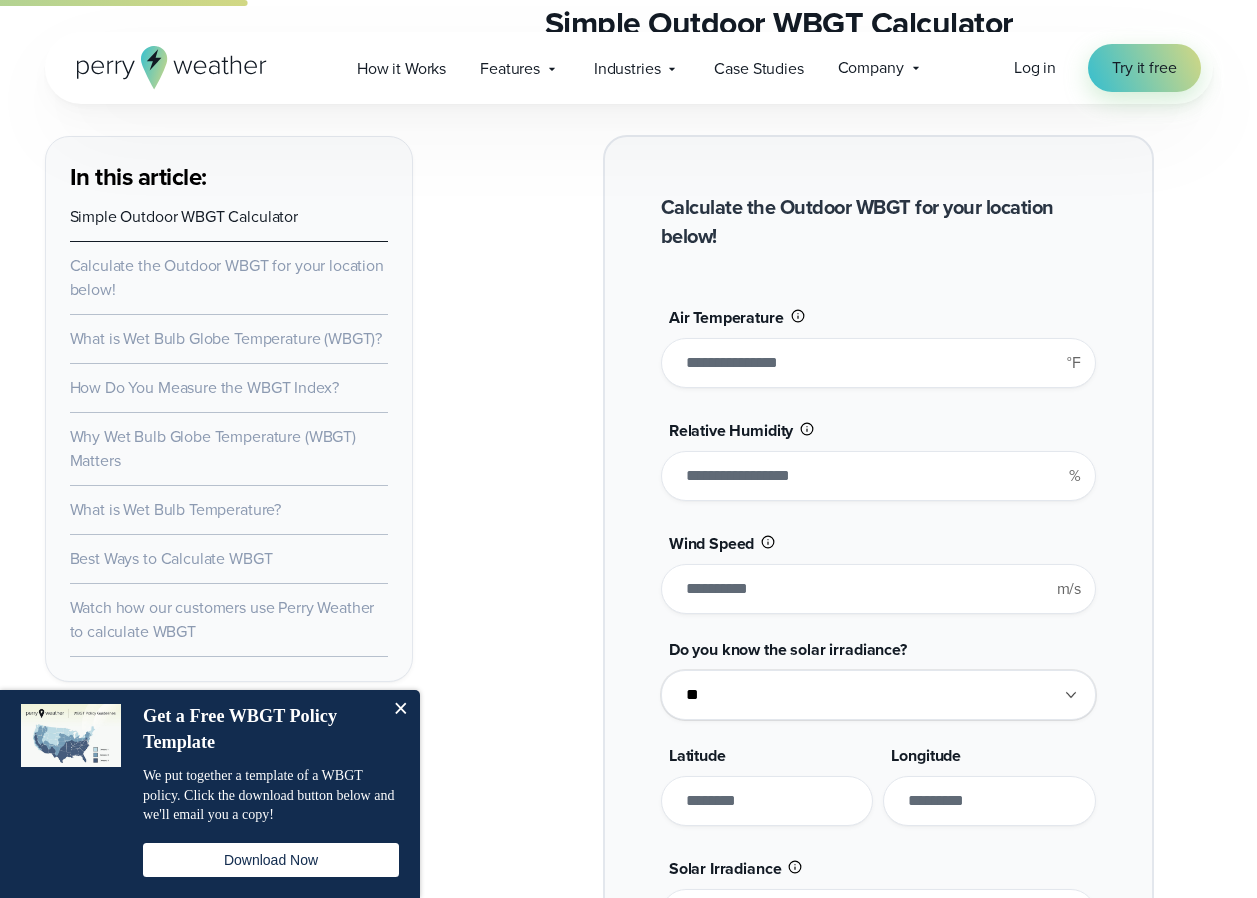 drag, startPoint x: 696, startPoint y: 477, endPoint x: 685, endPoint y: 481, distance: 11.7046995 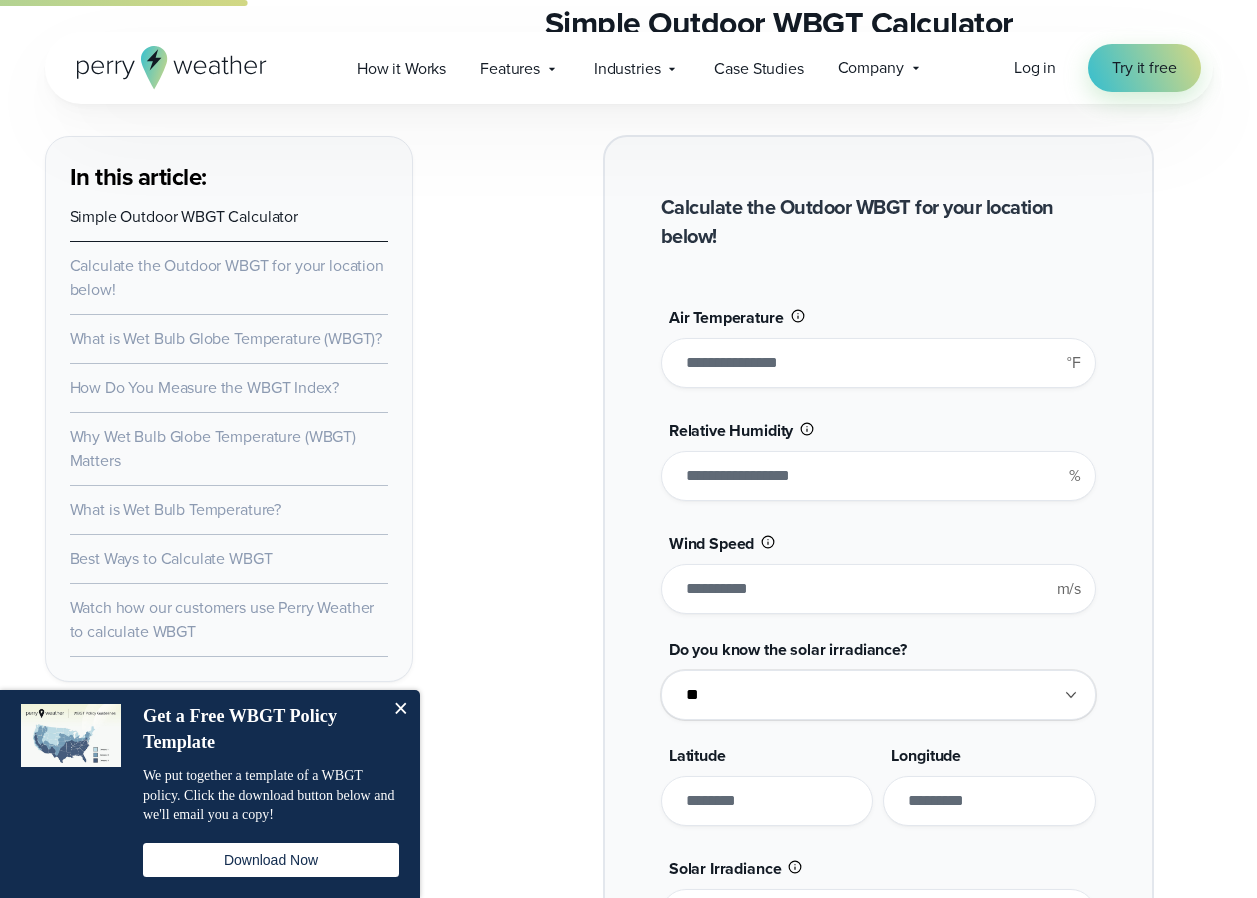 type on "**" 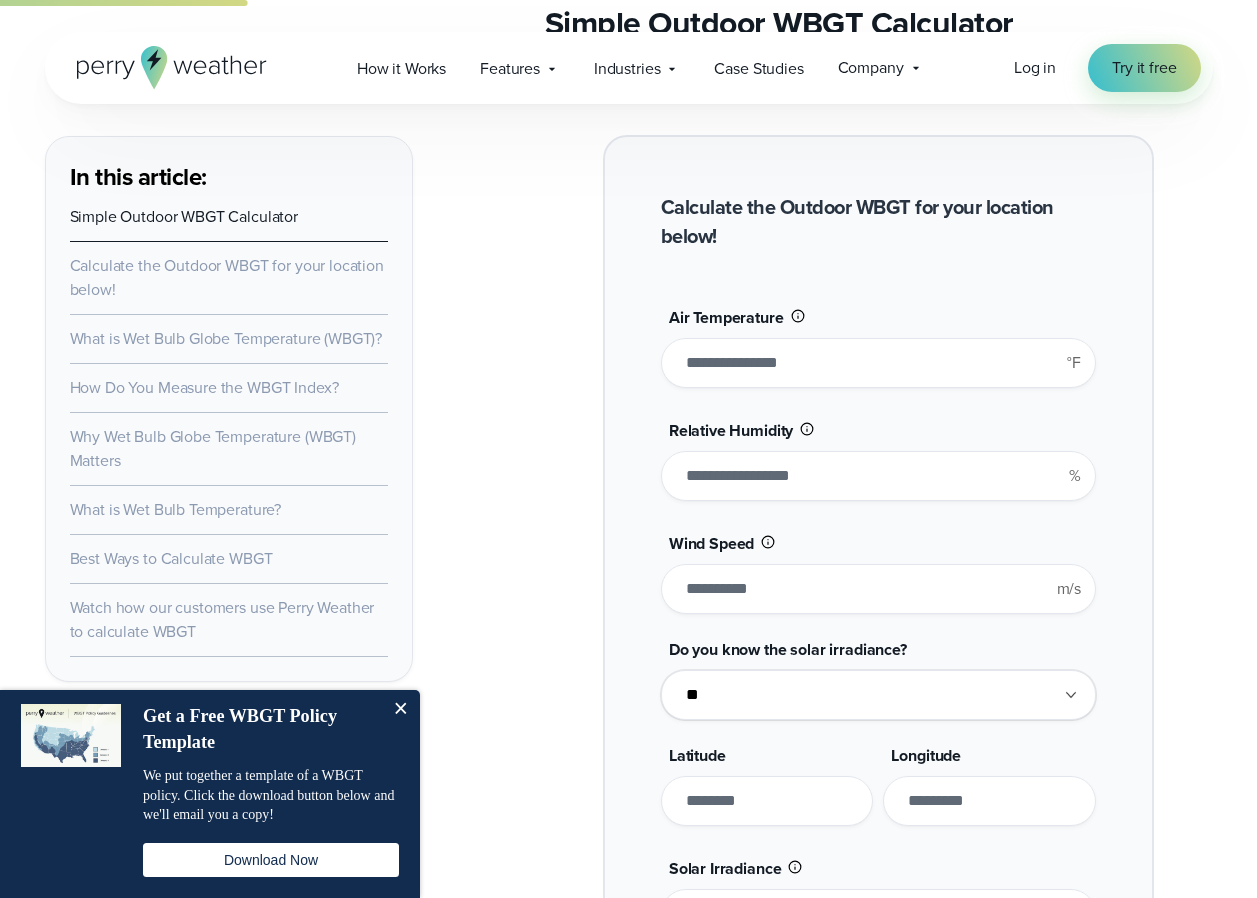 type on "*******" 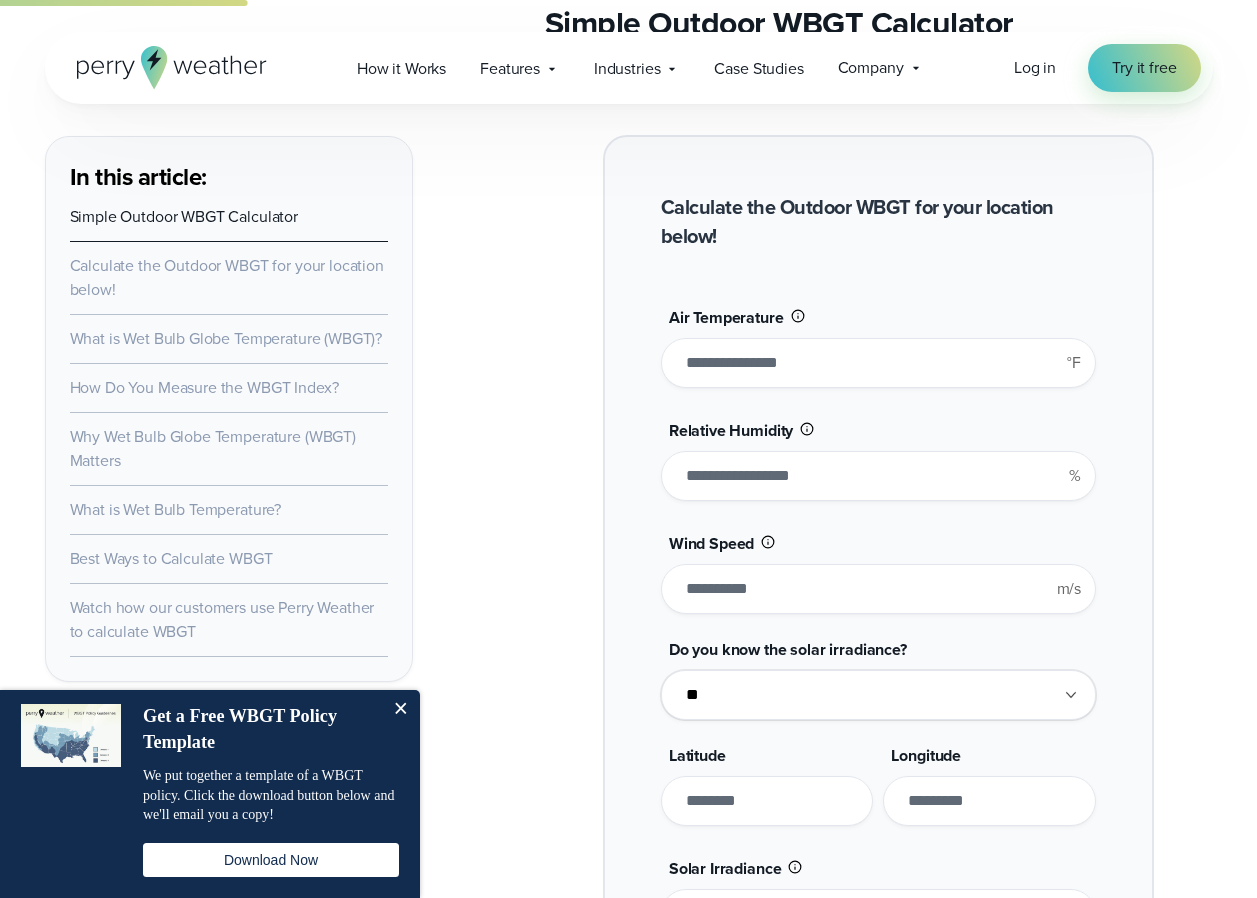 type on "***" 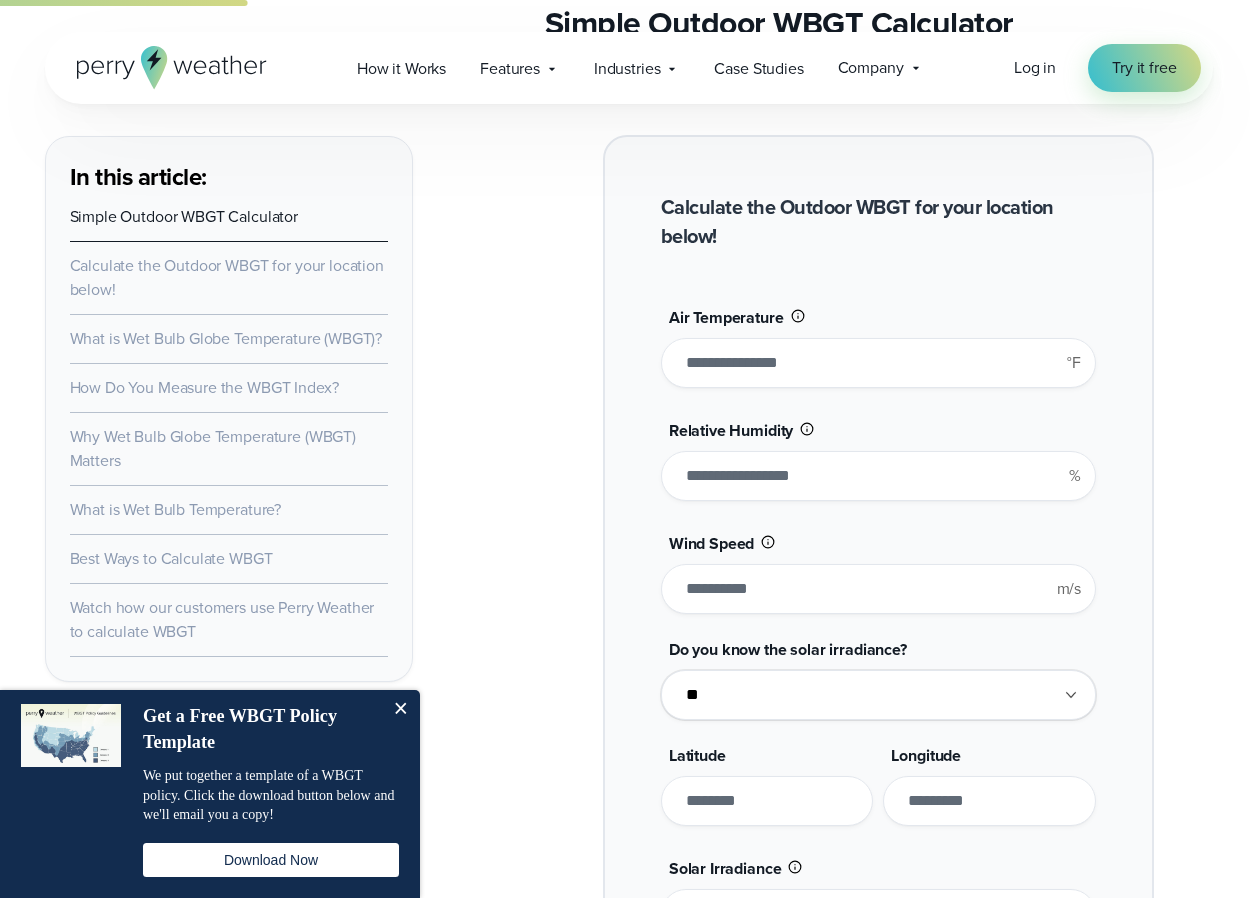 type on "********" 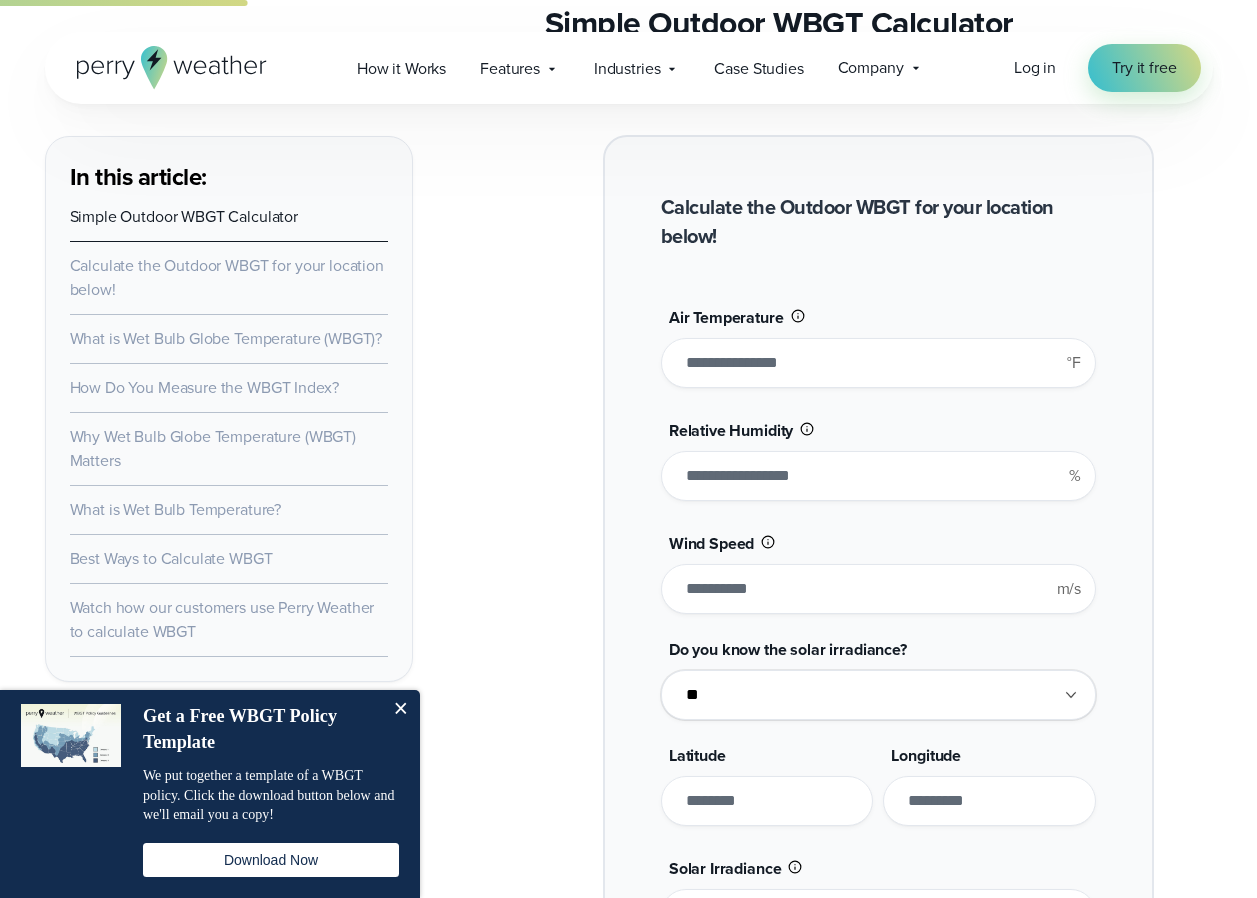 type on "**" 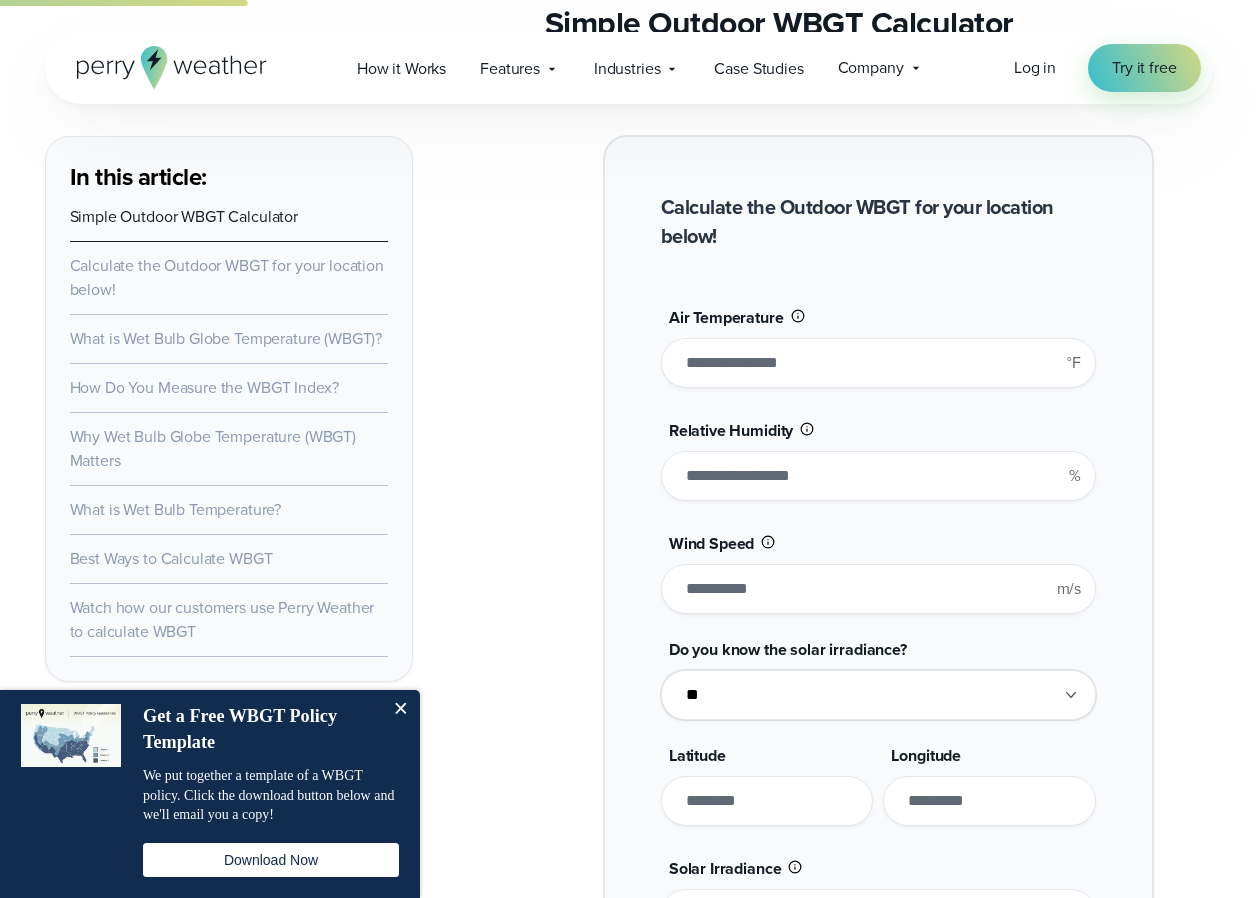 type on "*******" 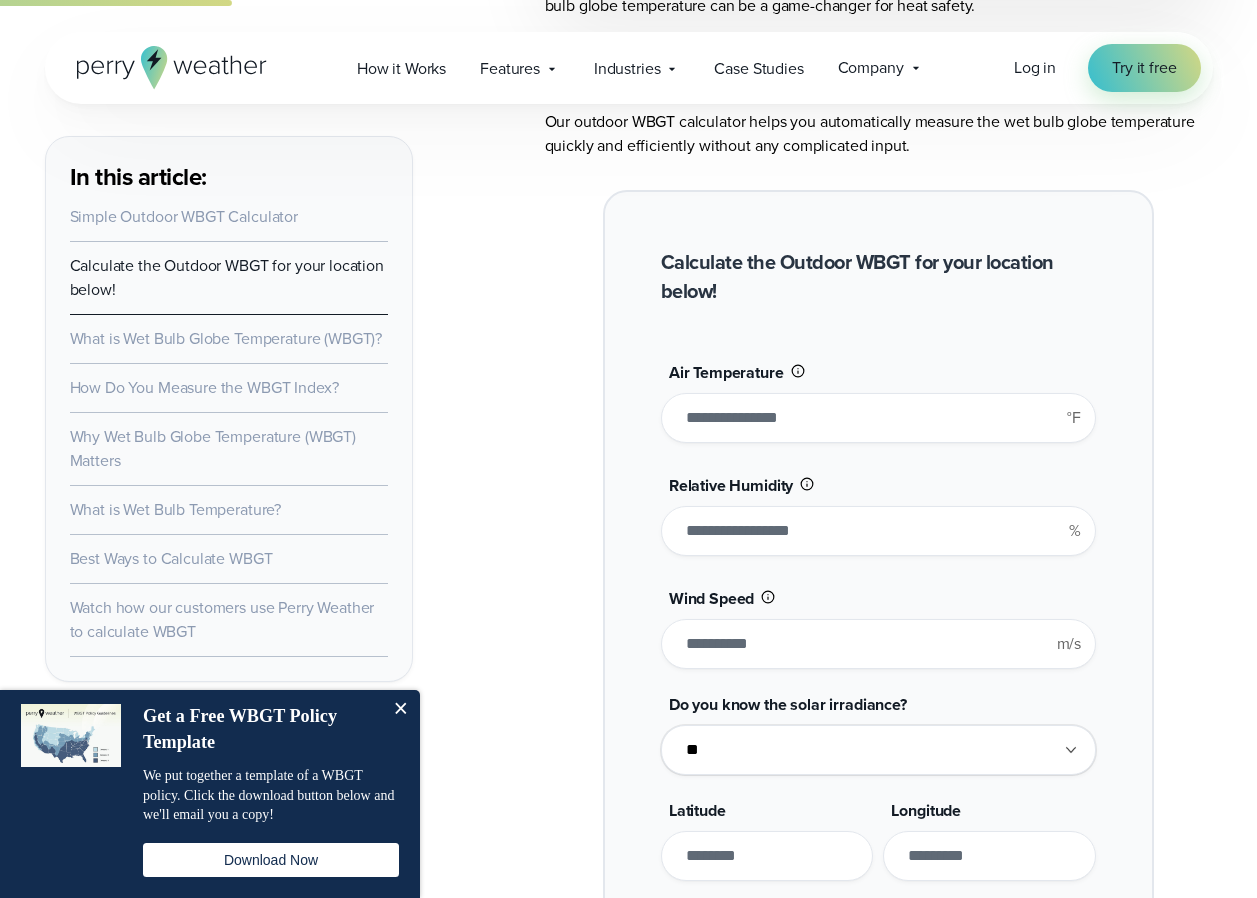 scroll, scrollTop: 1251, scrollLeft: 0, axis: vertical 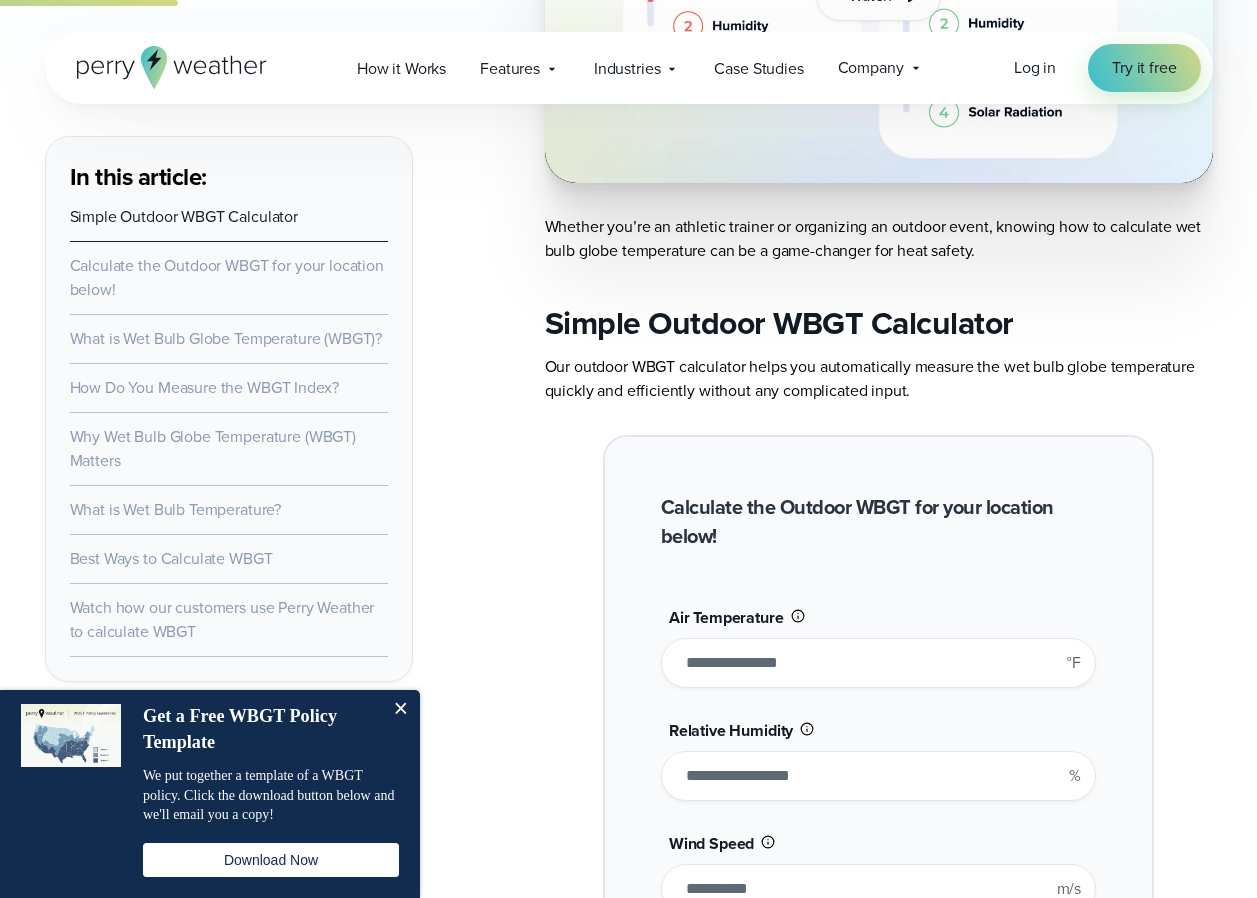 type on "**" 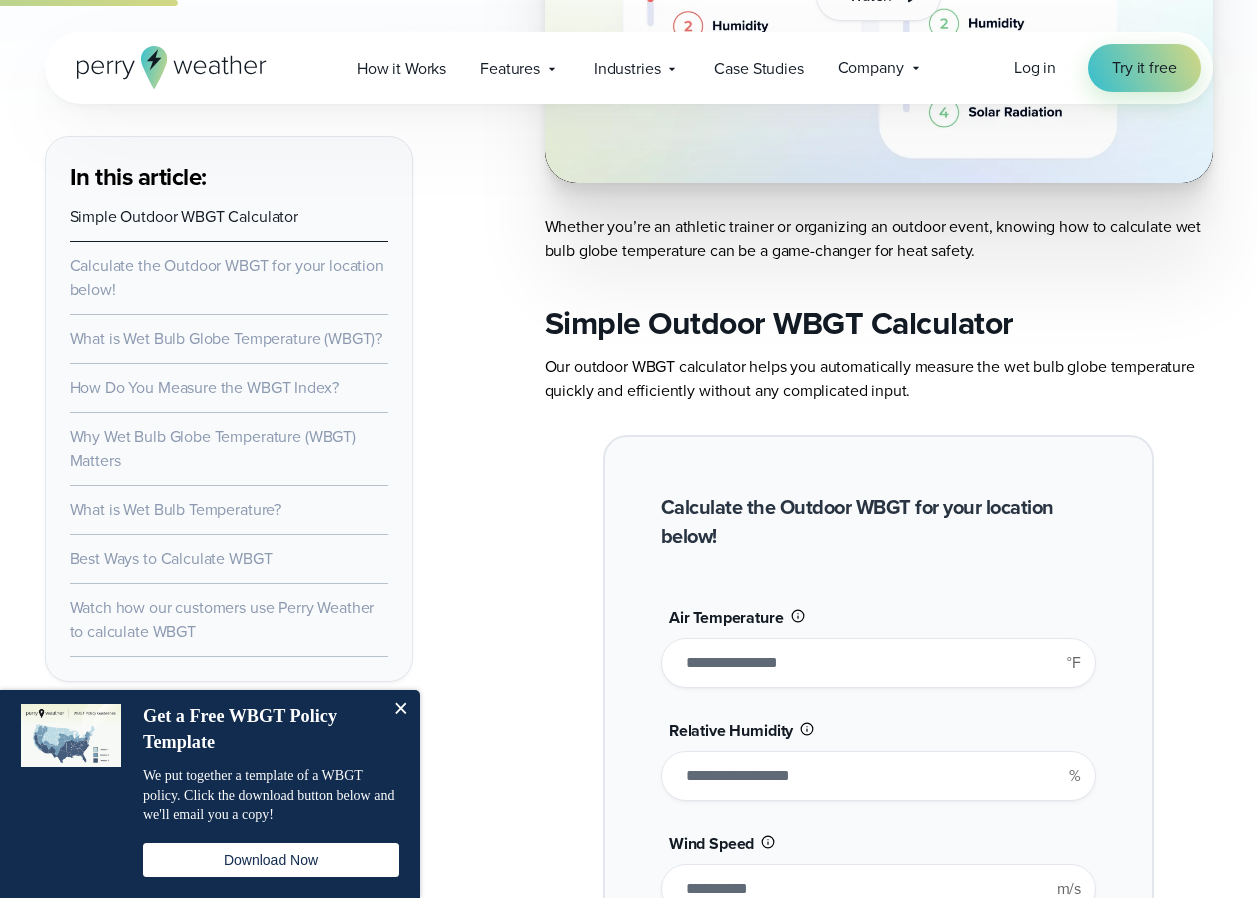 type on "****" 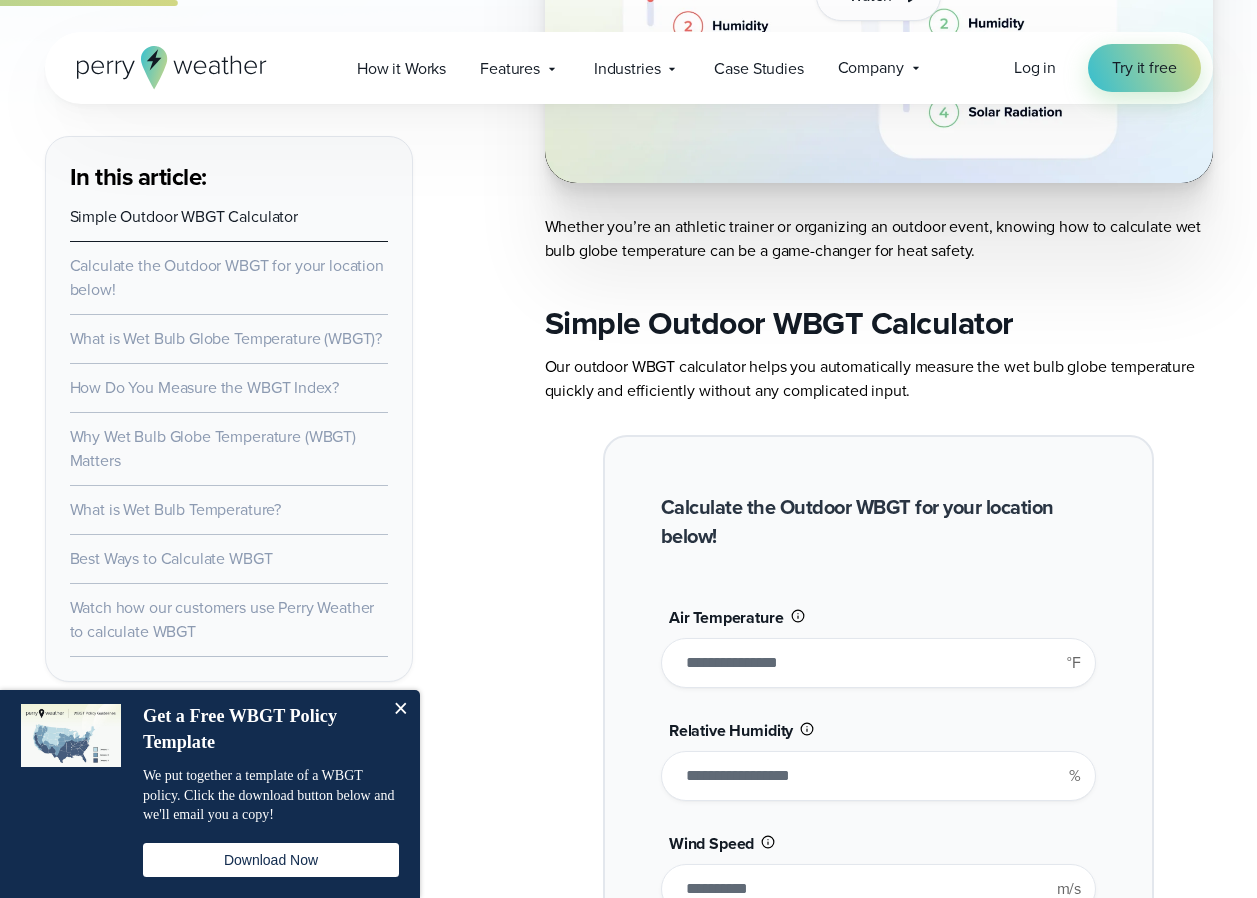 type on "*******" 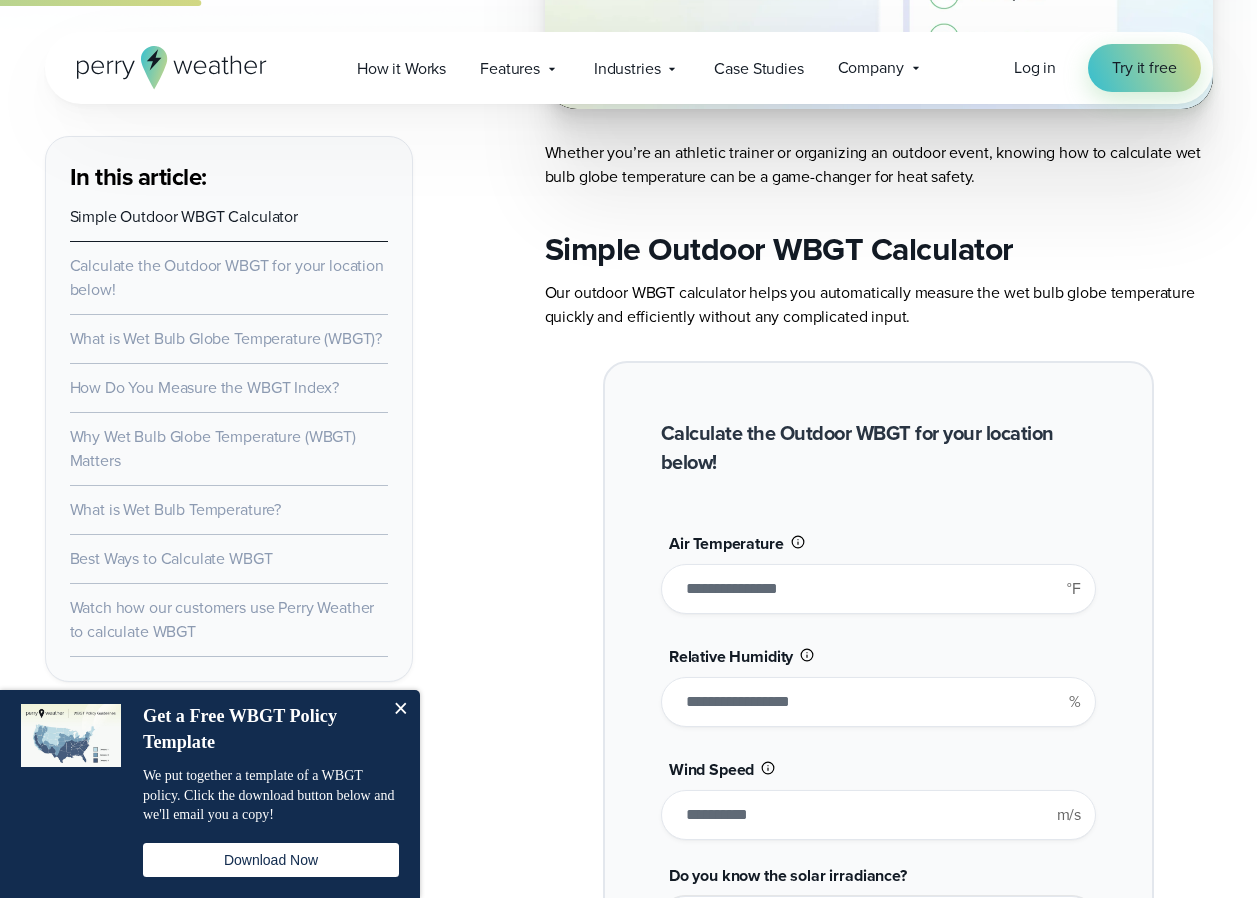scroll, scrollTop: 1251, scrollLeft: 0, axis: vertical 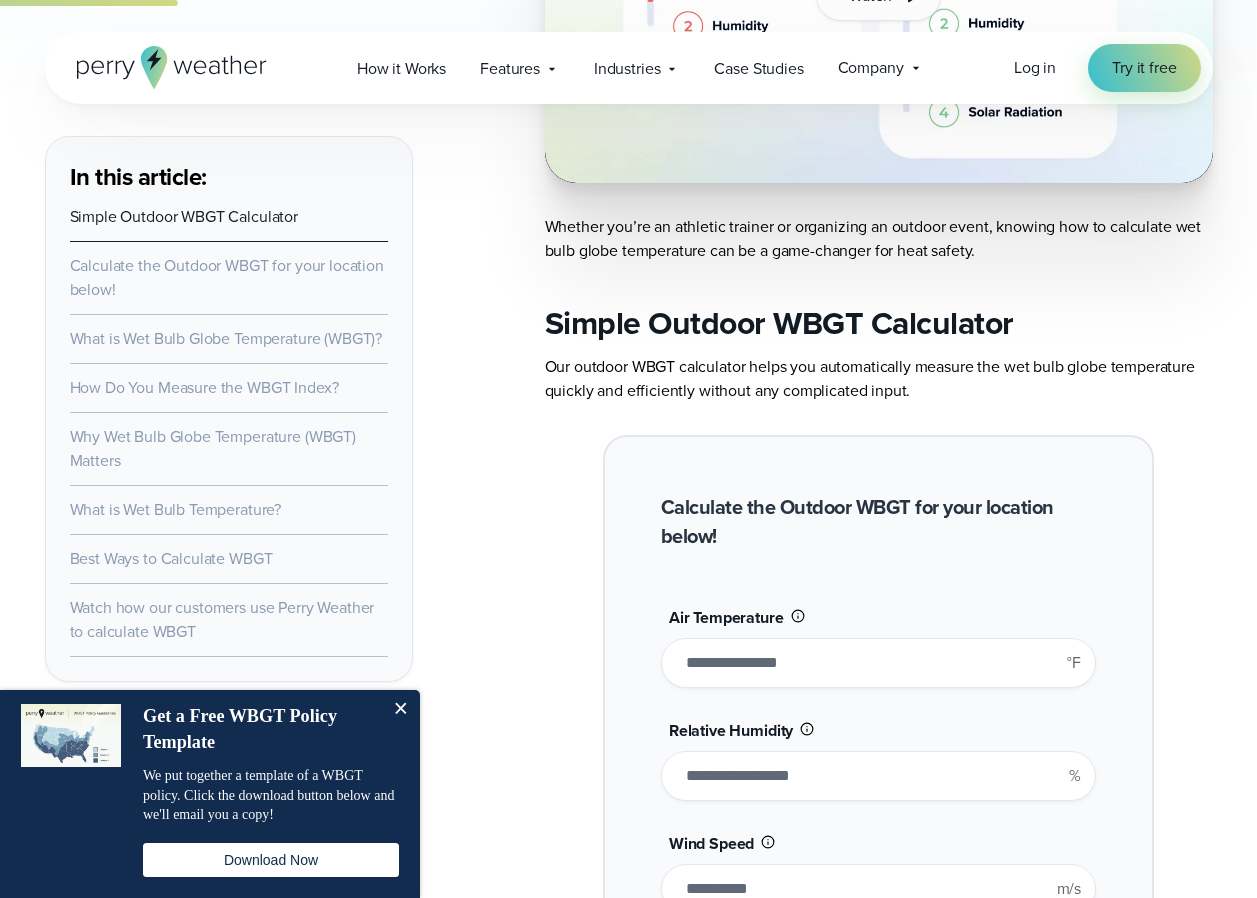 click on "****" at bounding box center (878, 663) 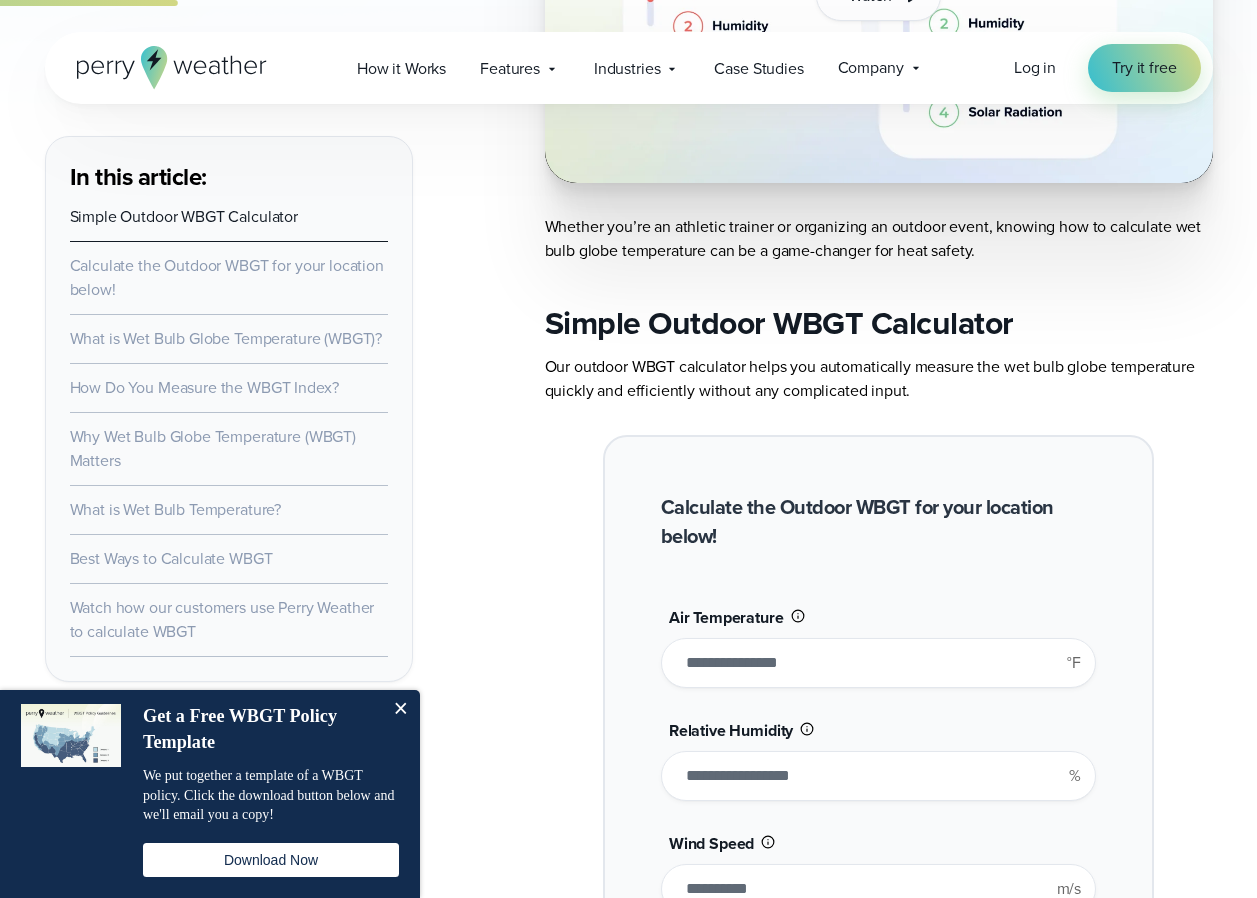 type on "****" 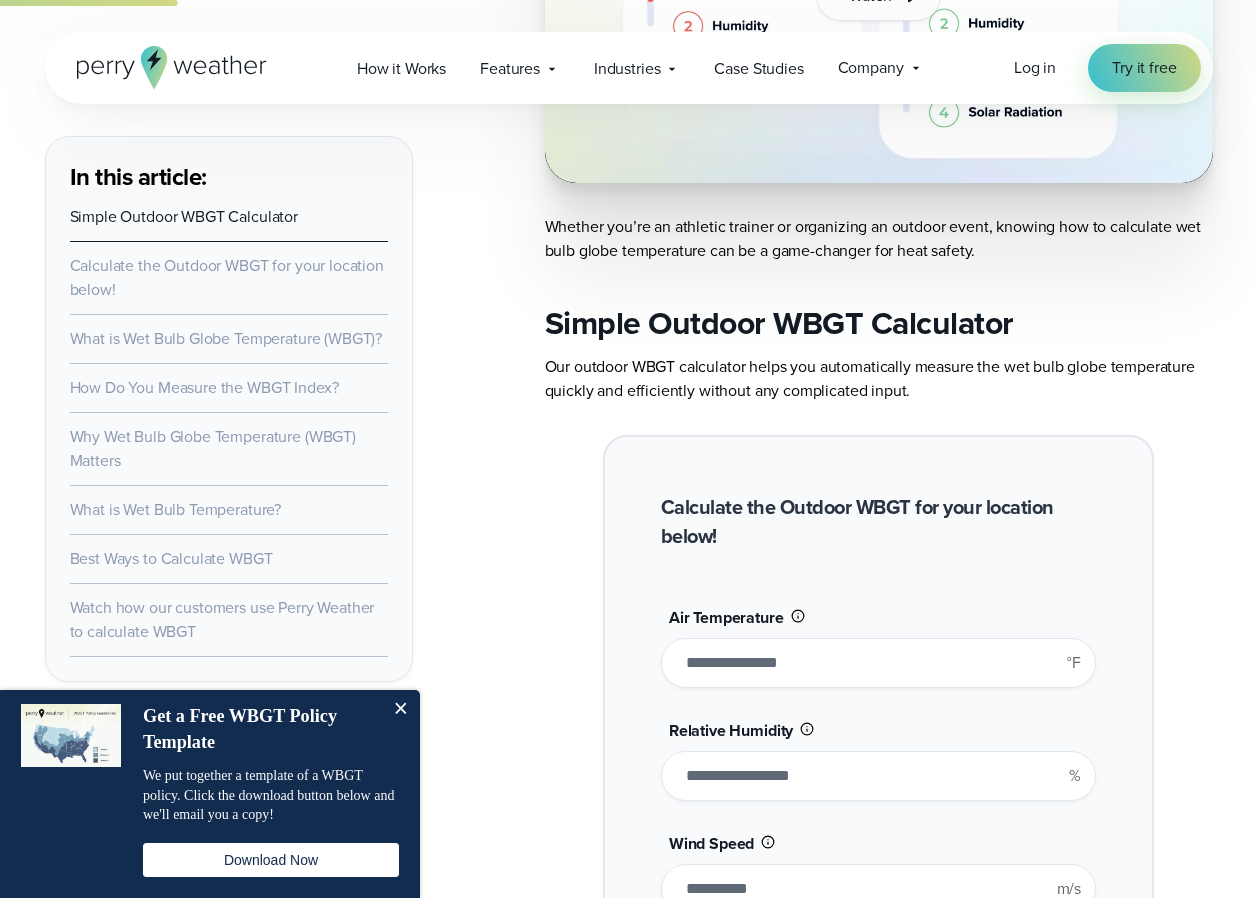 type on "*******" 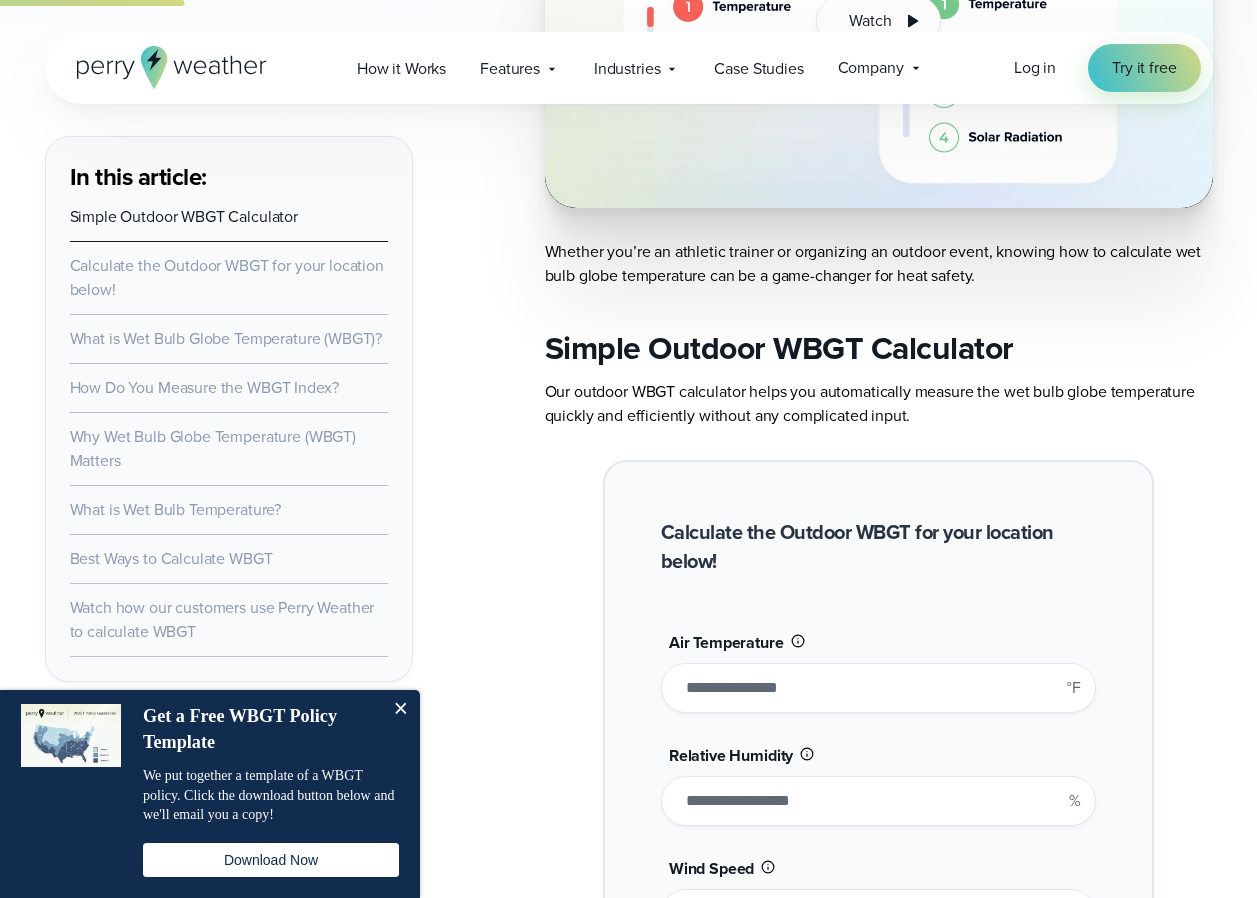 scroll, scrollTop: 1351, scrollLeft: 0, axis: vertical 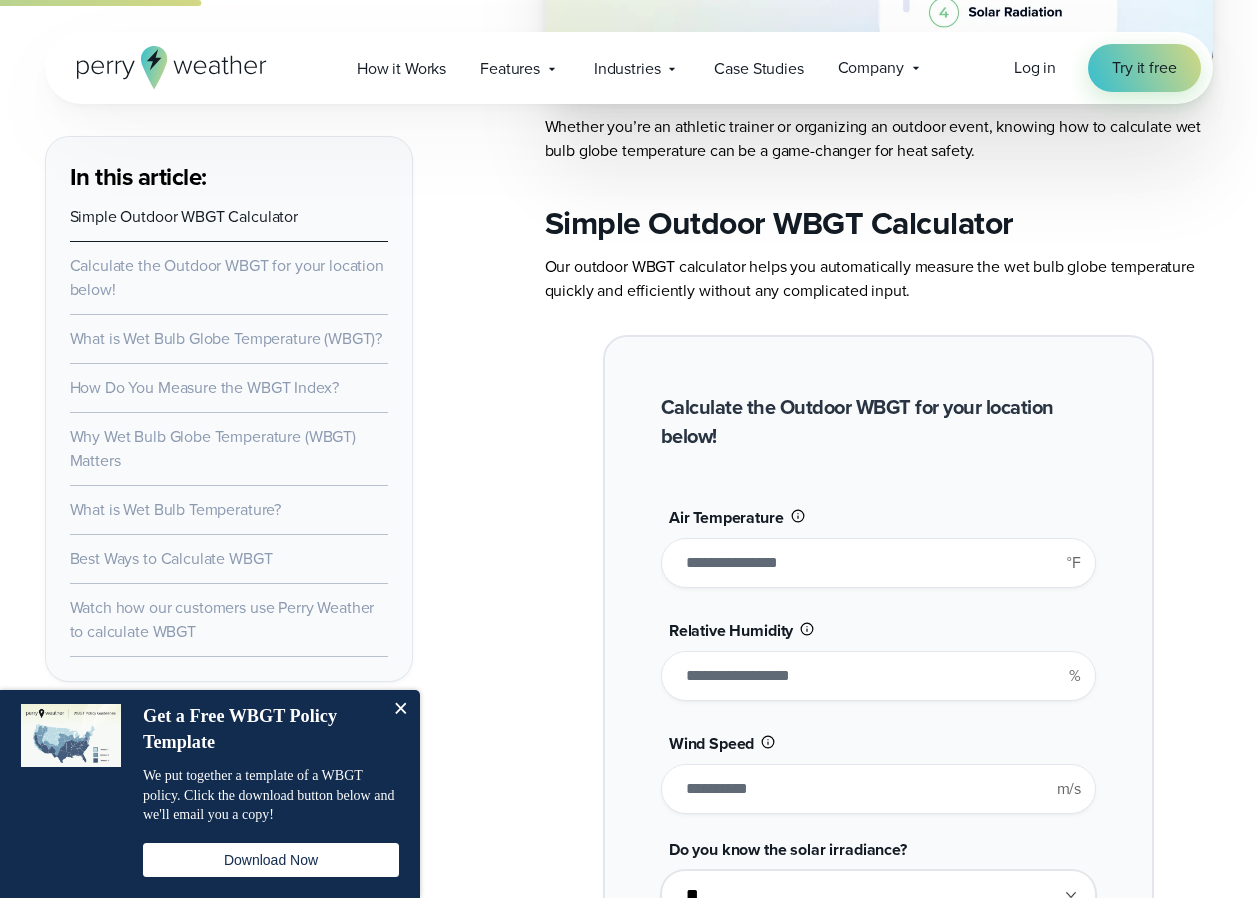 drag, startPoint x: 709, startPoint y: 576, endPoint x: 723, endPoint y: 575, distance: 14.035668 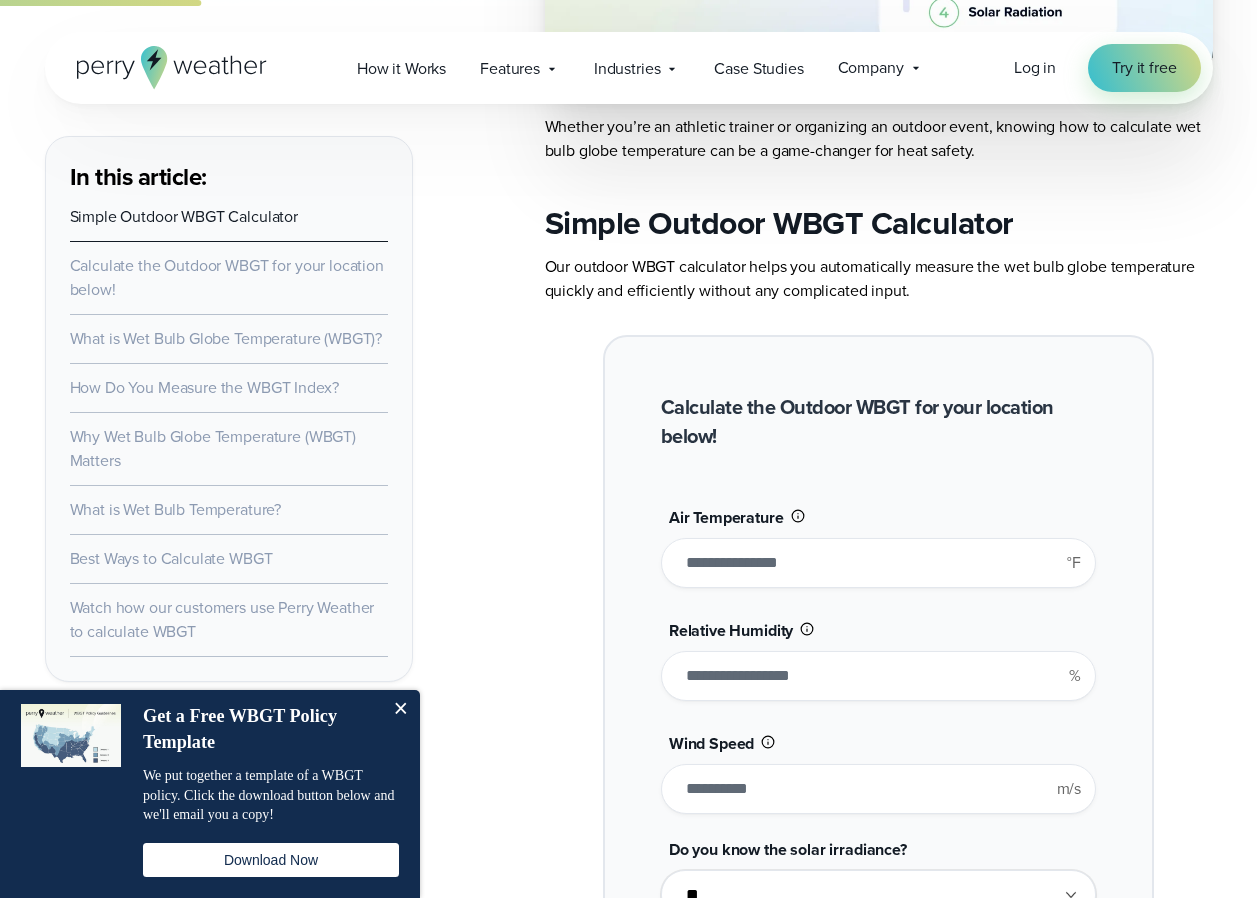 type on "****" 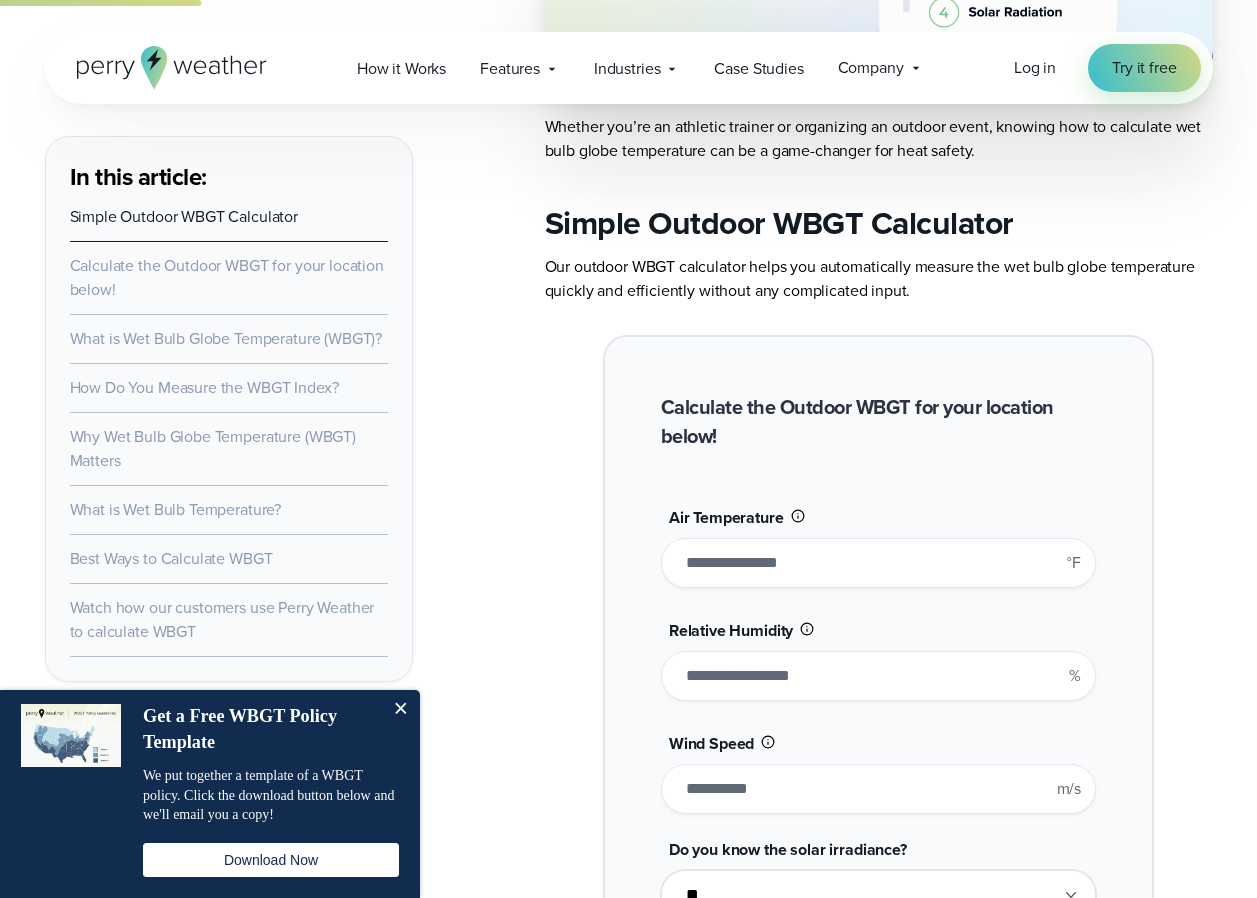 type on "*******" 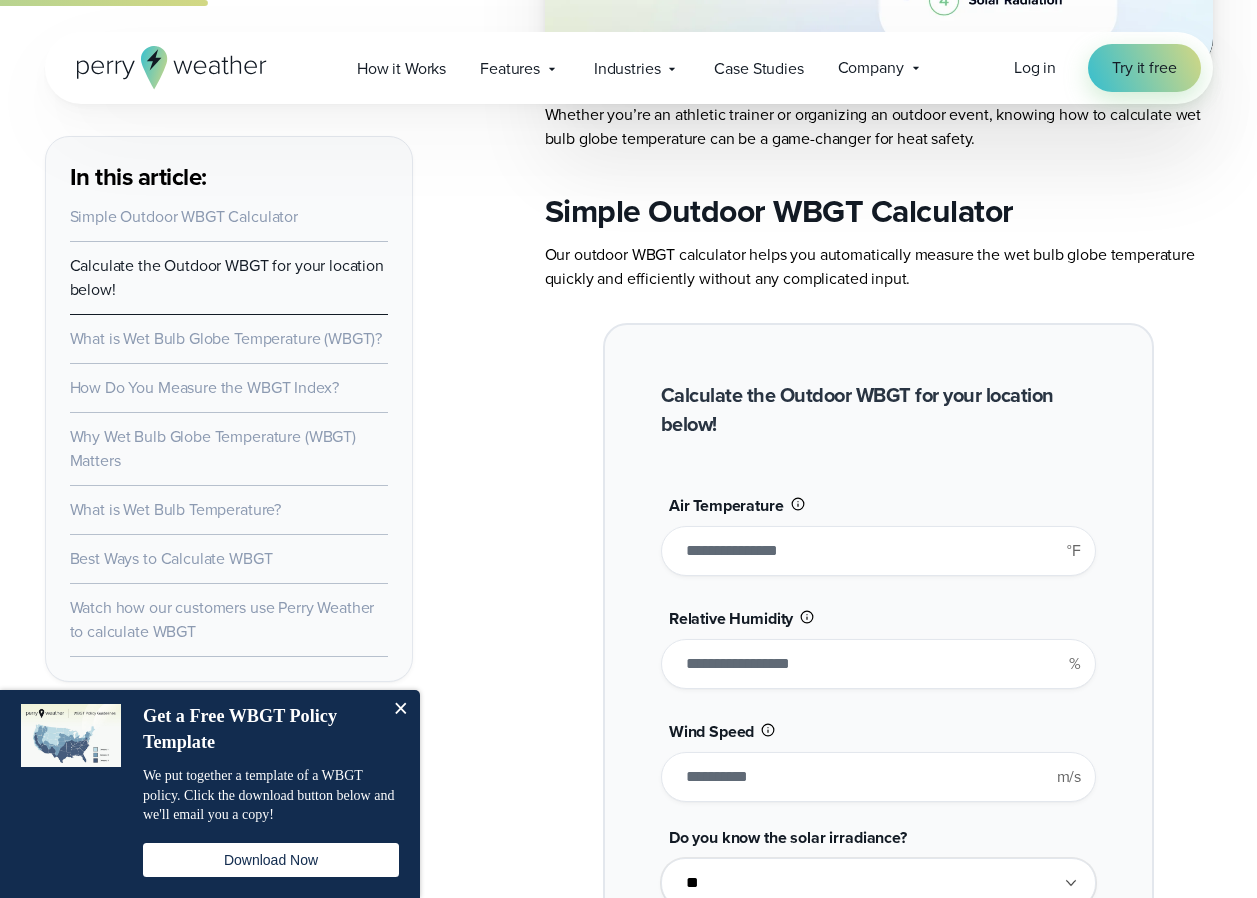 scroll, scrollTop: 1351, scrollLeft: 0, axis: vertical 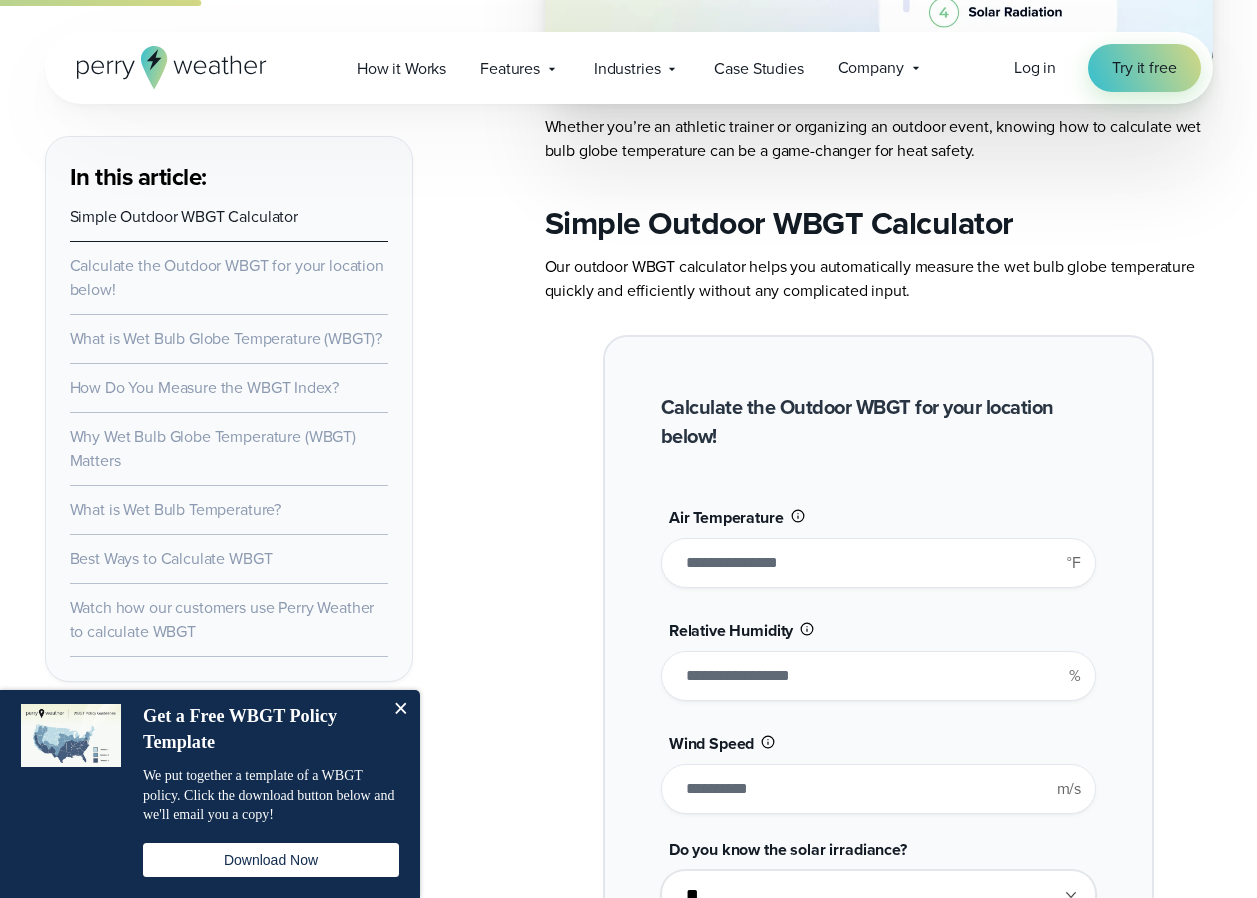drag, startPoint x: 693, startPoint y: 564, endPoint x: 704, endPoint y: 564, distance: 11 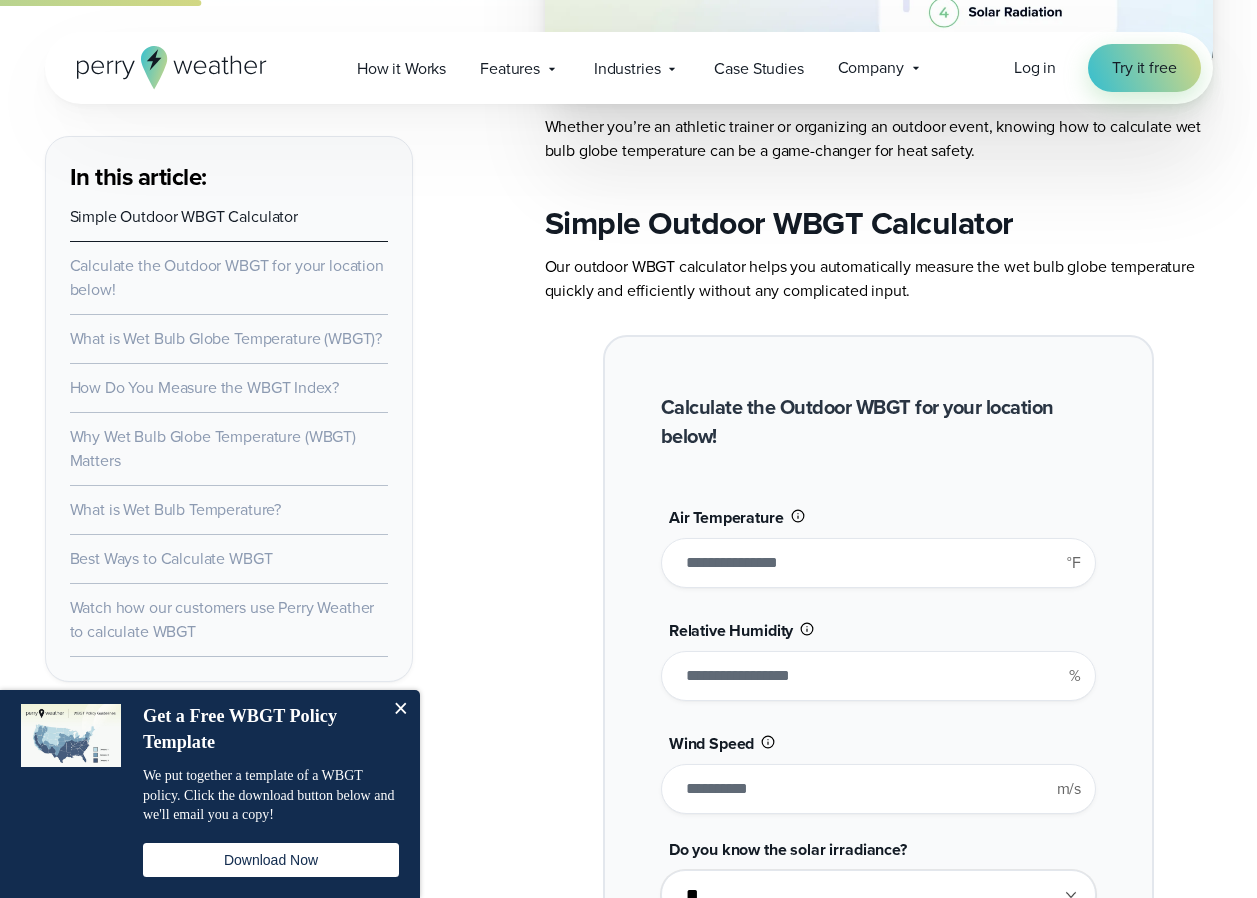 type on "****" 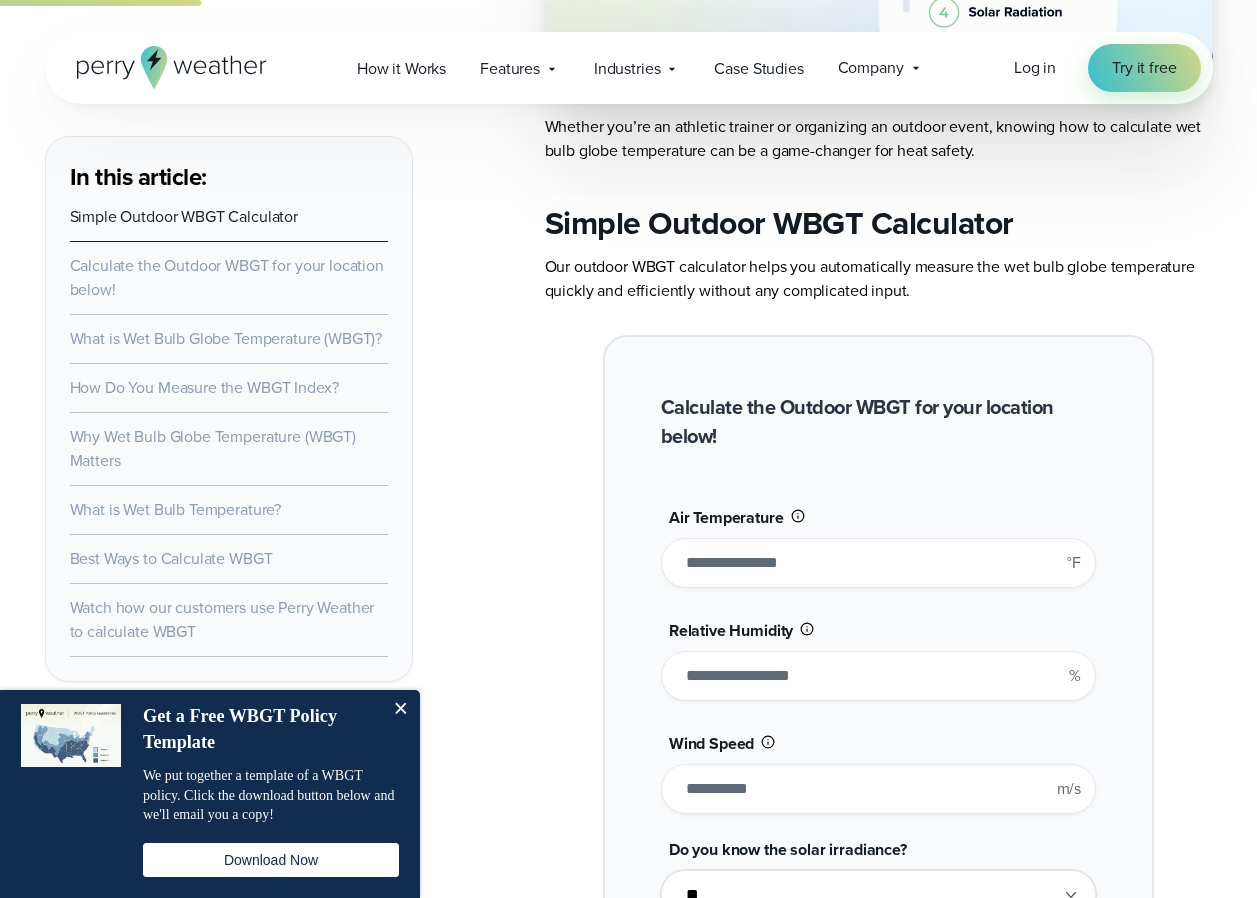 type on "*******" 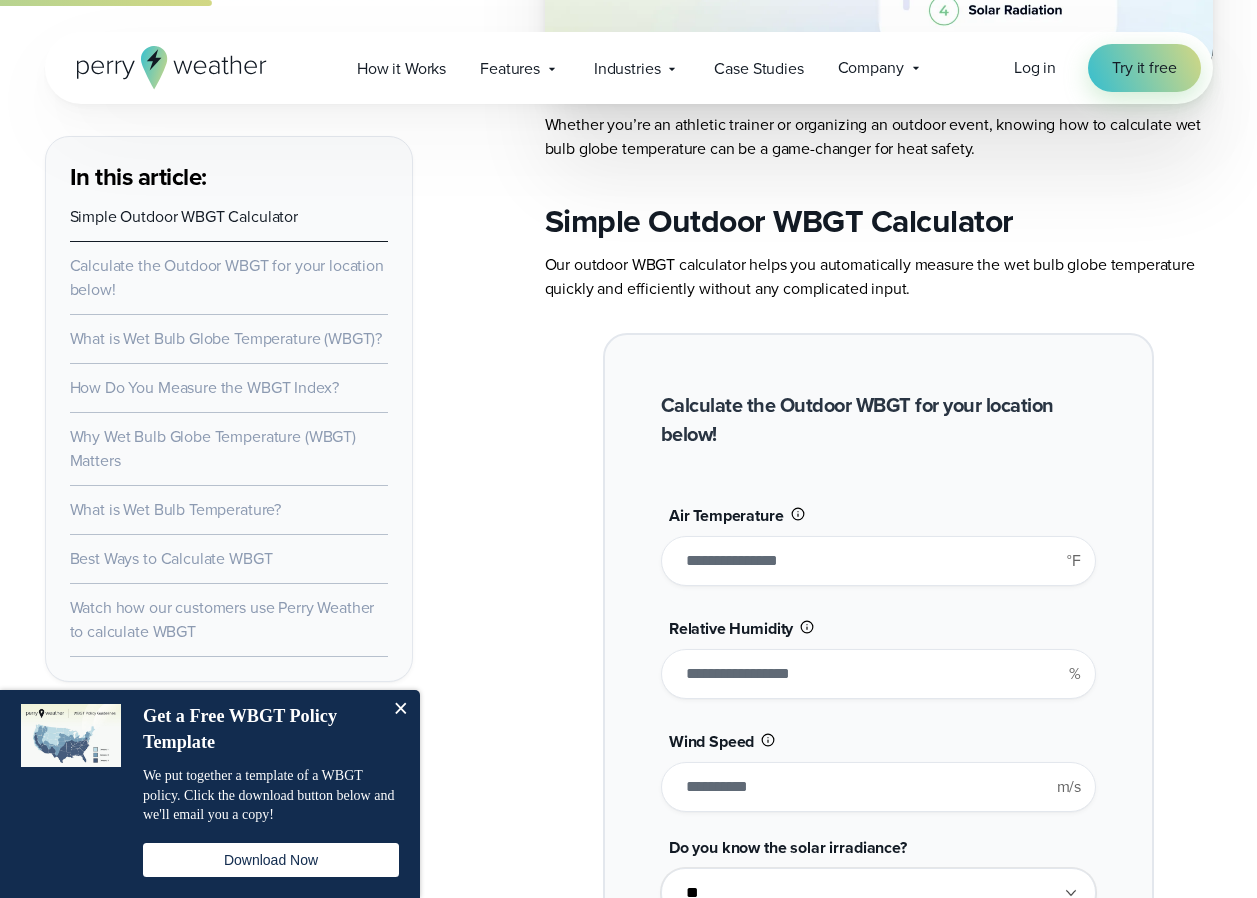 scroll, scrollTop: 1351, scrollLeft: 0, axis: vertical 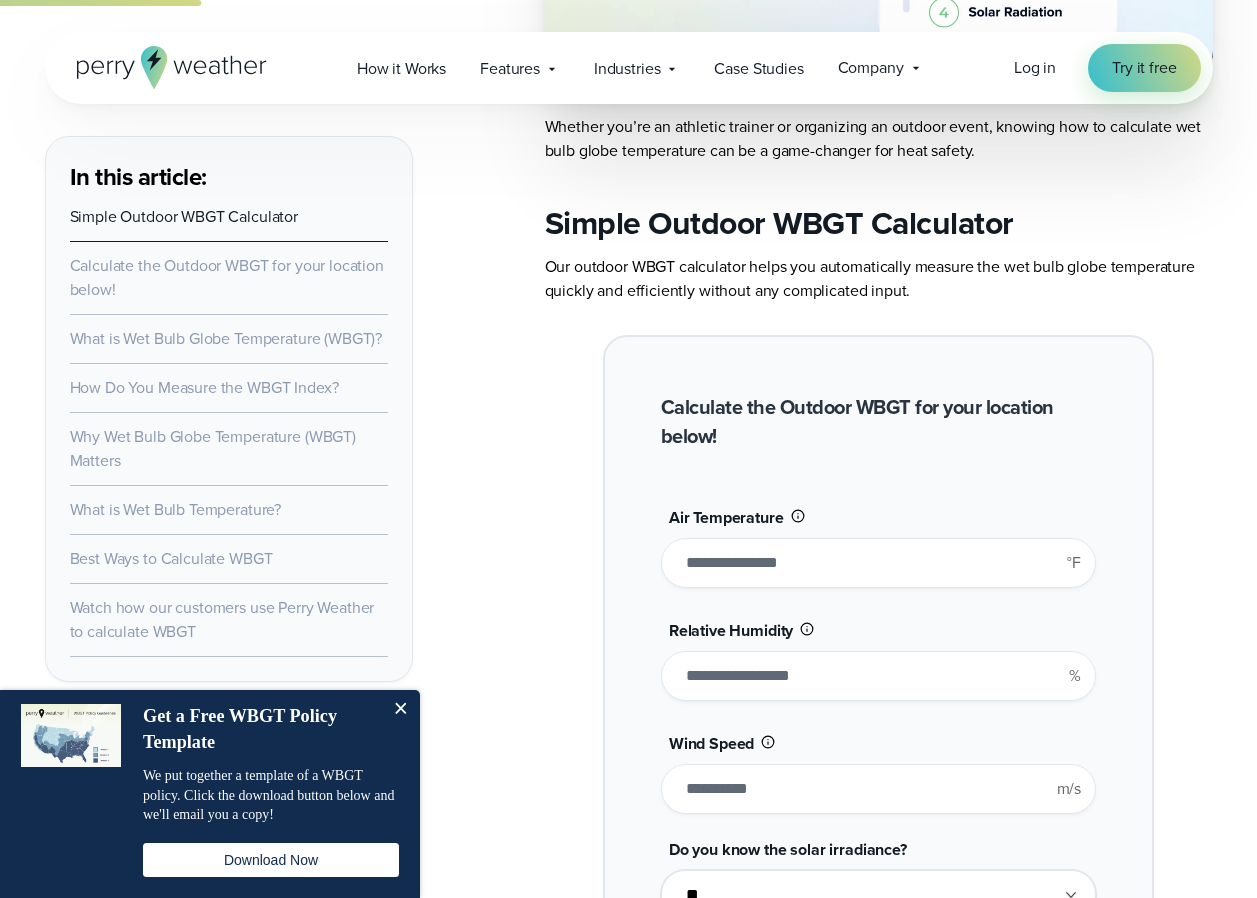 drag, startPoint x: 695, startPoint y: 563, endPoint x: 712, endPoint y: 560, distance: 17.262676 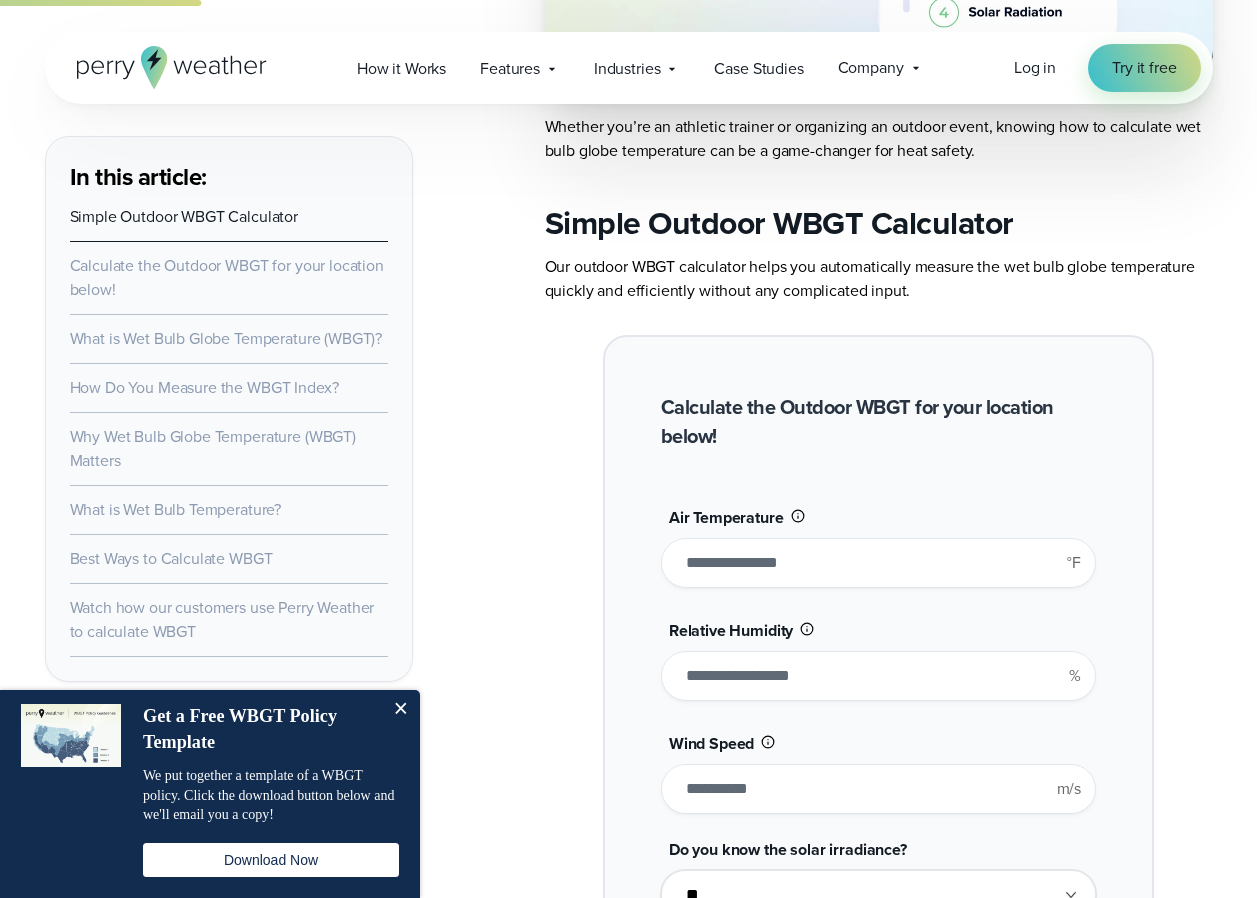 type on "*****" 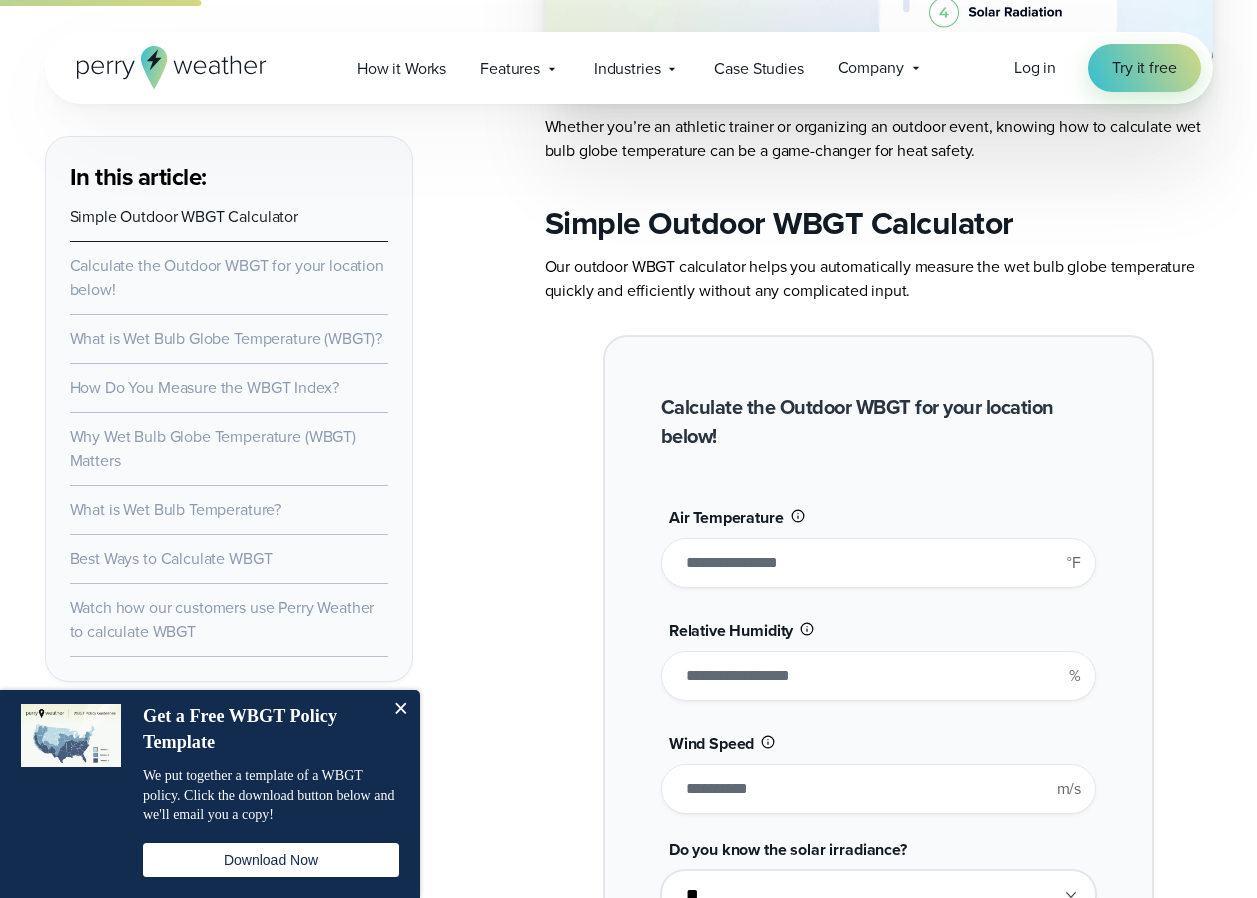 type on "*******" 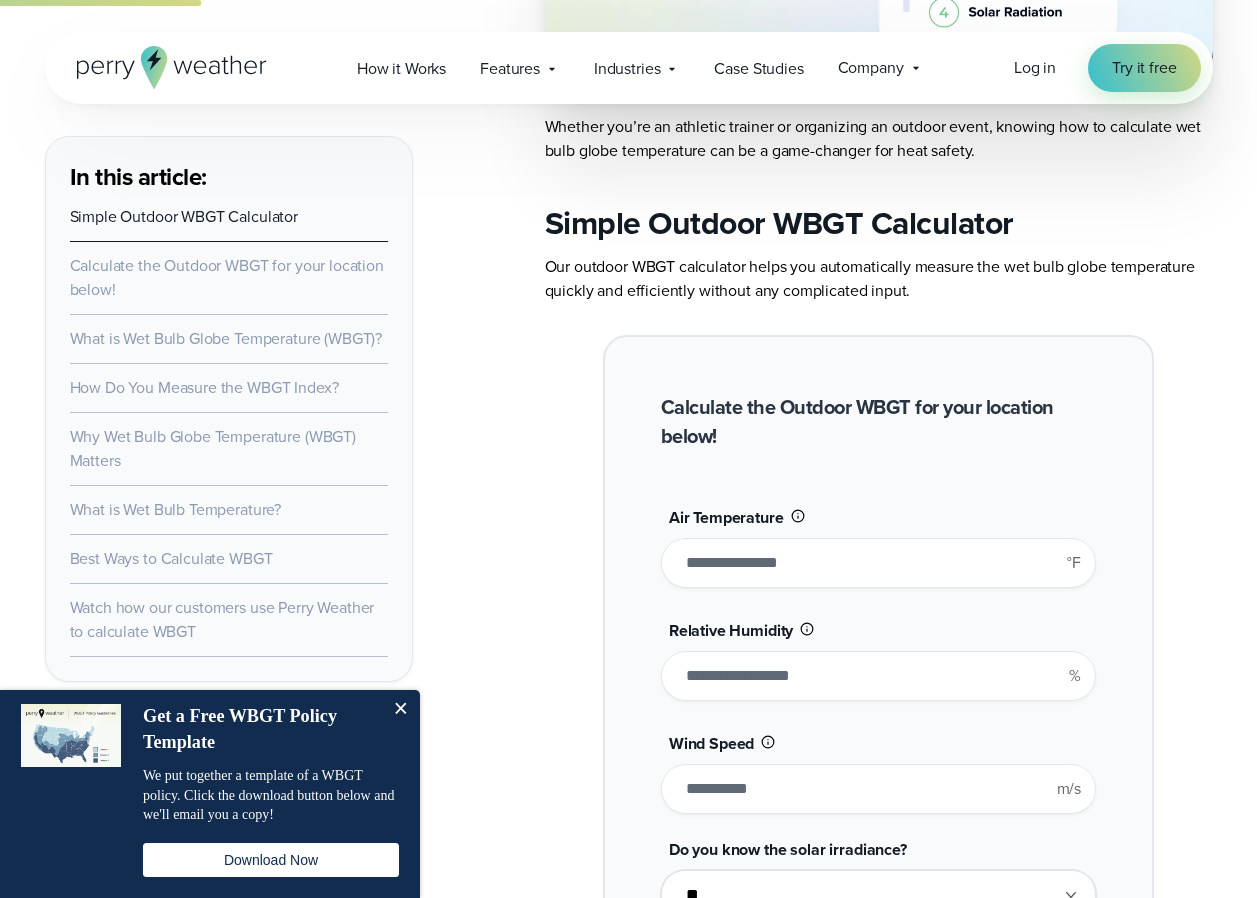 type on "****" 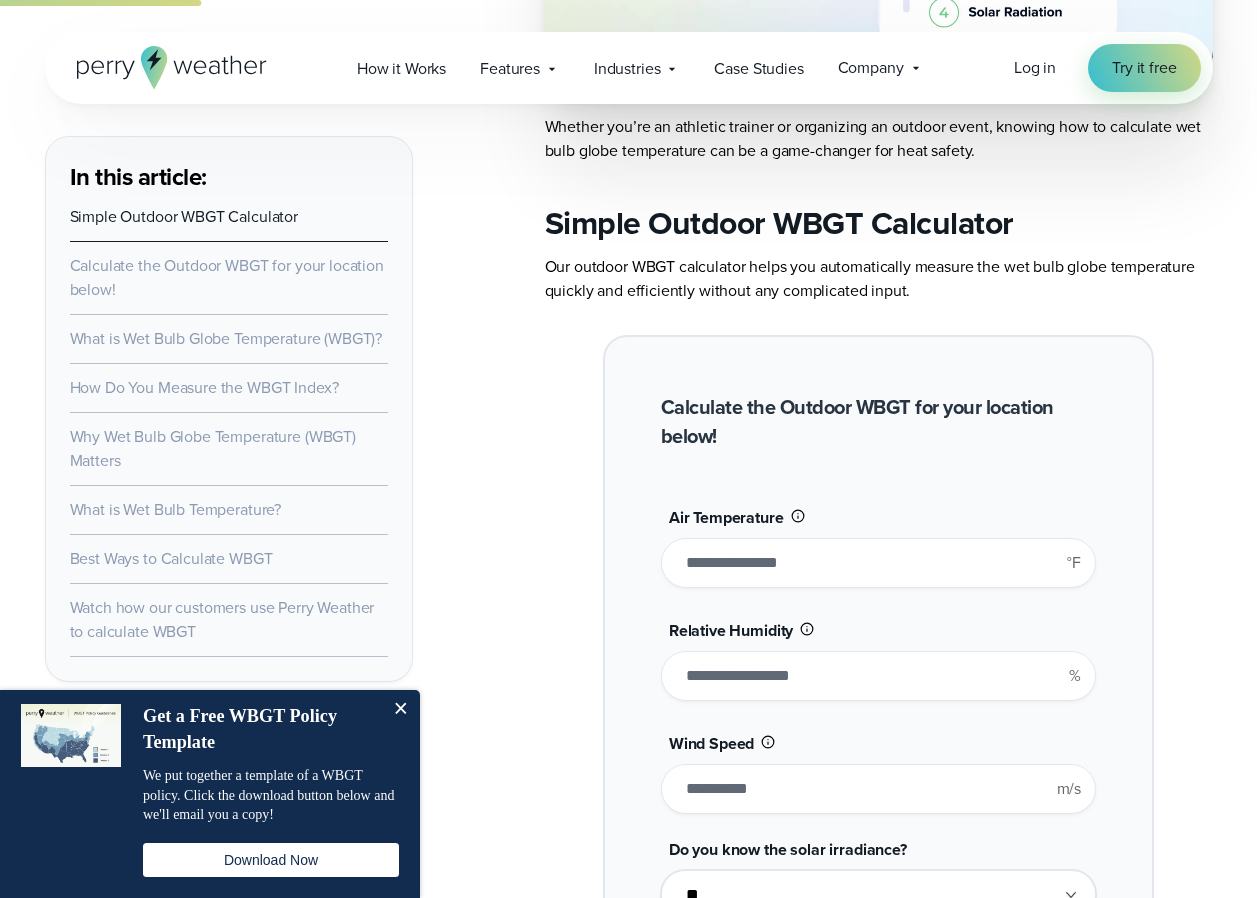 type on "*******" 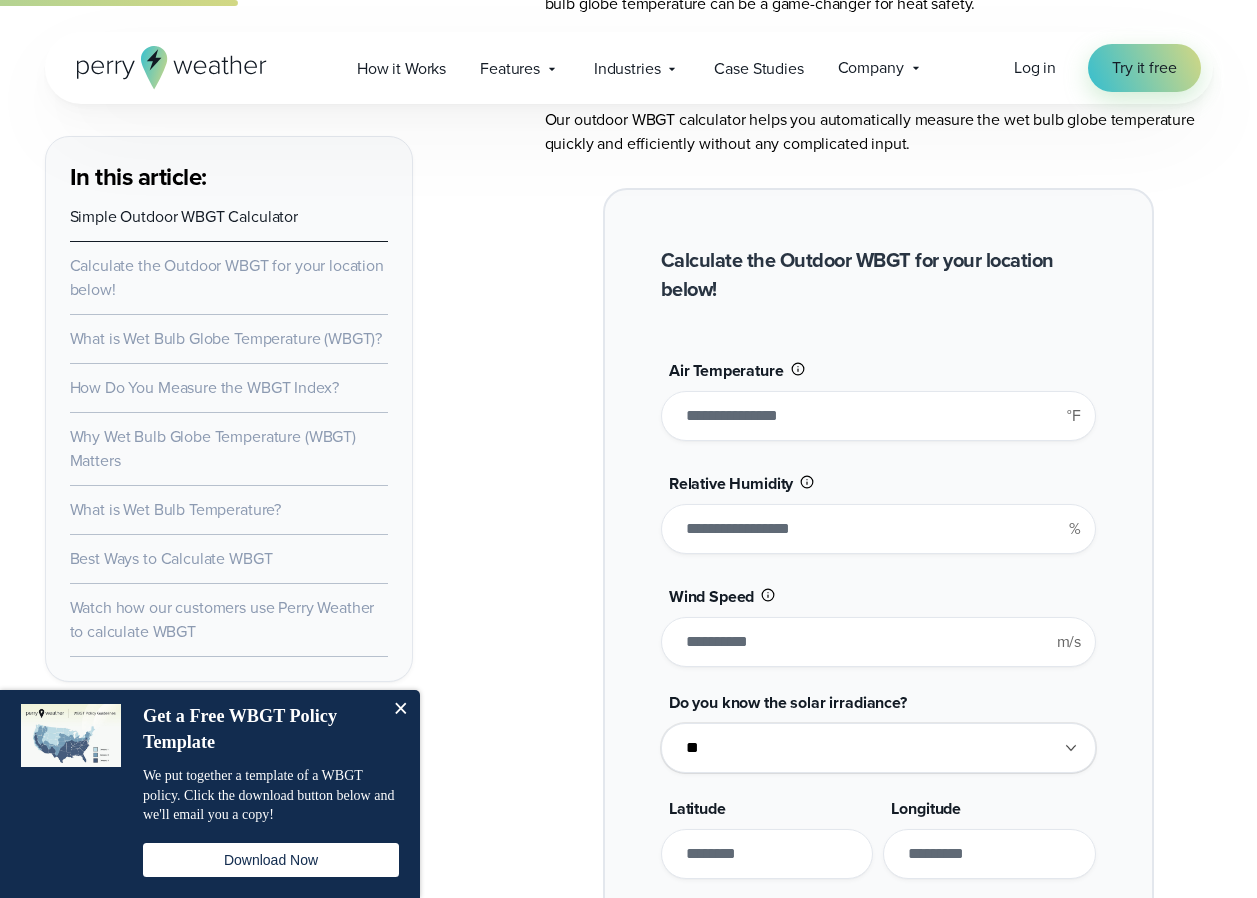 scroll, scrollTop: 1551, scrollLeft: 0, axis: vertical 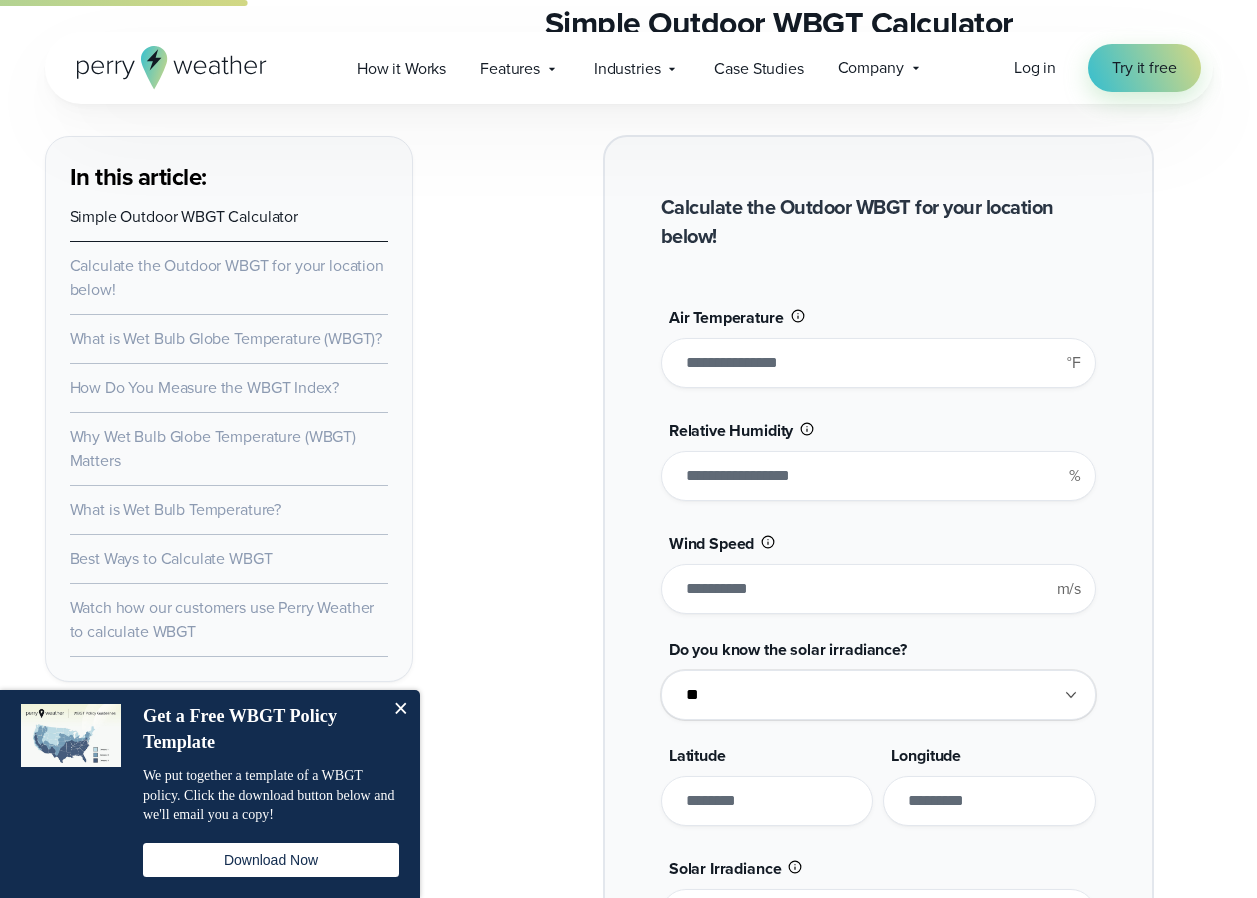drag, startPoint x: 706, startPoint y: 361, endPoint x: 717, endPoint y: 361, distance: 11 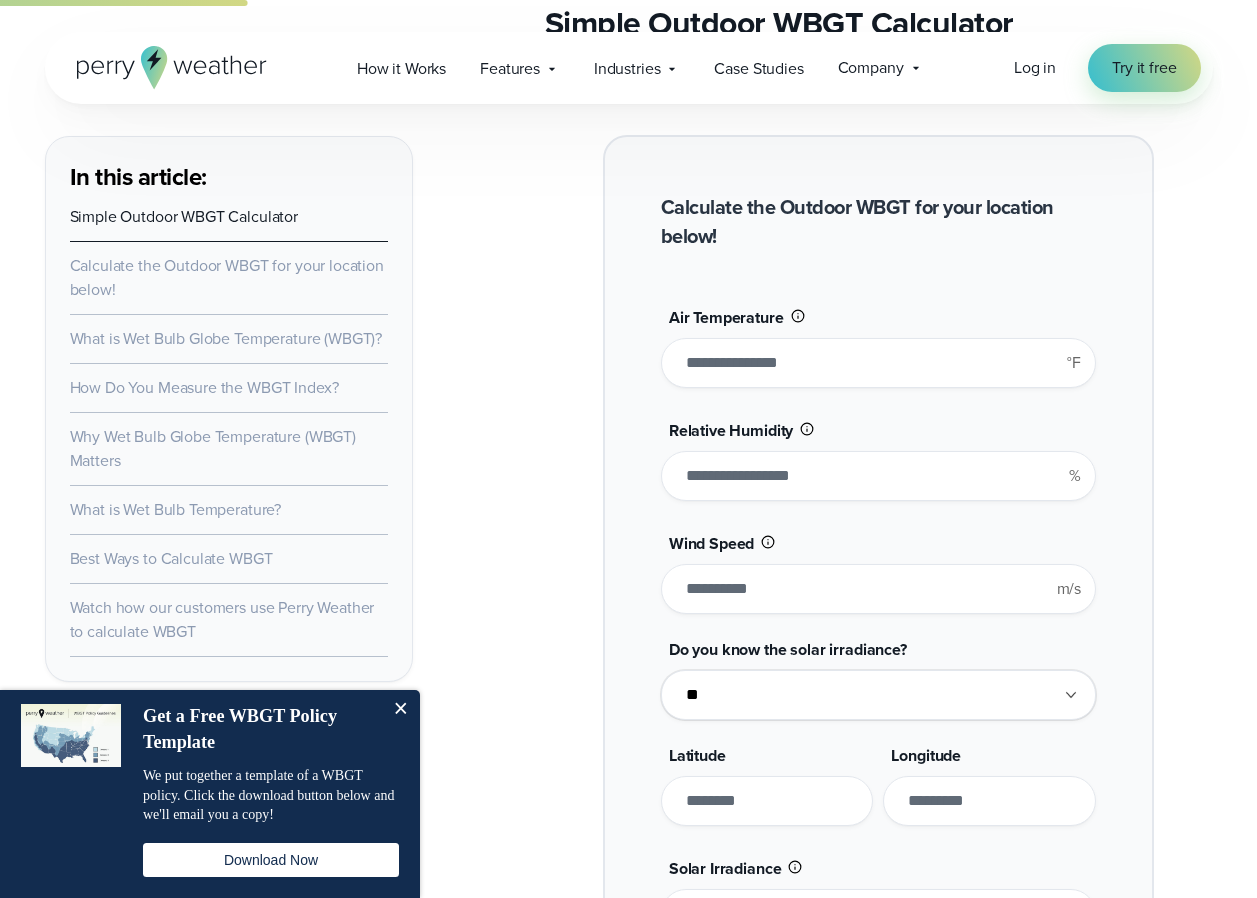 type on "**" 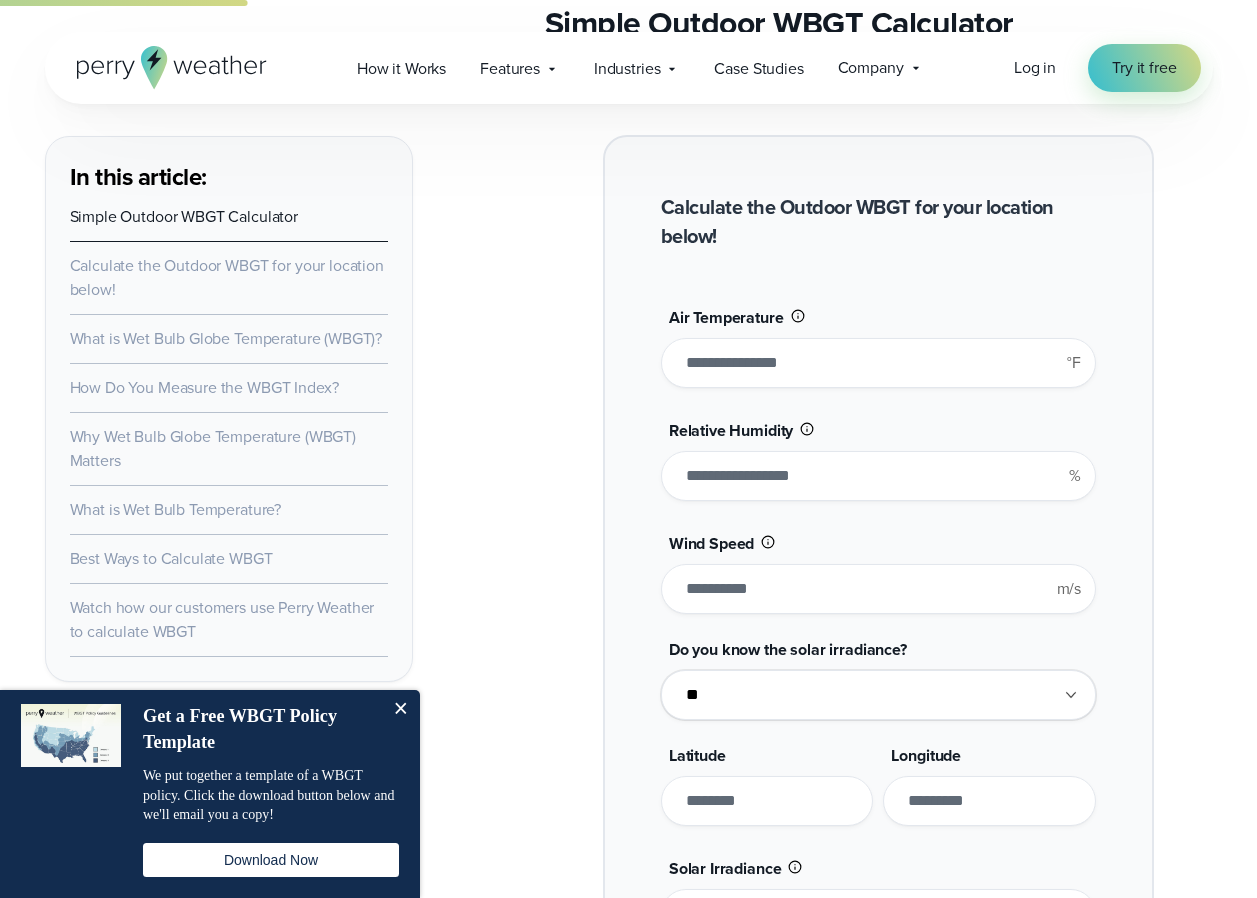 type on "*******" 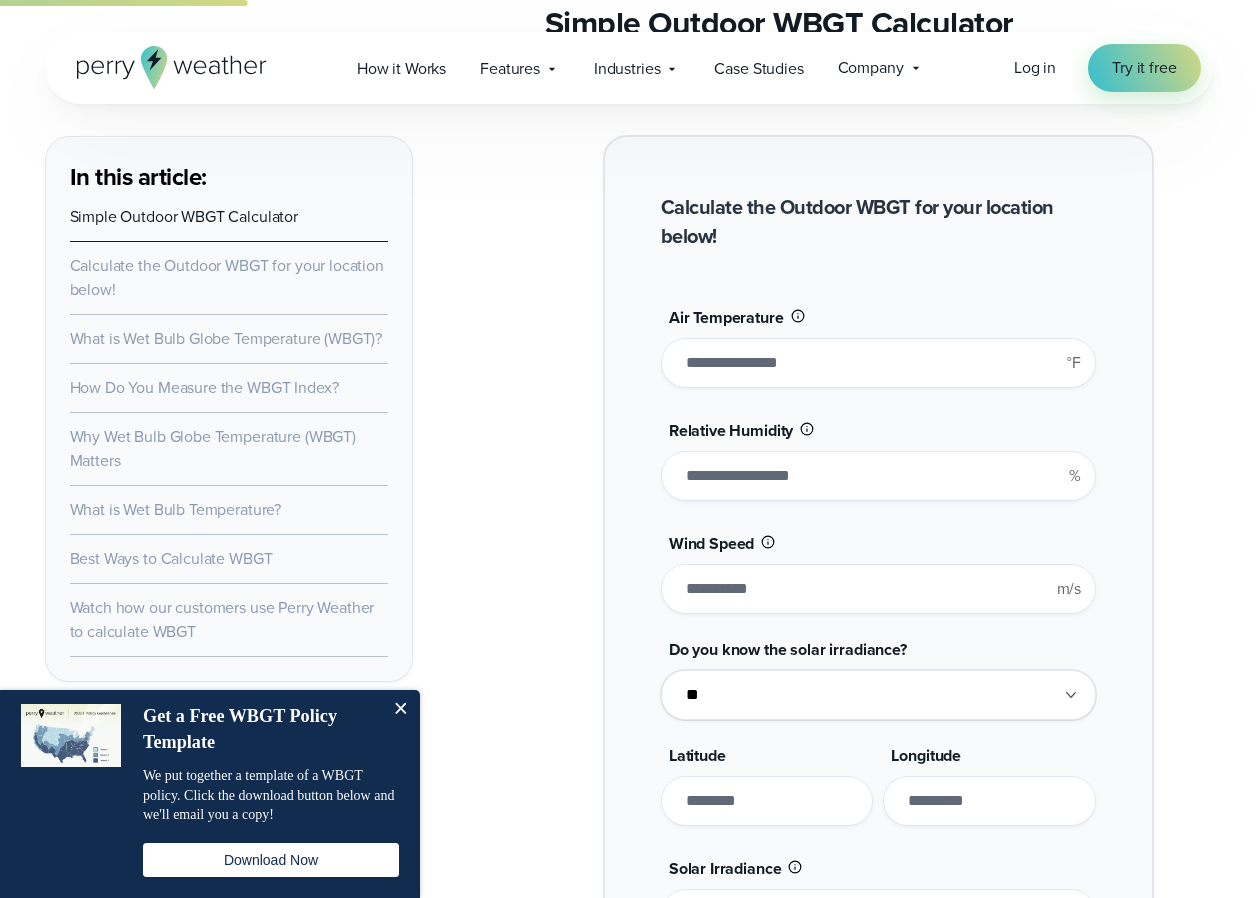 type on "***" 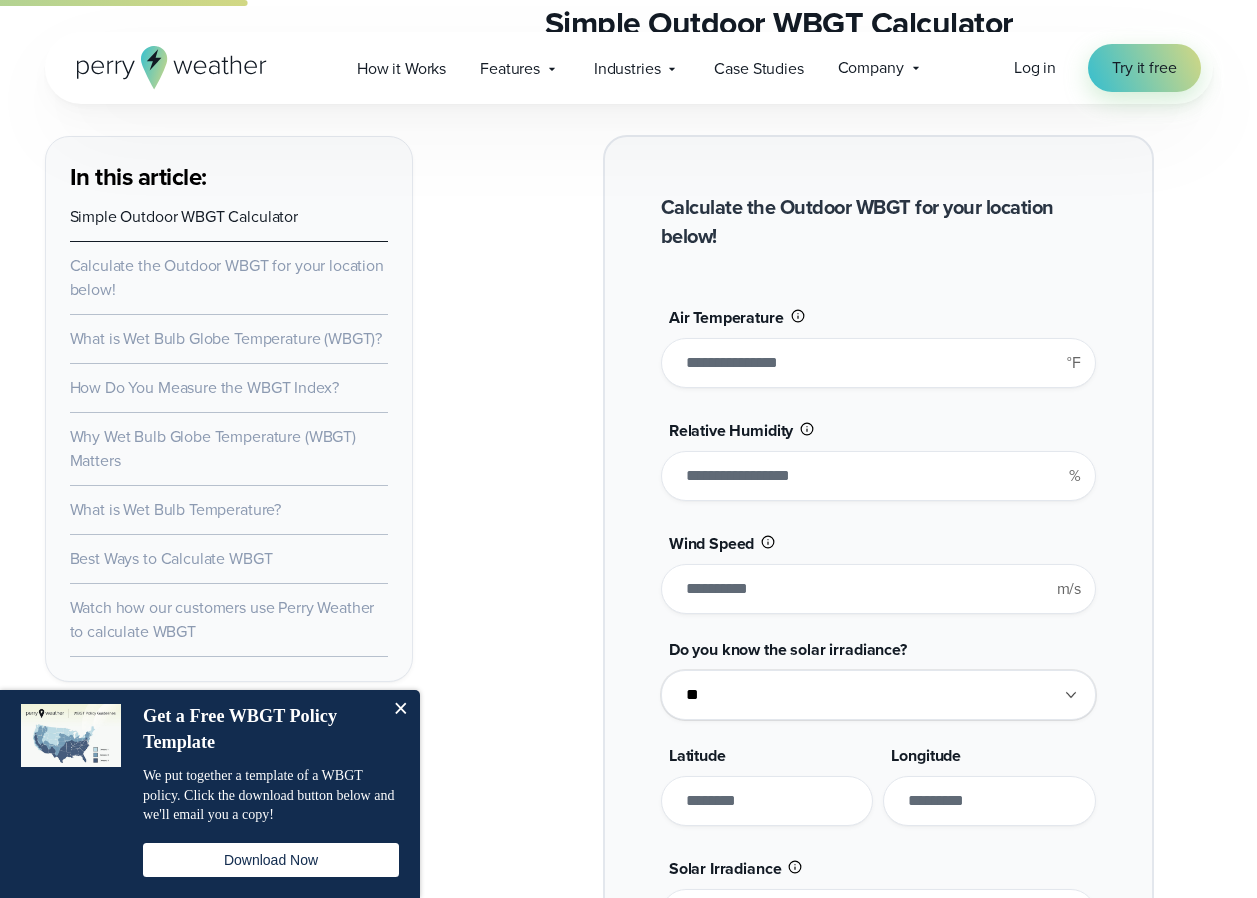 type on "********" 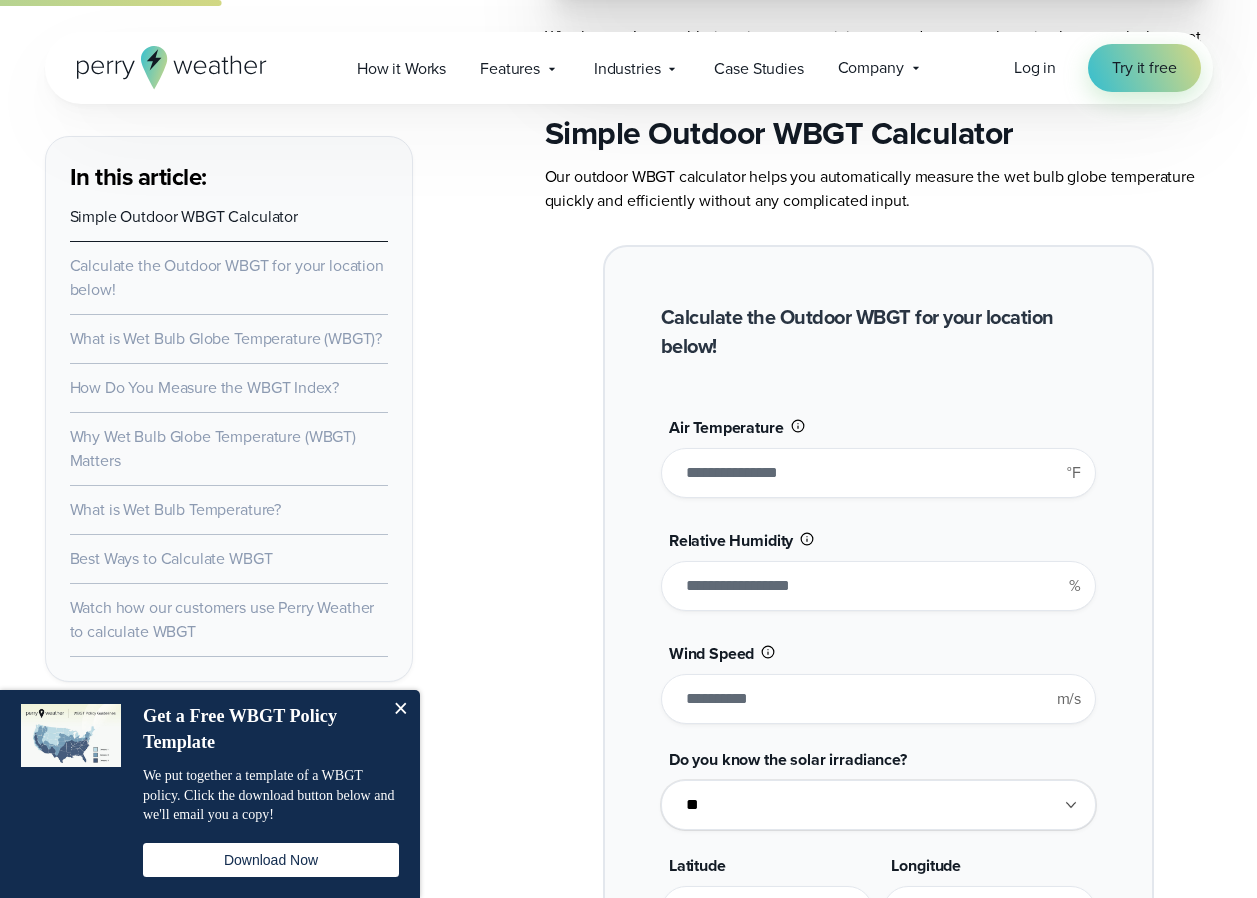 scroll, scrollTop: 1451, scrollLeft: 0, axis: vertical 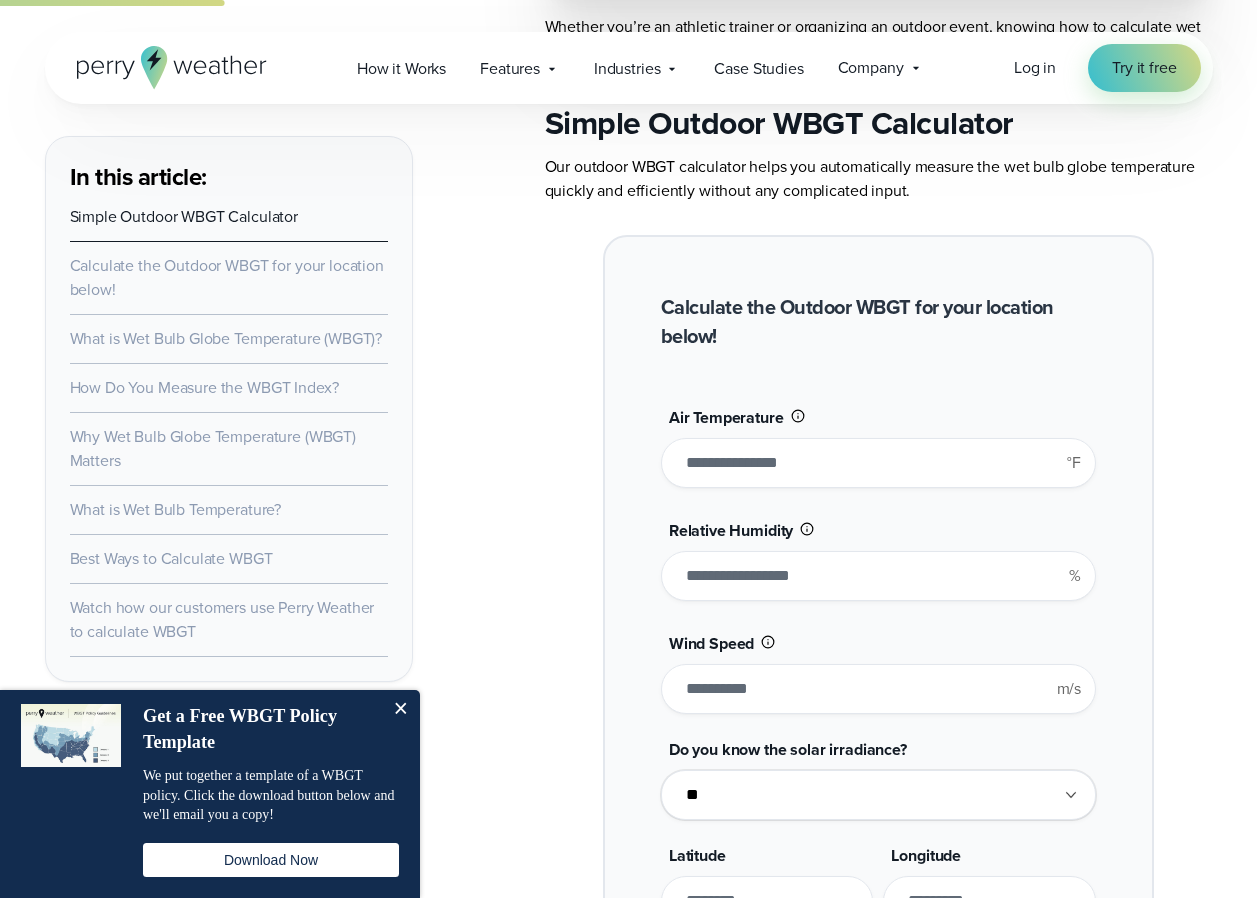 click on "***" at bounding box center [878, 463] 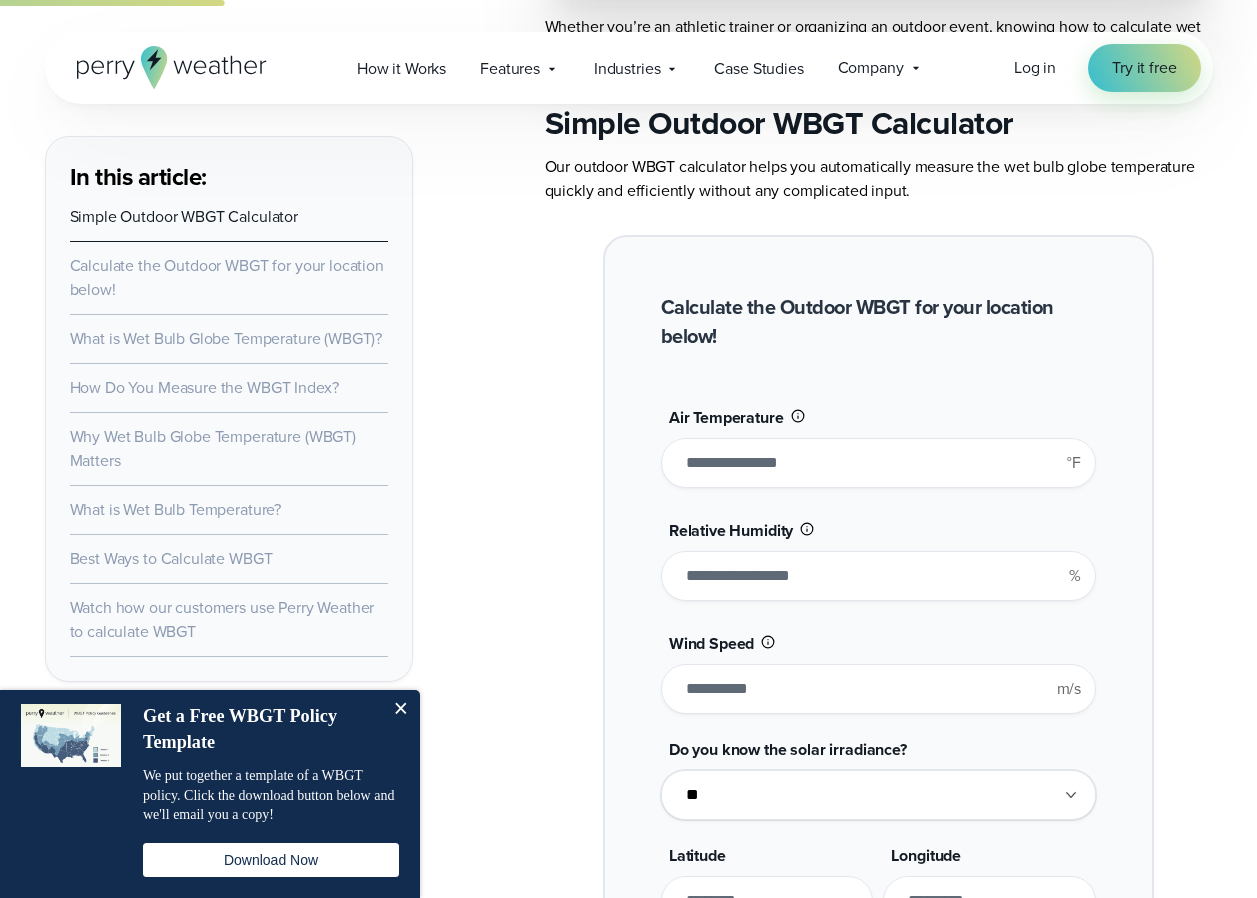 type on "**" 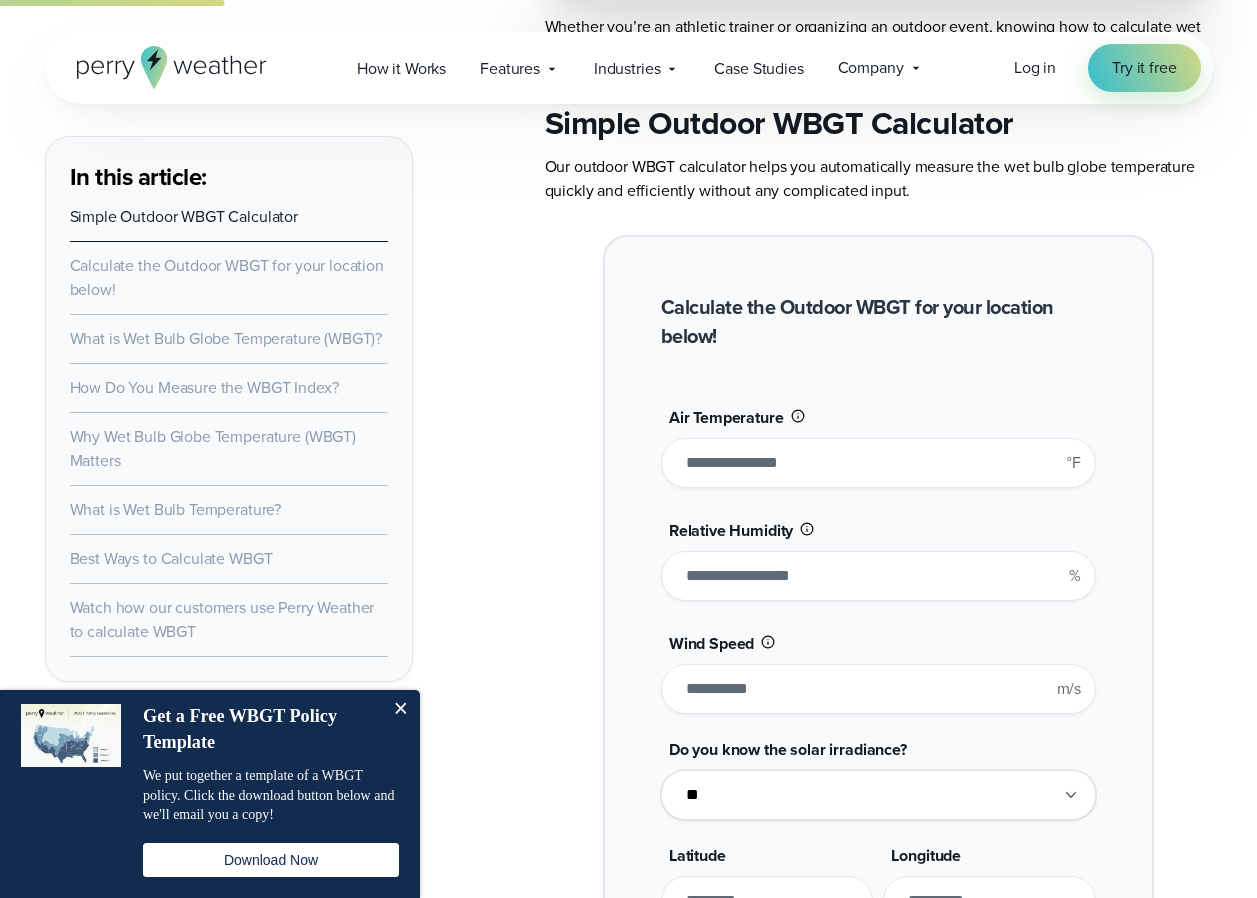 type on "*******" 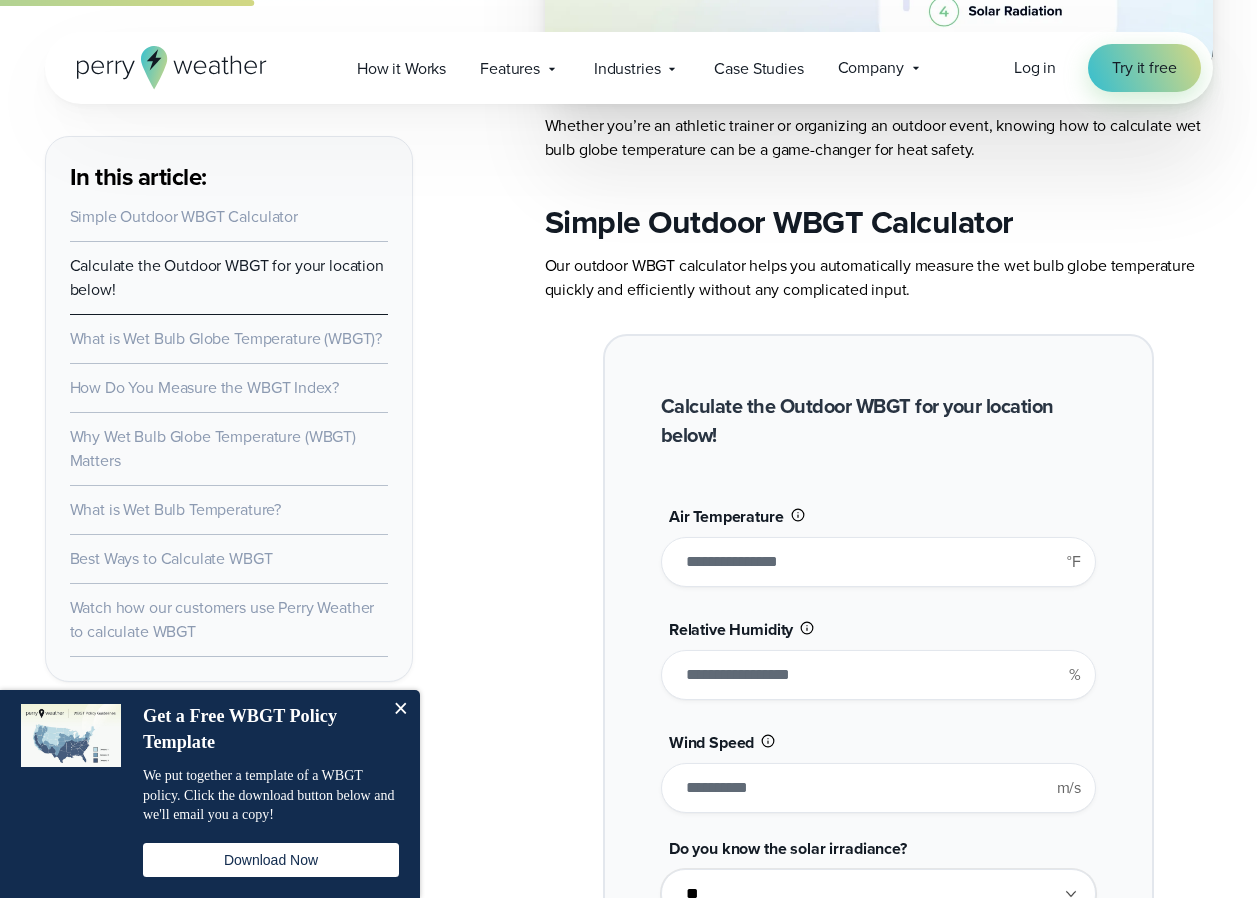 scroll, scrollTop: 1351, scrollLeft: 0, axis: vertical 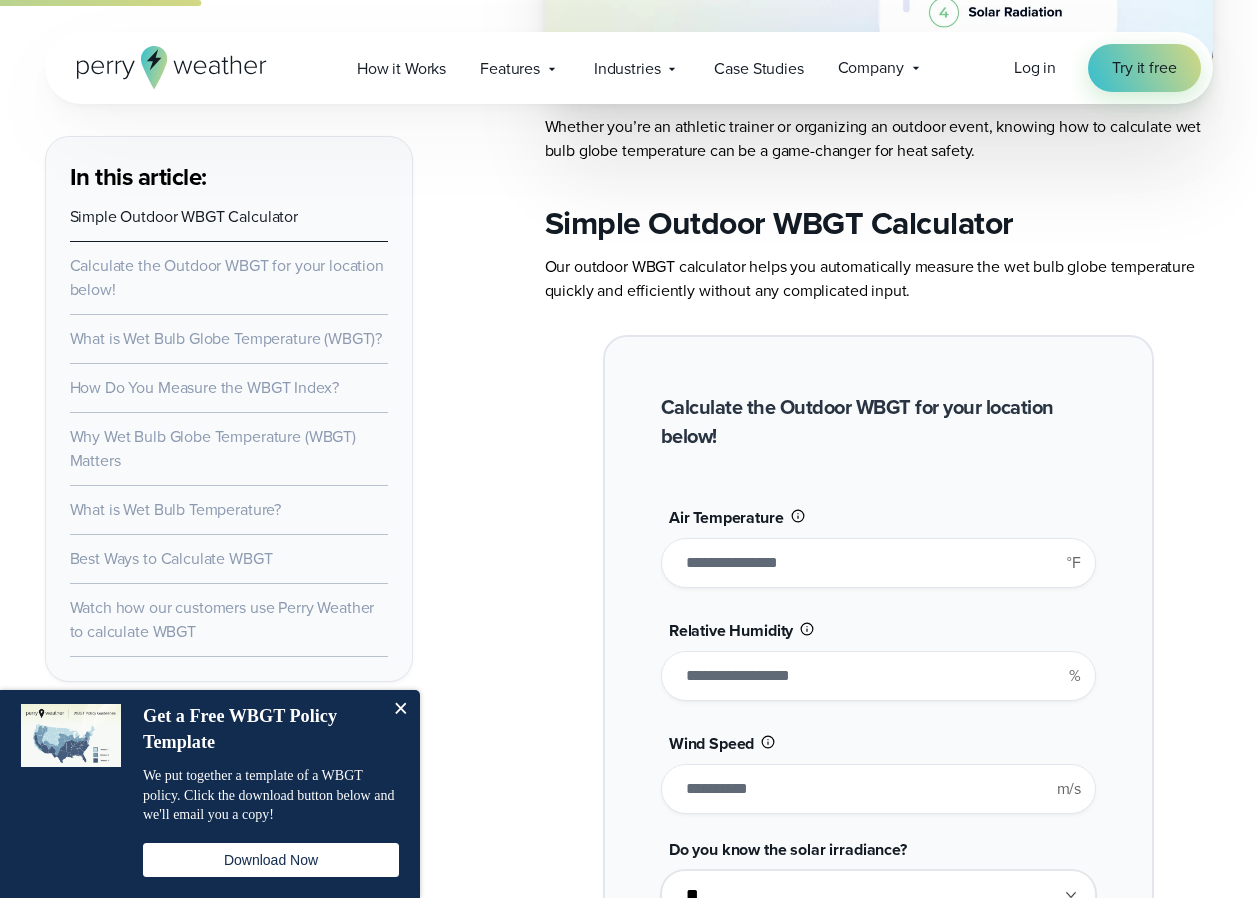 drag, startPoint x: 687, startPoint y: 564, endPoint x: 704, endPoint y: 559, distance: 17.720045 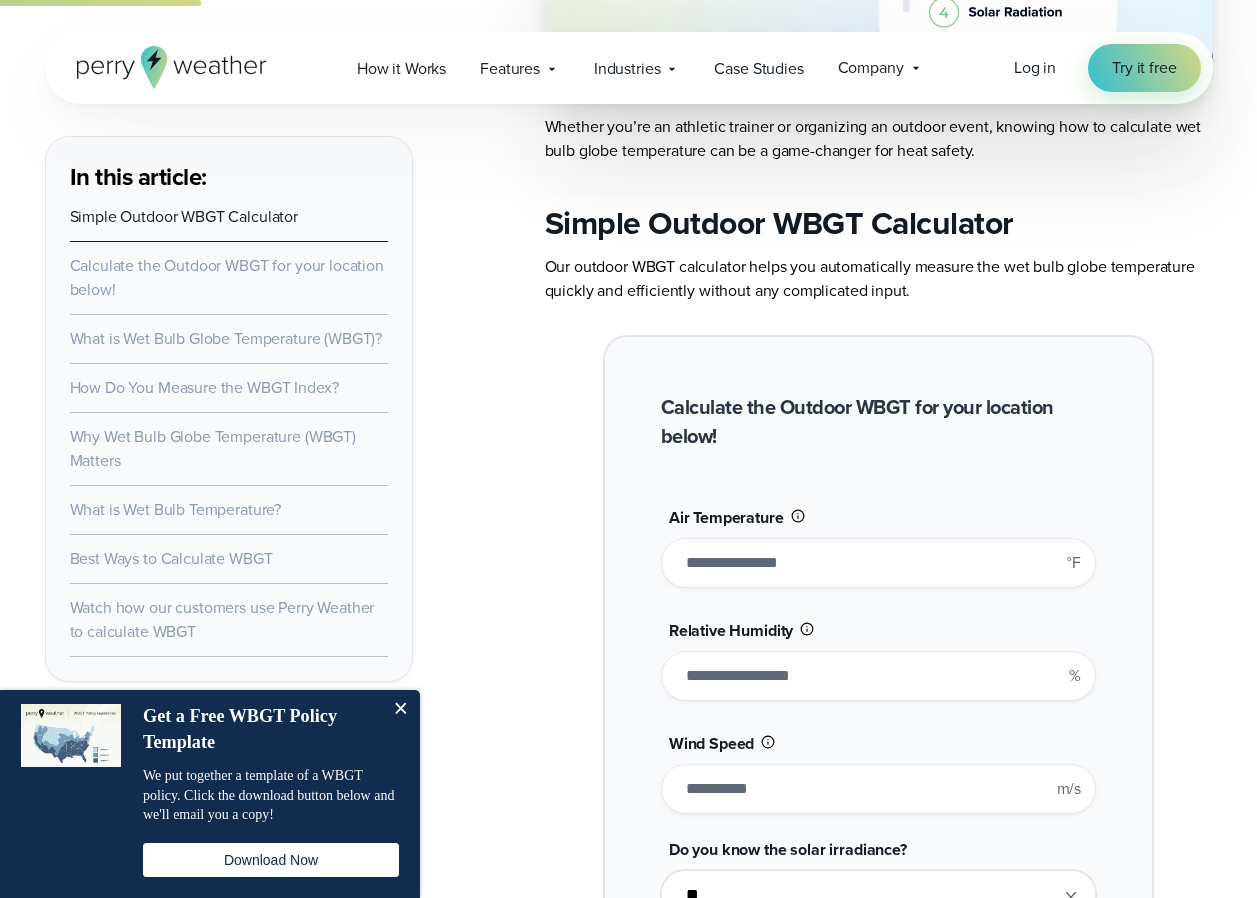 type on "**" 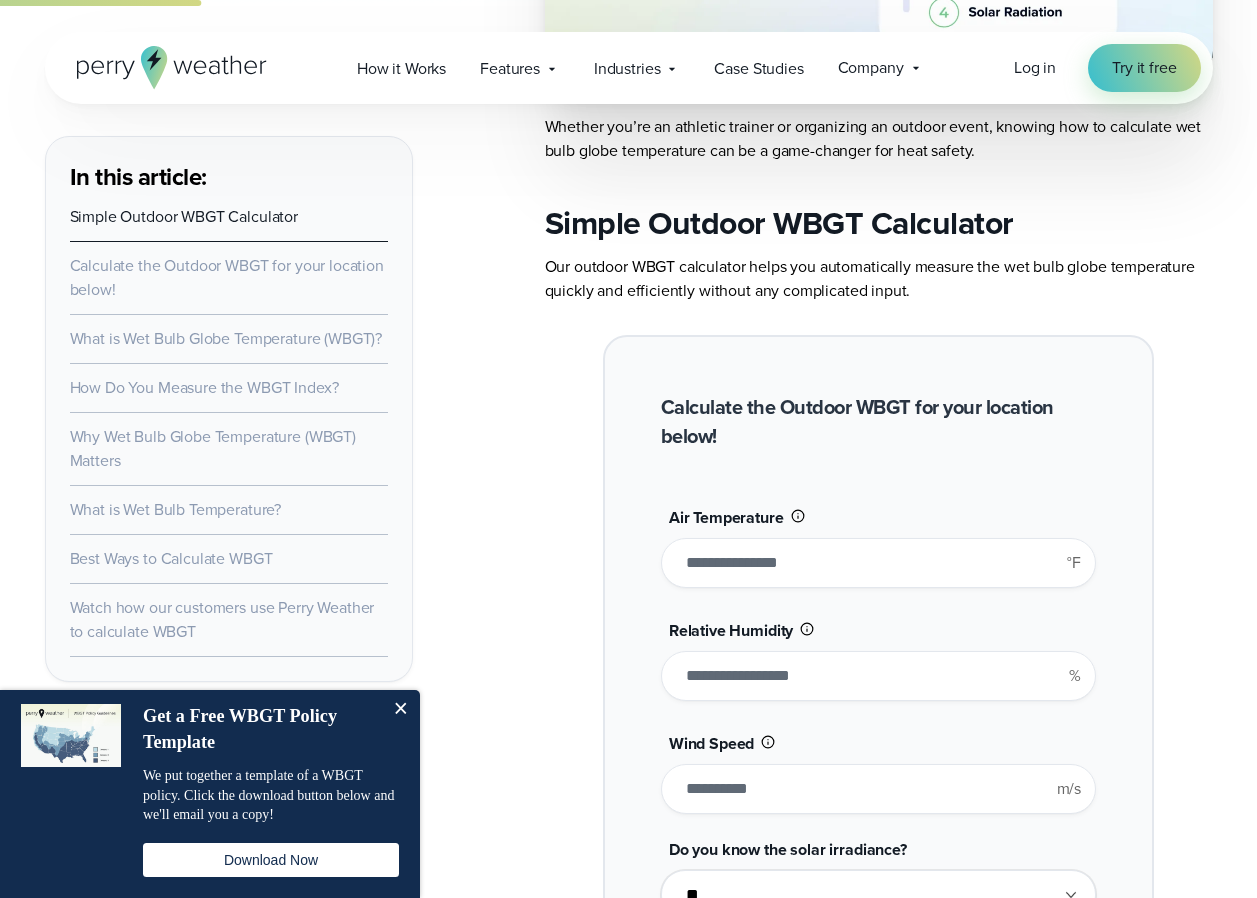 type on "*******" 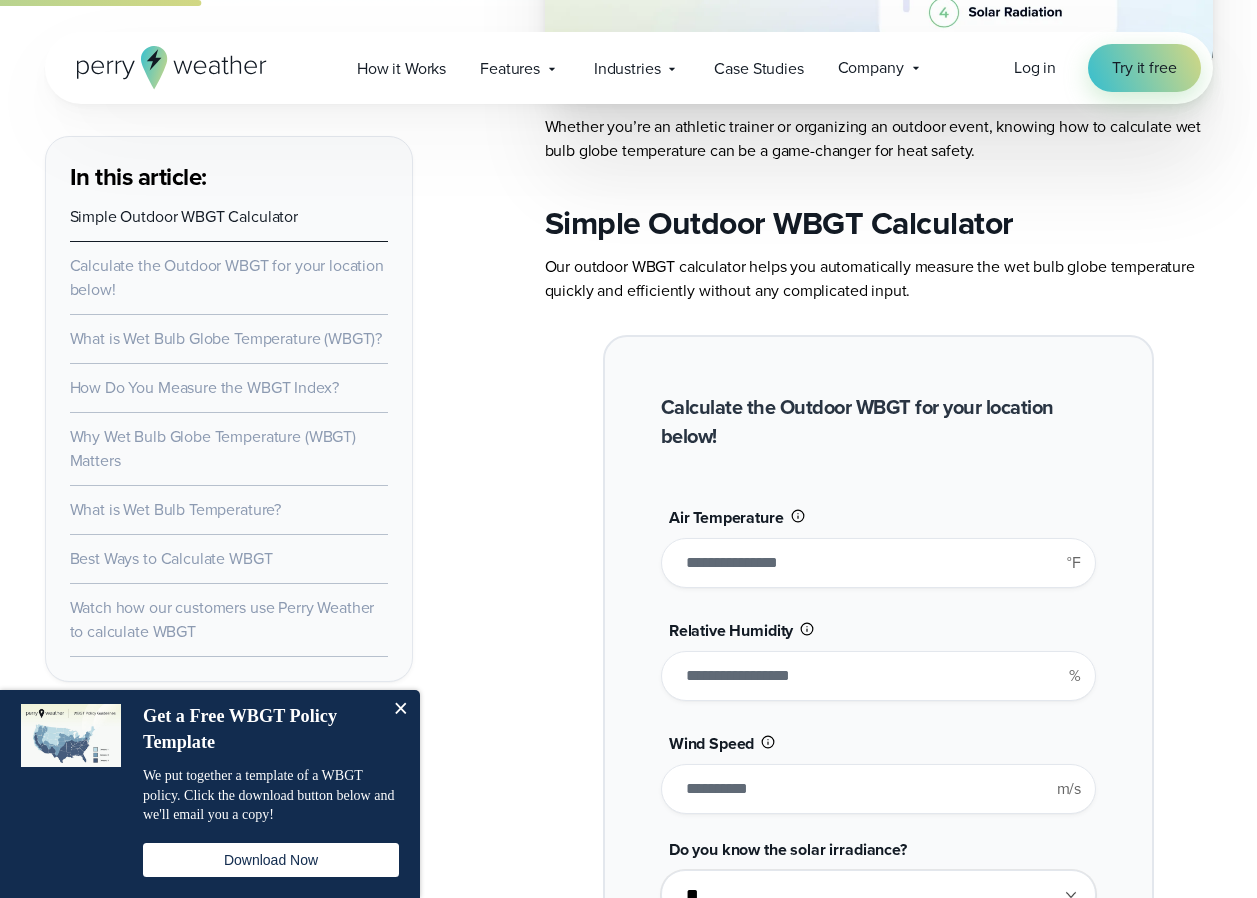 type on "****" 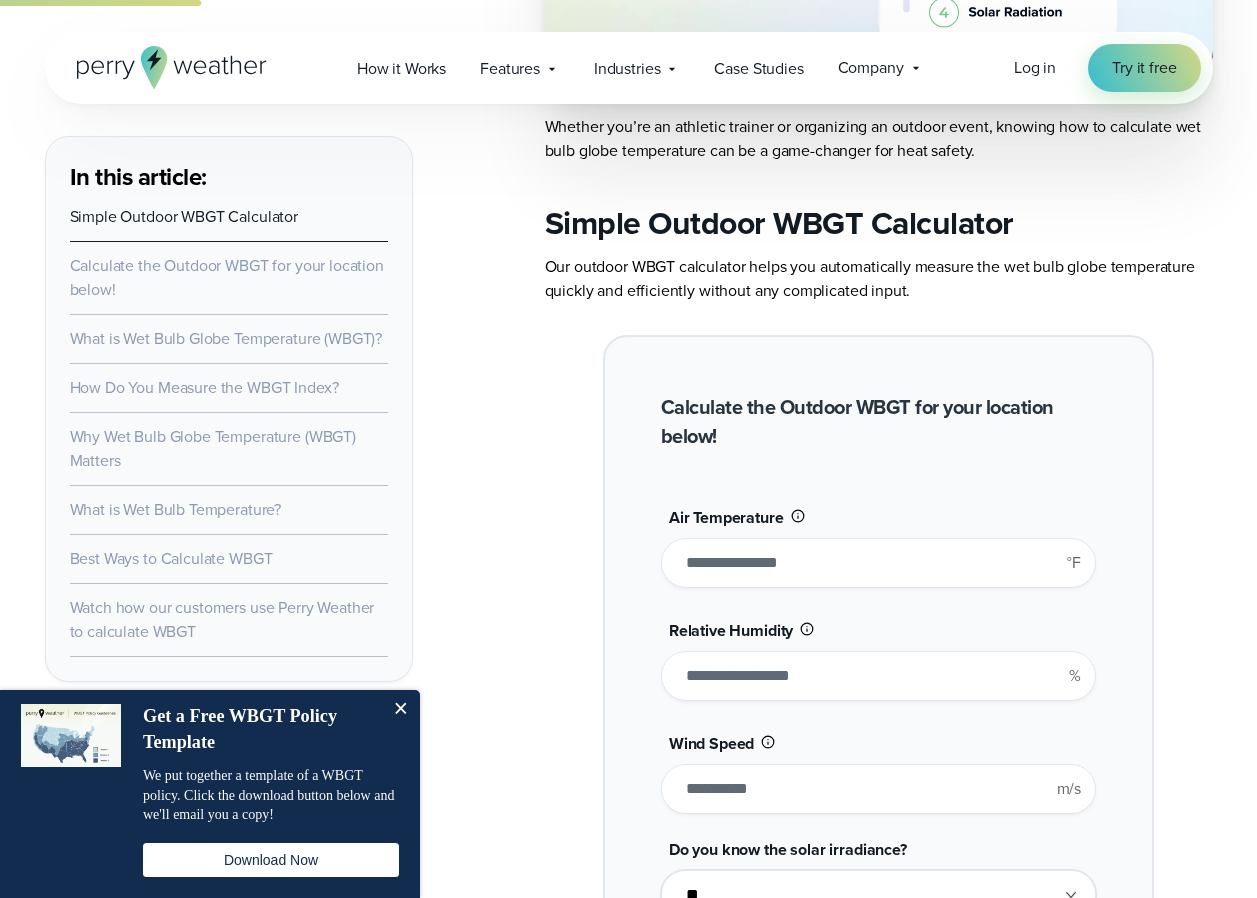 type on "*******" 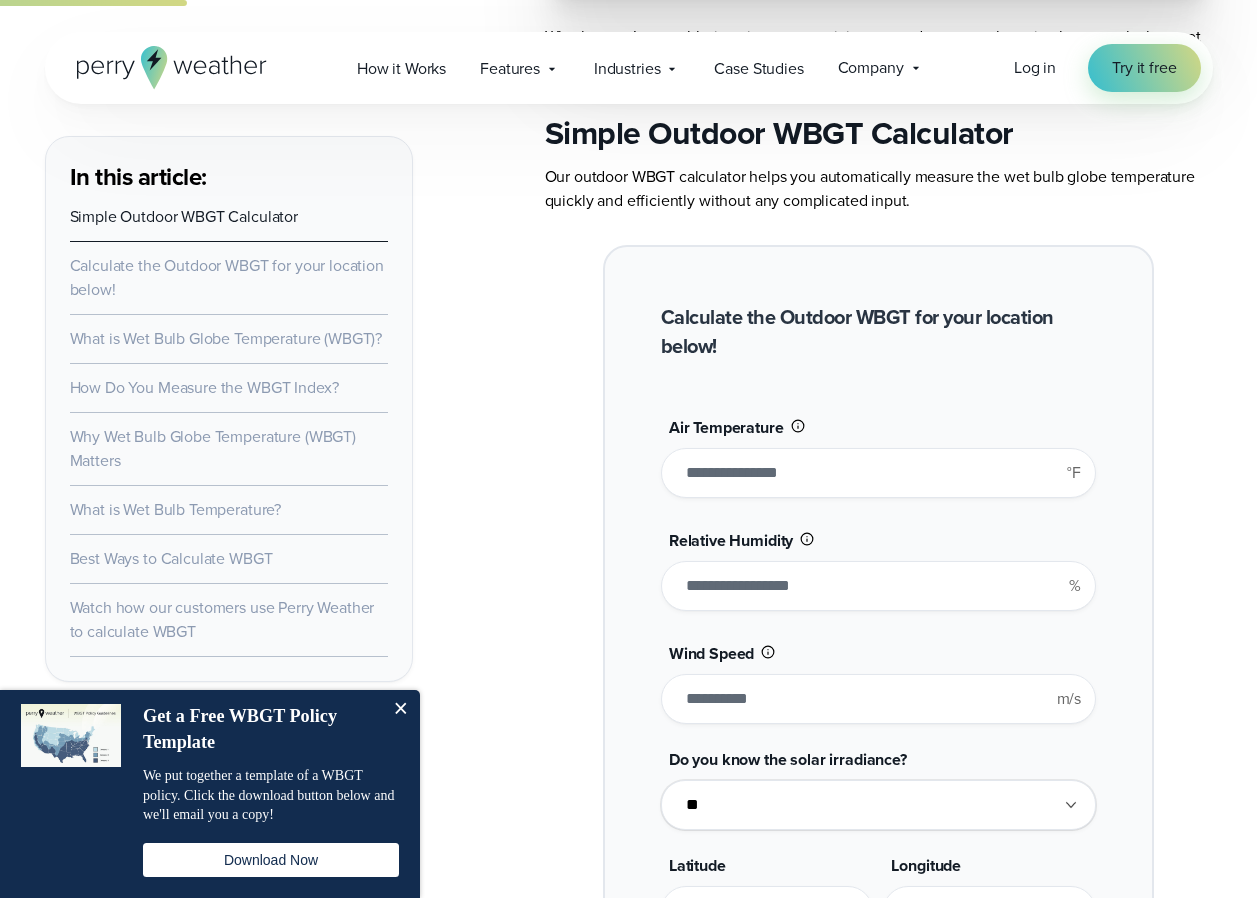 scroll, scrollTop: 1451, scrollLeft: 0, axis: vertical 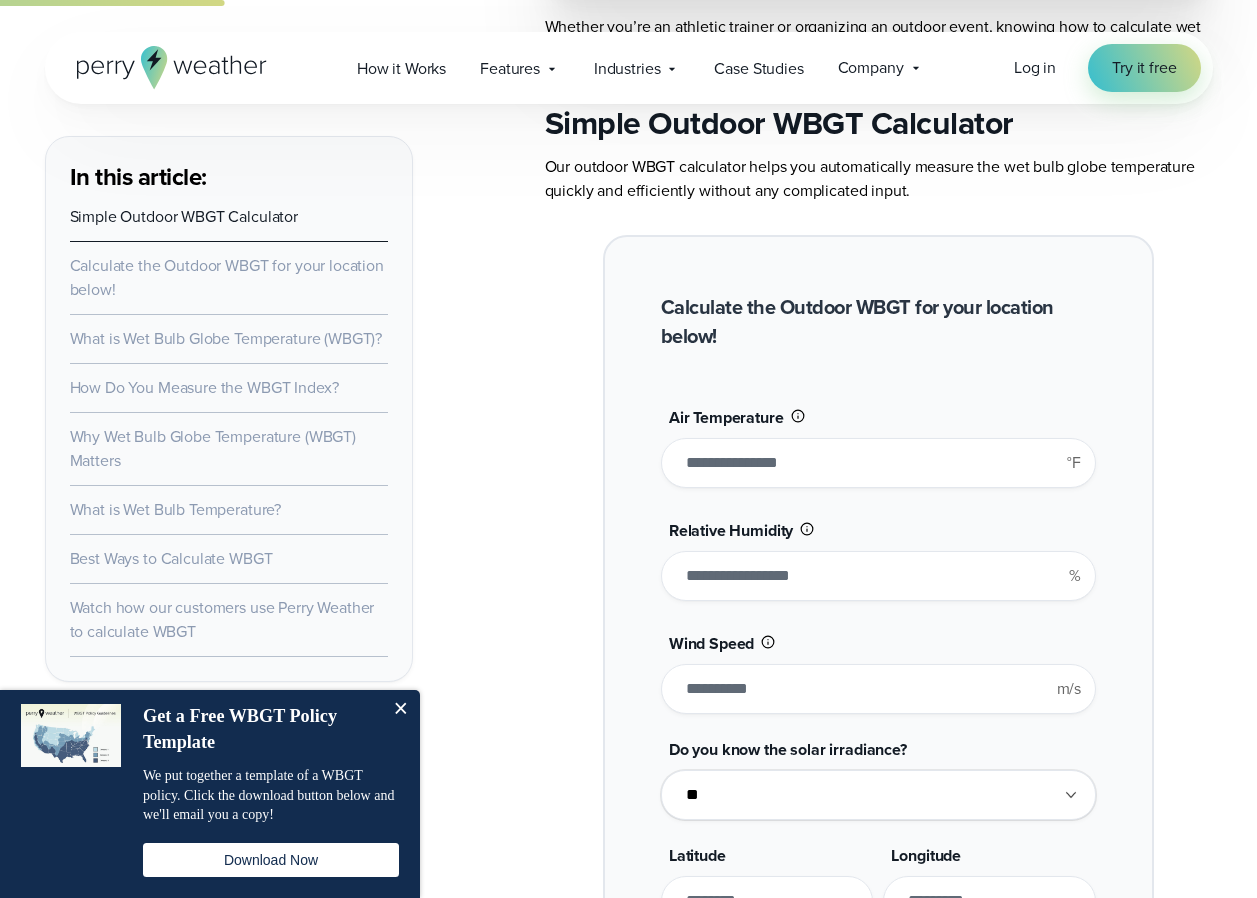 drag, startPoint x: 700, startPoint y: 465, endPoint x: 723, endPoint y: 471, distance: 23.769728 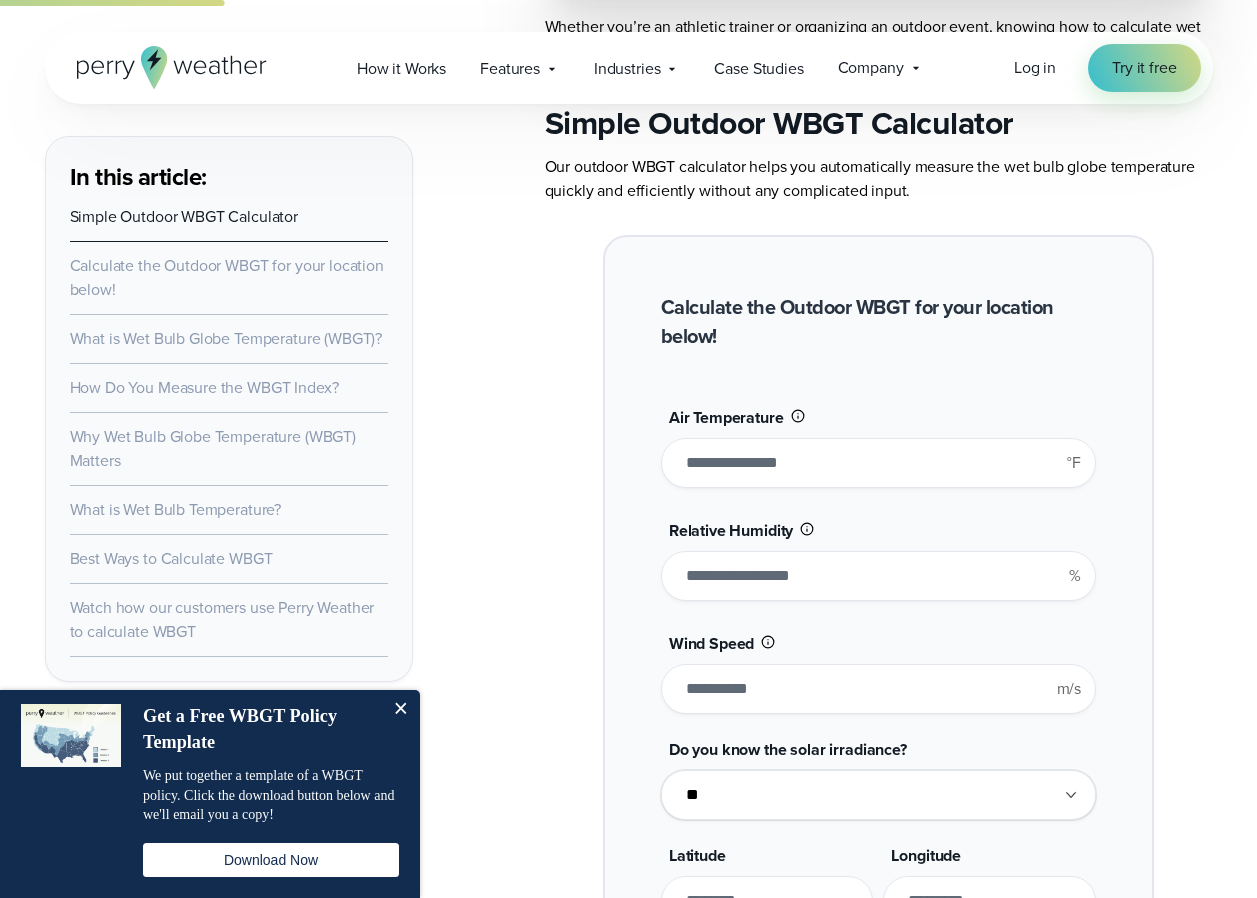 type on "**" 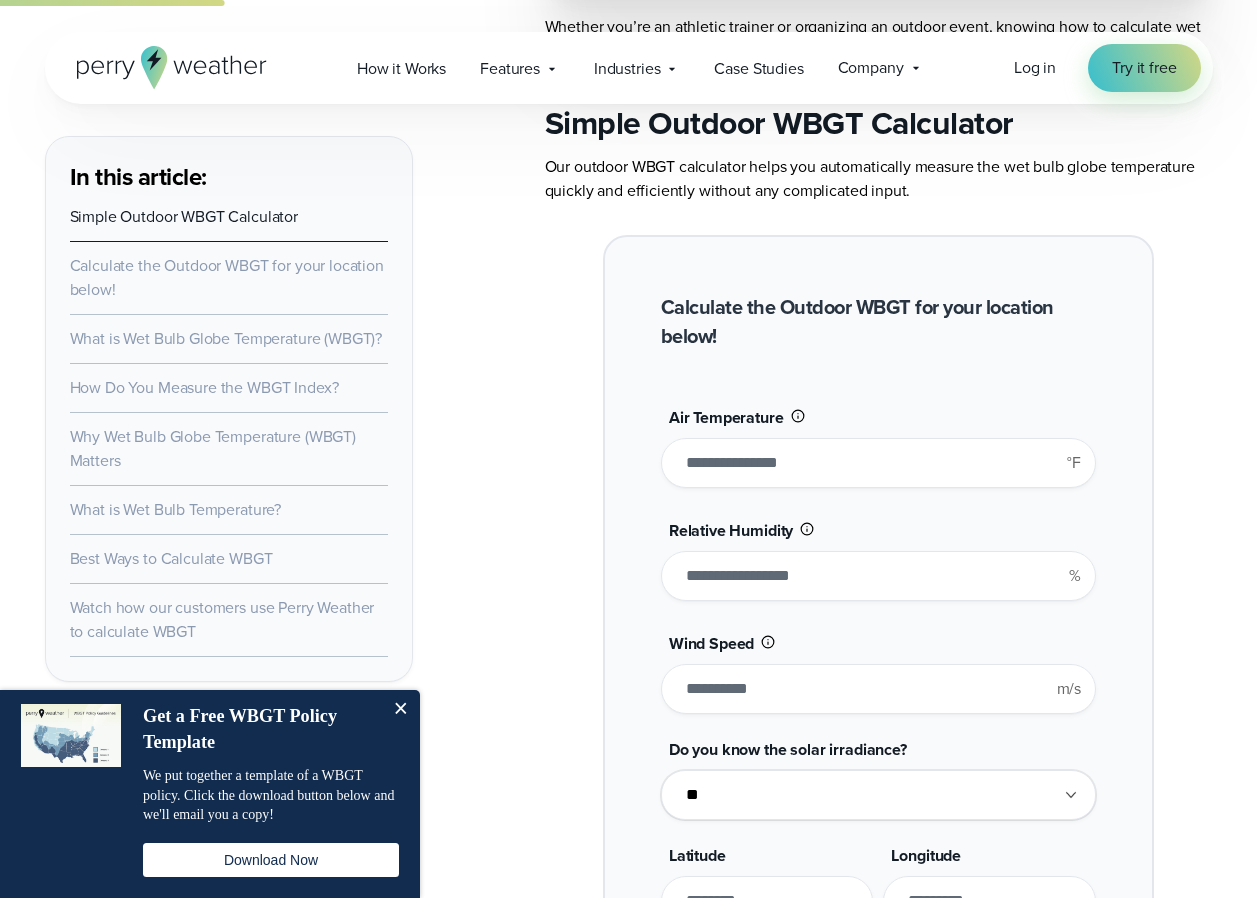 type on "*******" 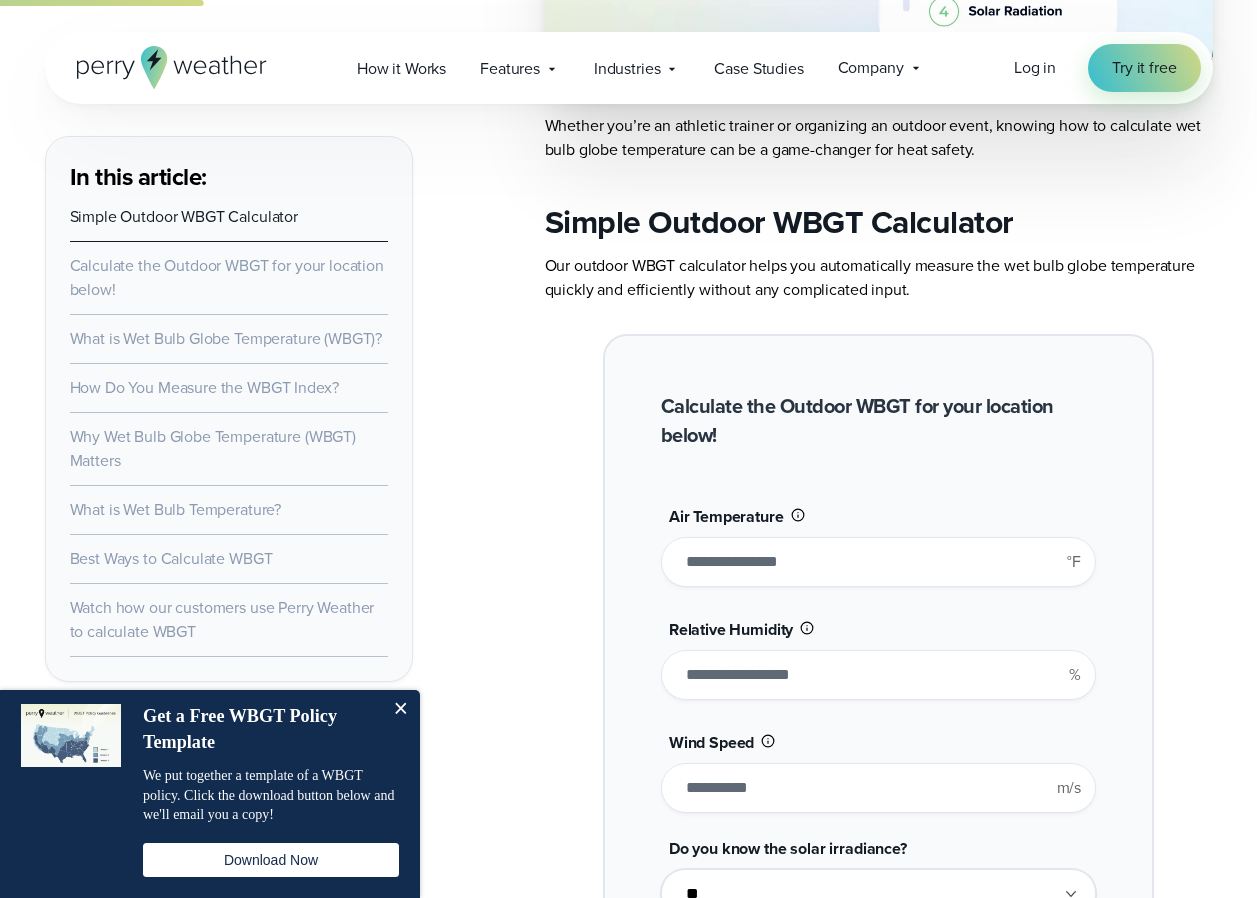 scroll, scrollTop: 1351, scrollLeft: 0, axis: vertical 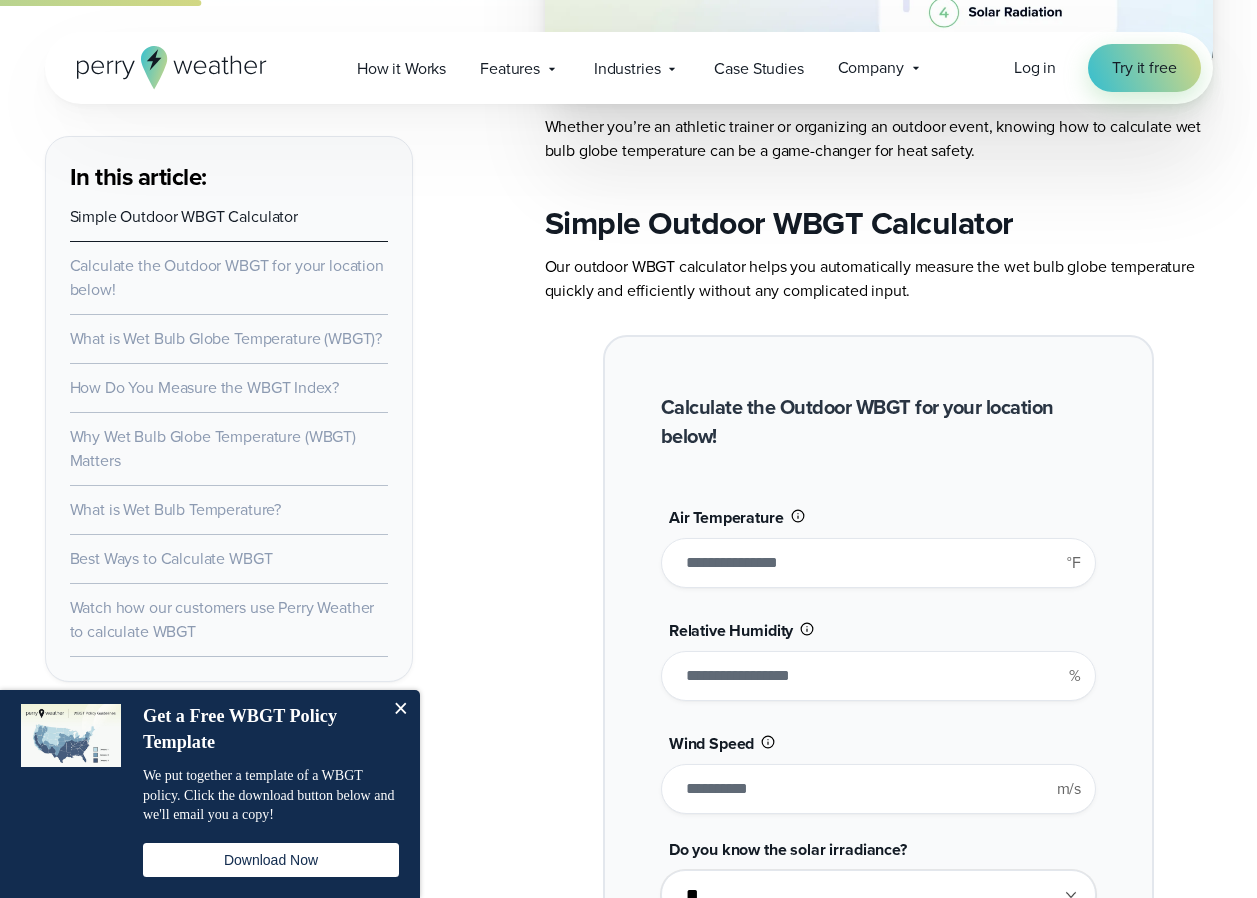 click on "**" at bounding box center [878, 563] 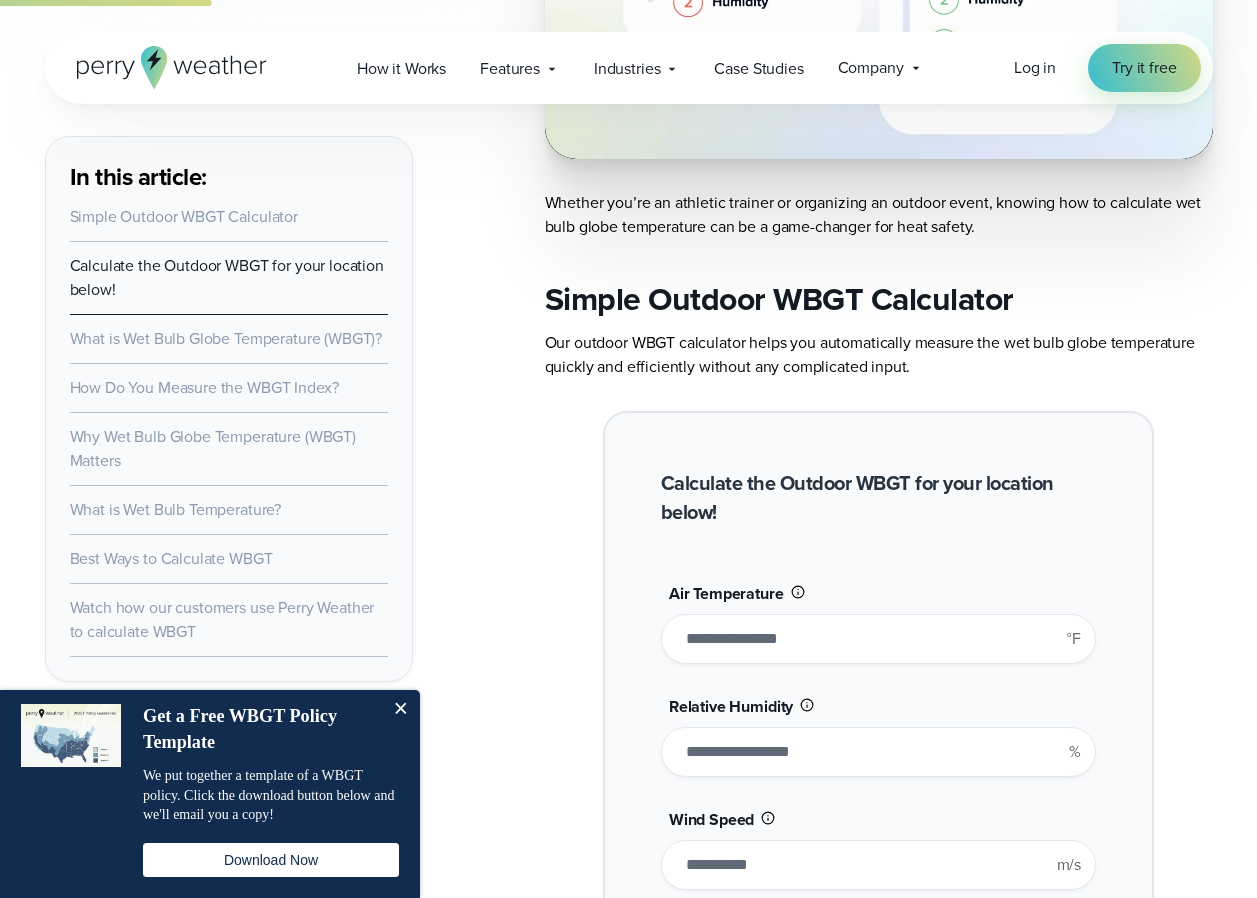 scroll, scrollTop: 1251, scrollLeft: 0, axis: vertical 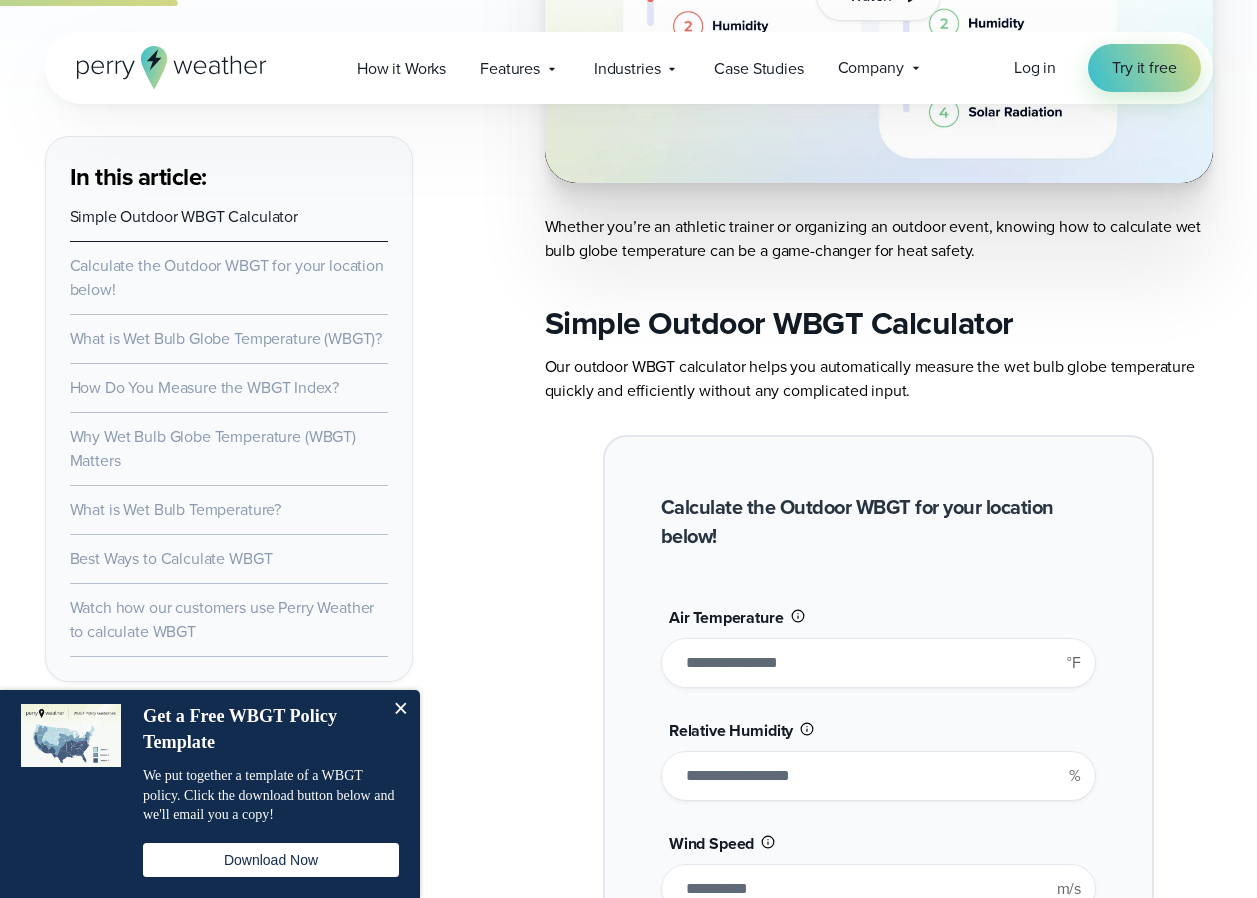 type on "****" 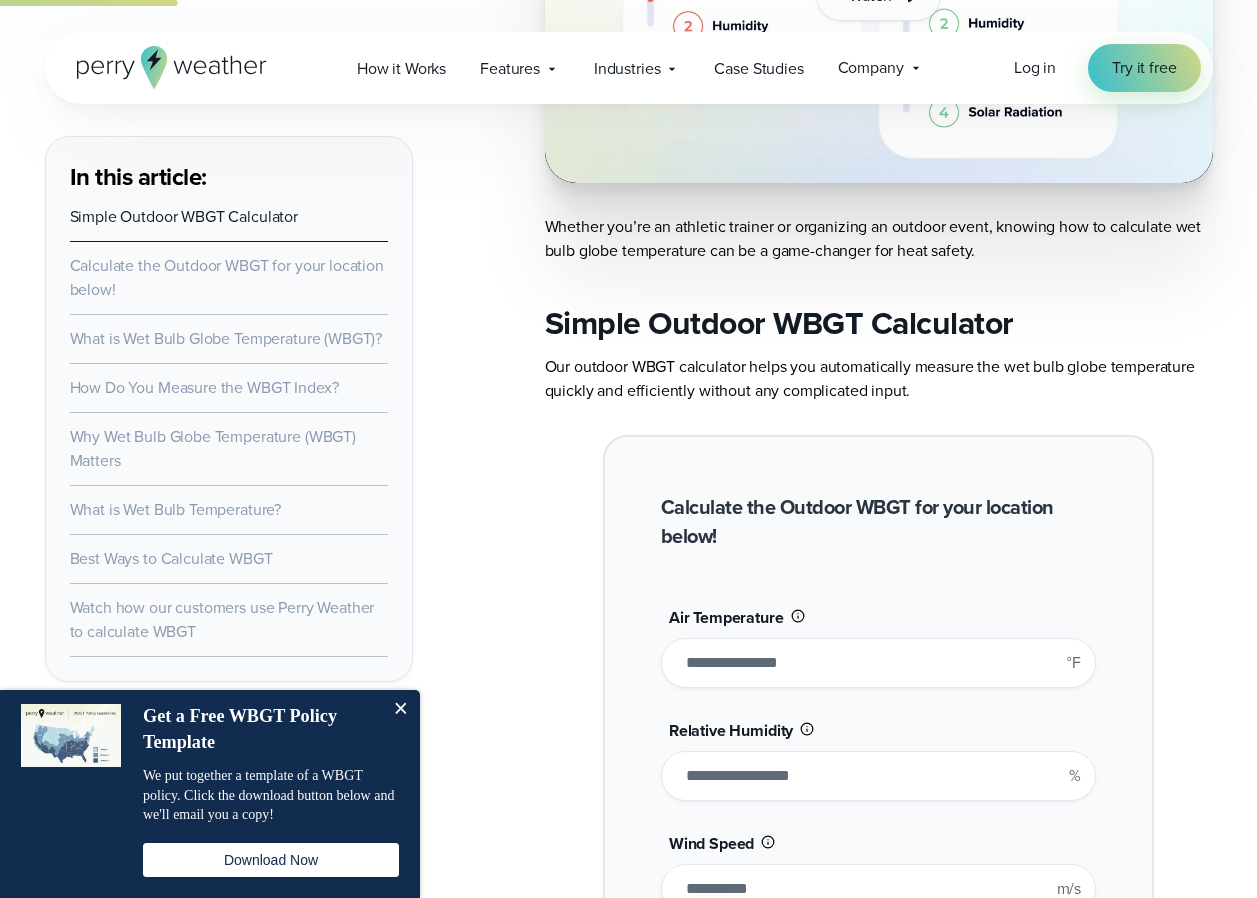 type on "*******" 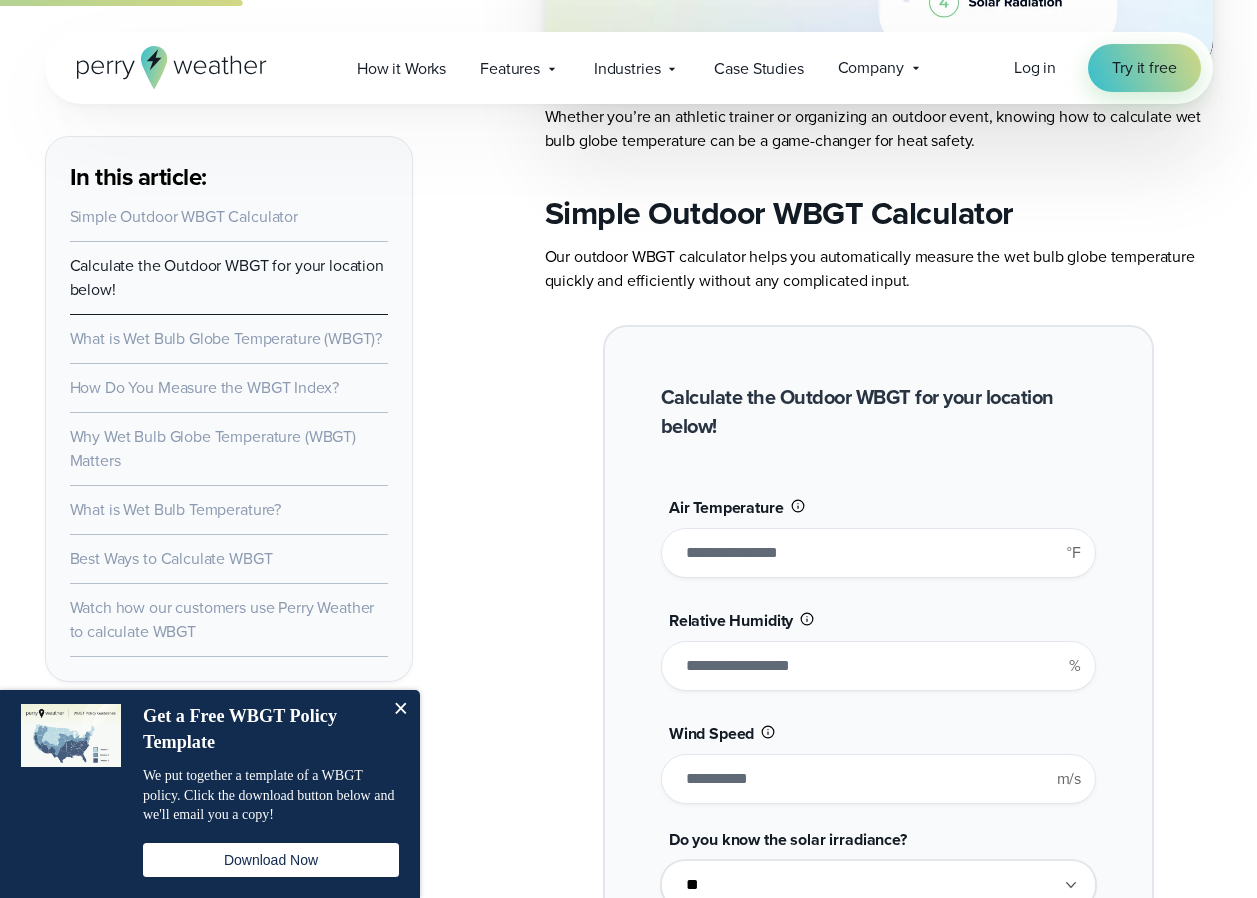 scroll, scrollTop: 1351, scrollLeft: 0, axis: vertical 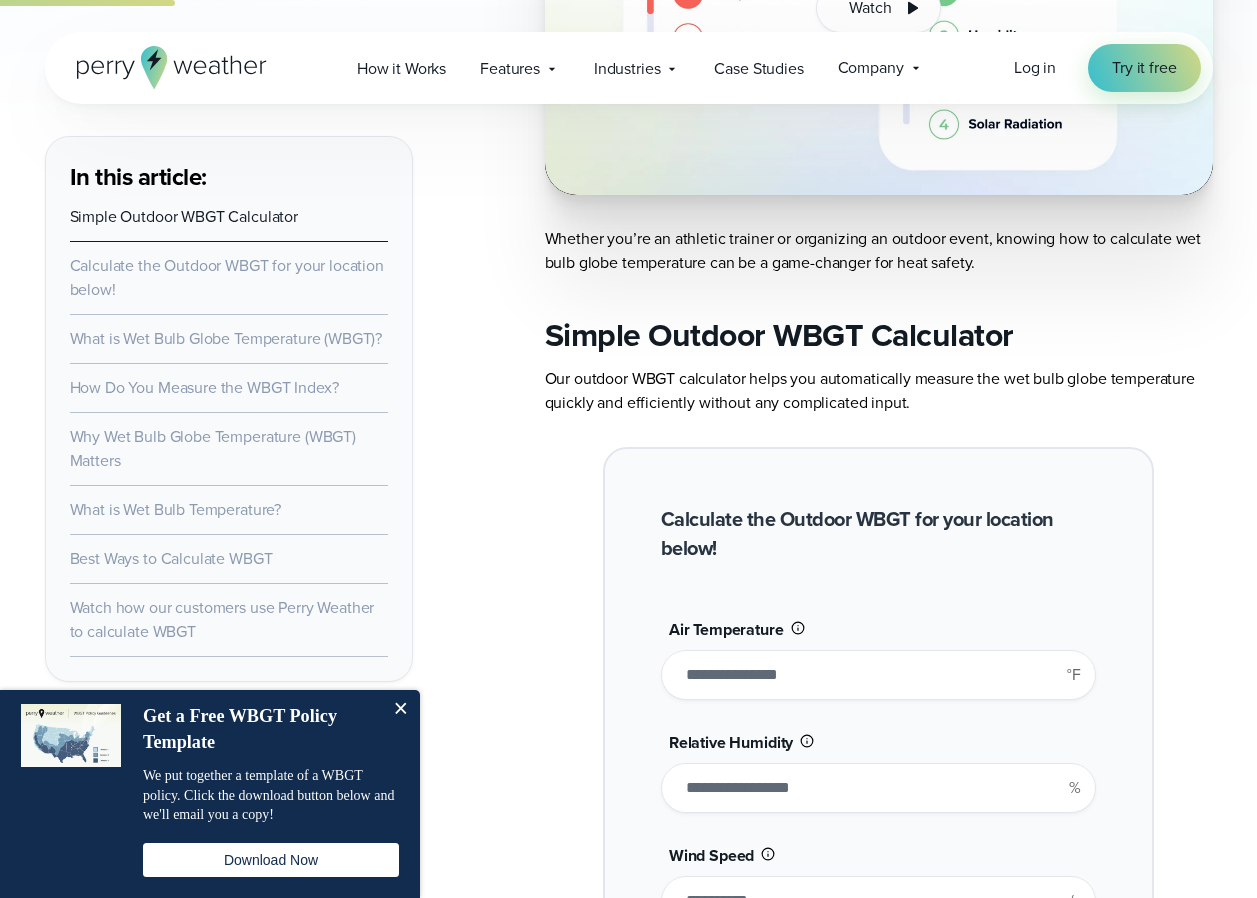 click on "****" at bounding box center [878, 675] 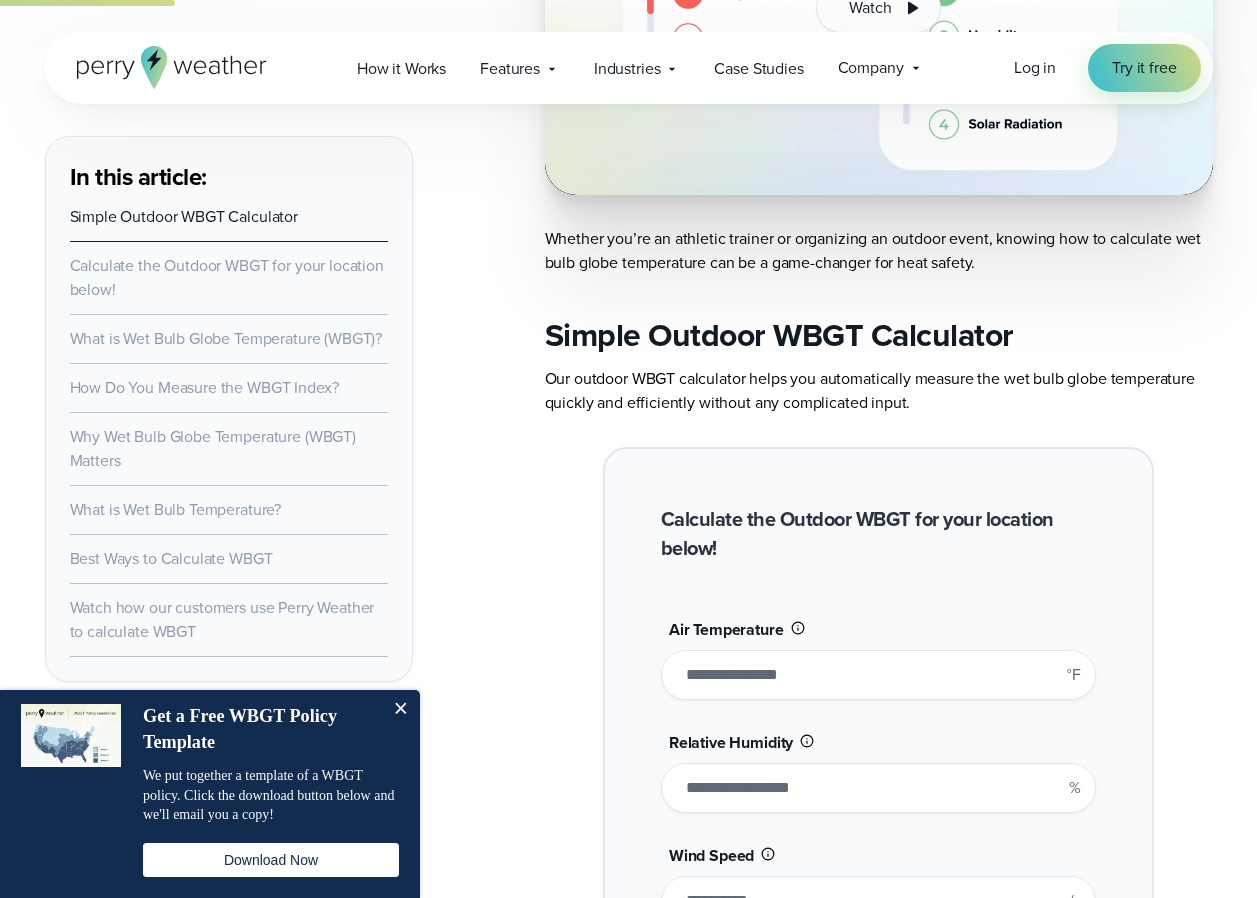 type on "****" 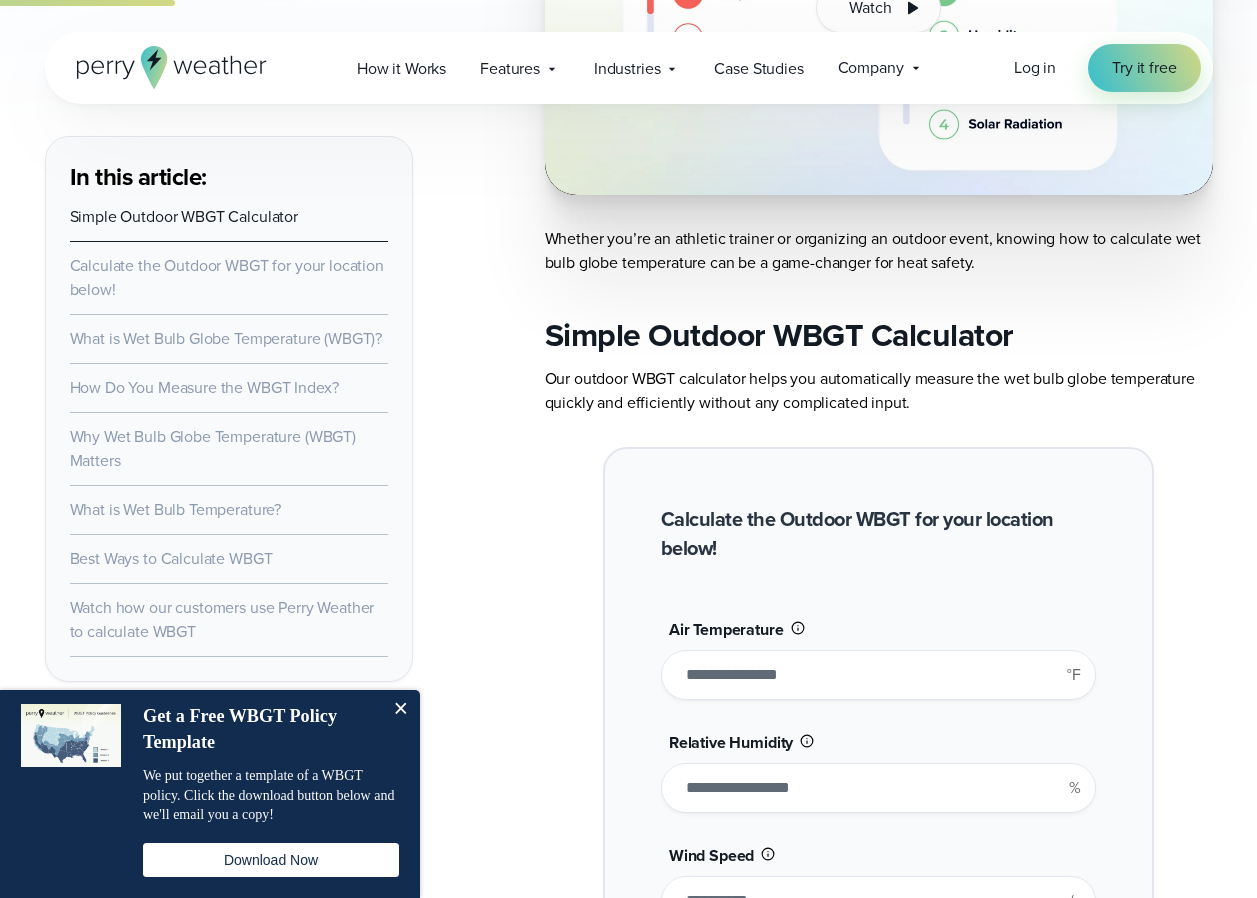 type on "*******" 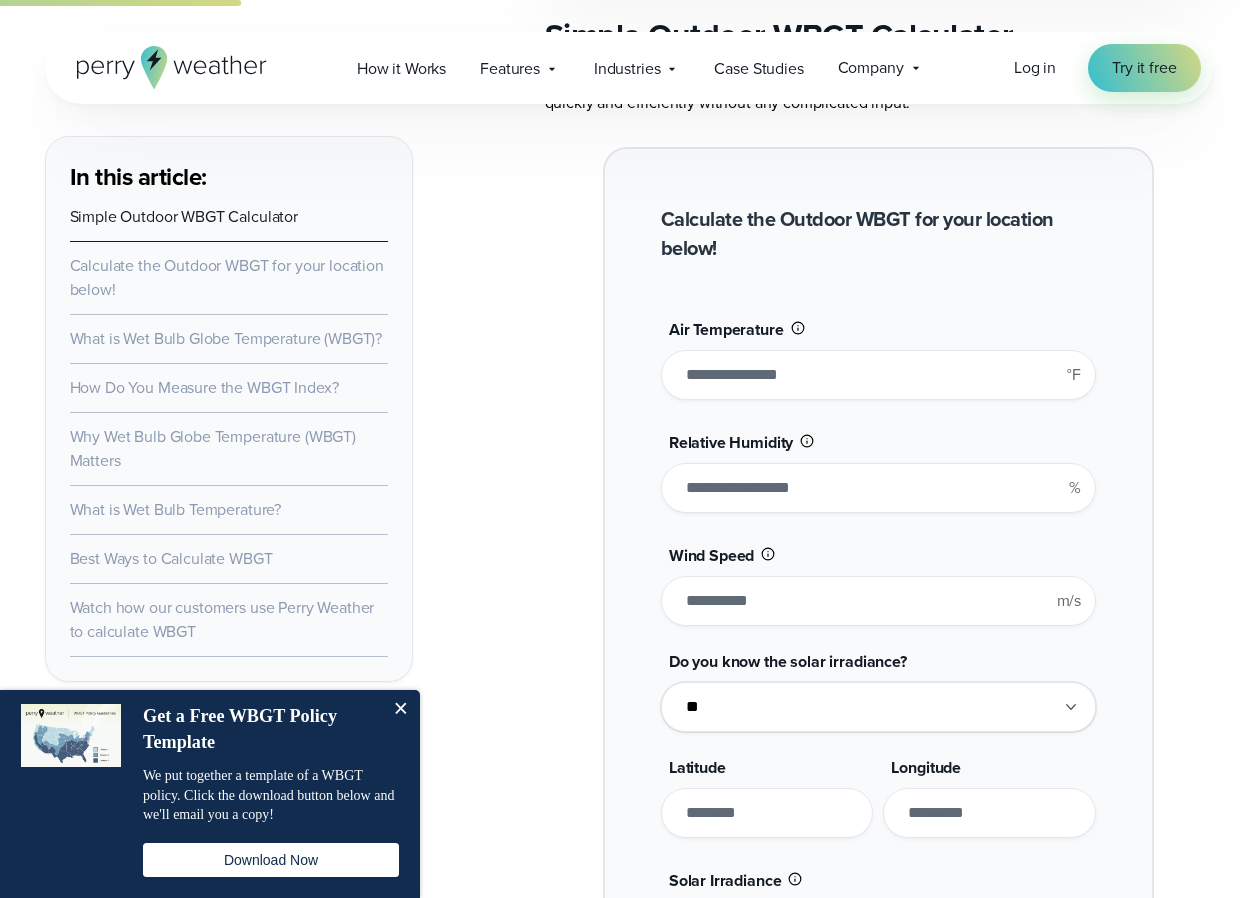 scroll, scrollTop: 1239, scrollLeft: 0, axis: vertical 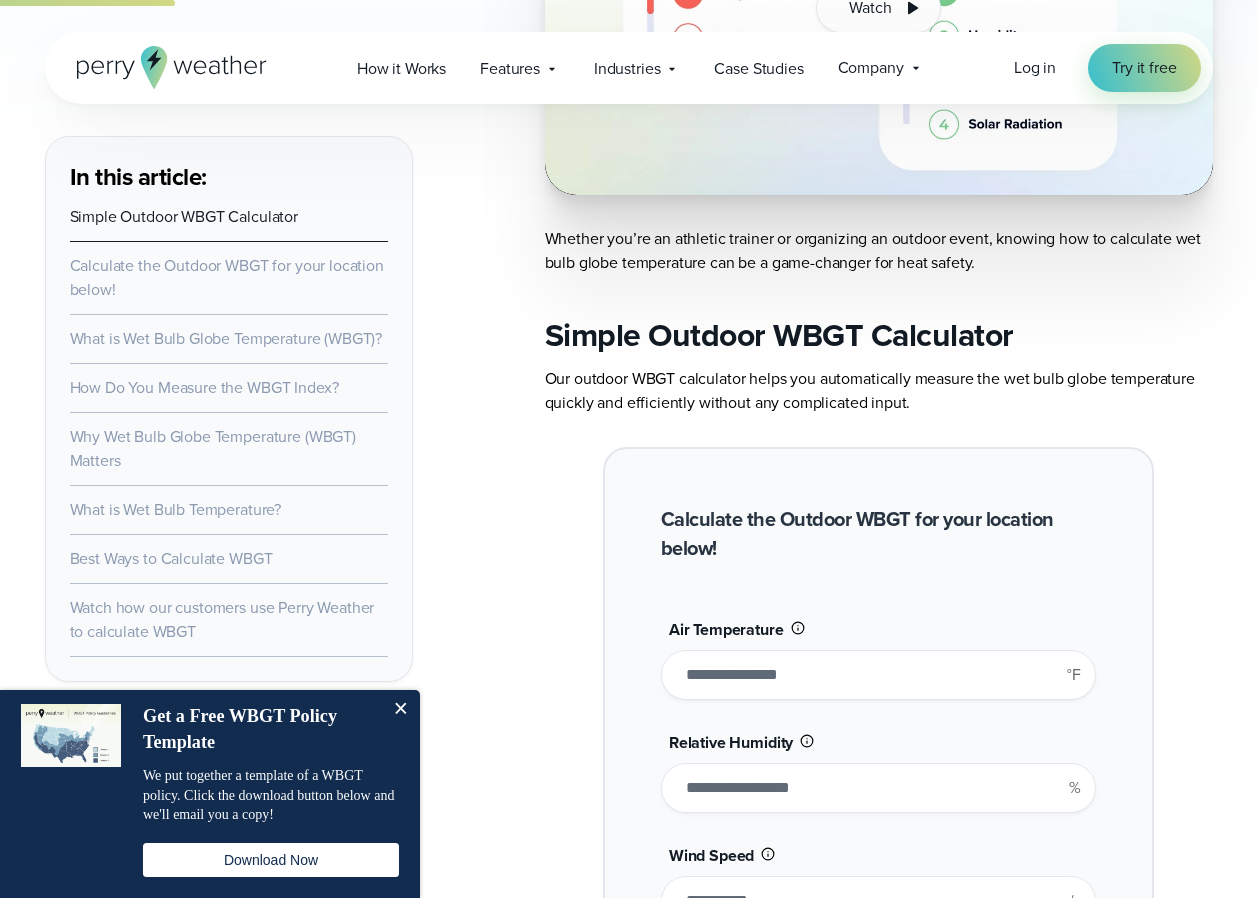 click on "****" at bounding box center [878, 675] 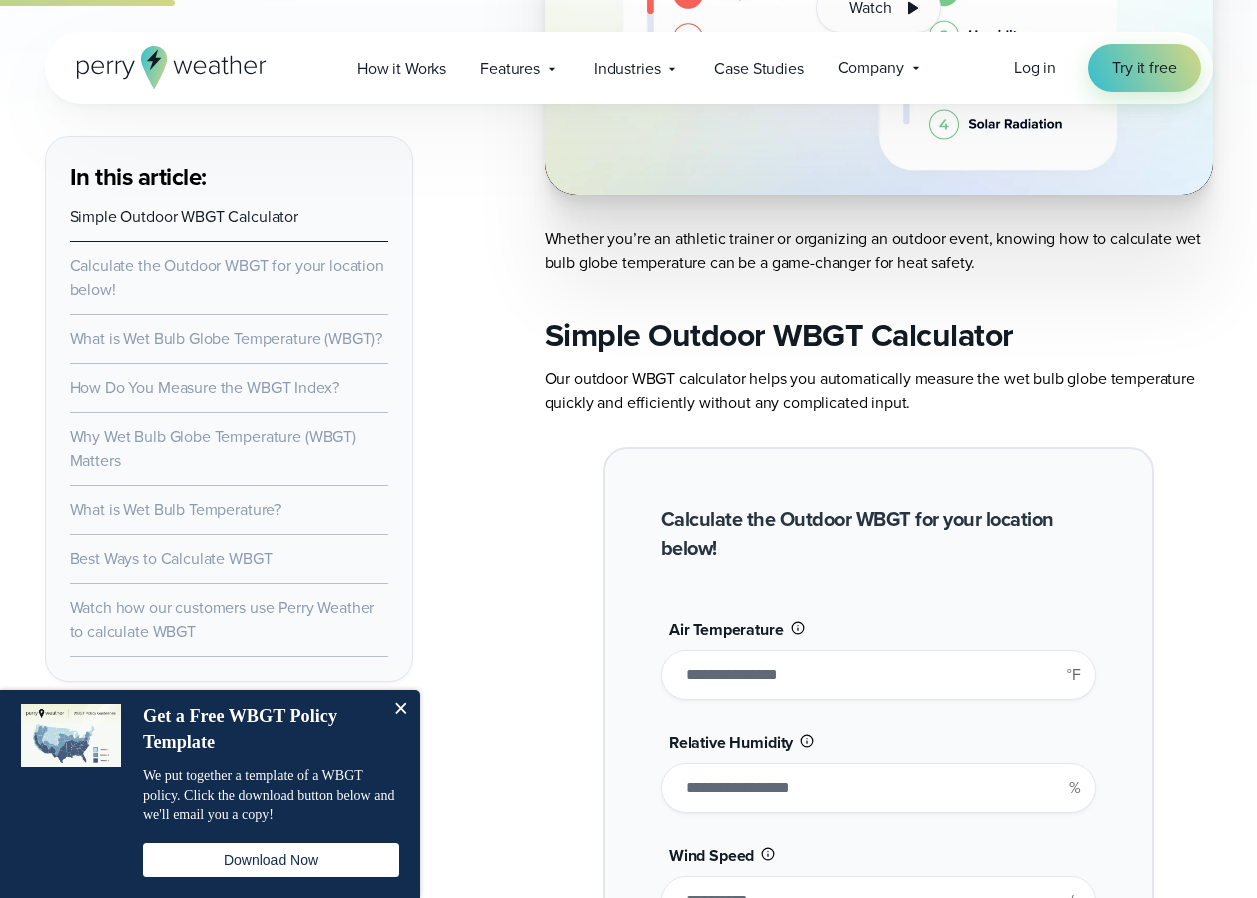 type on "****" 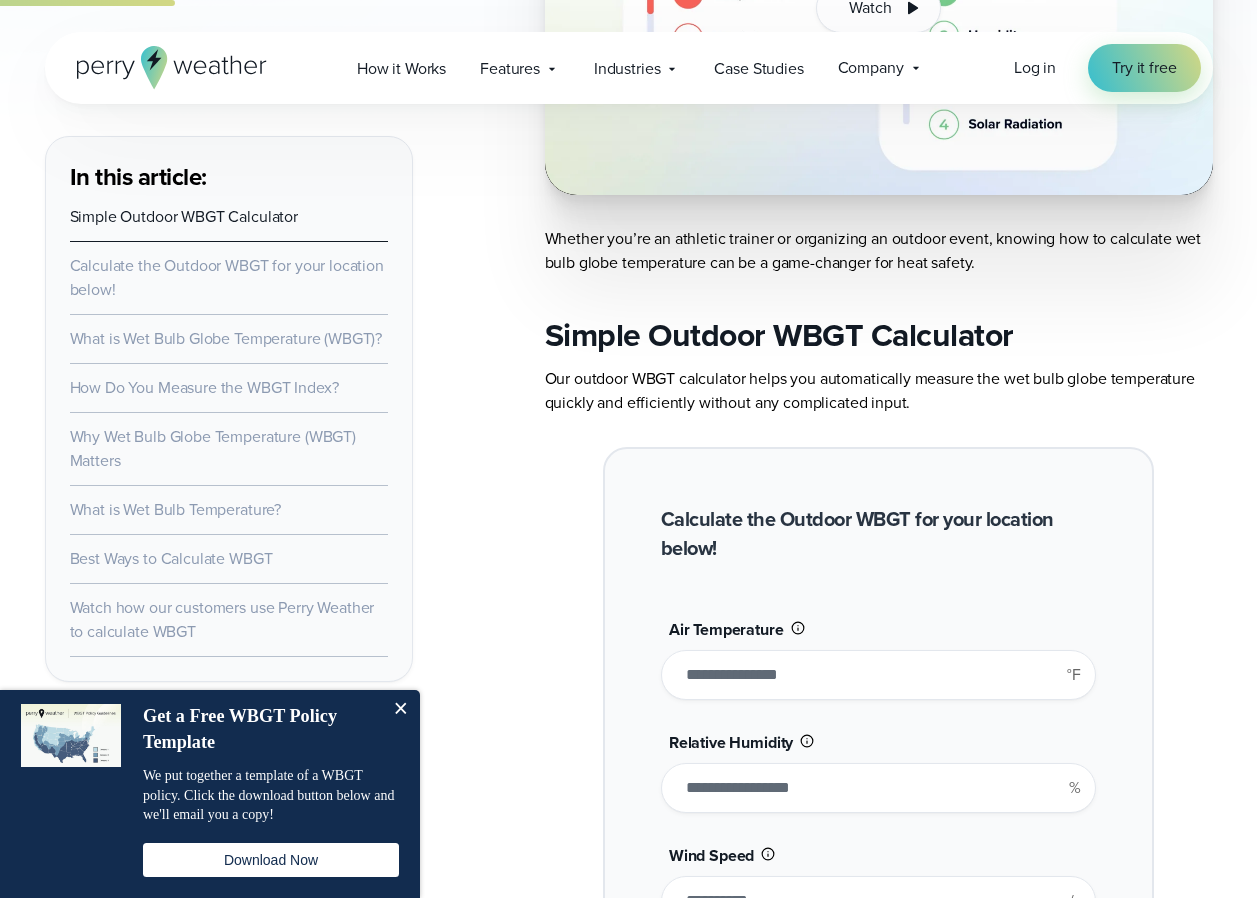 type on "*******" 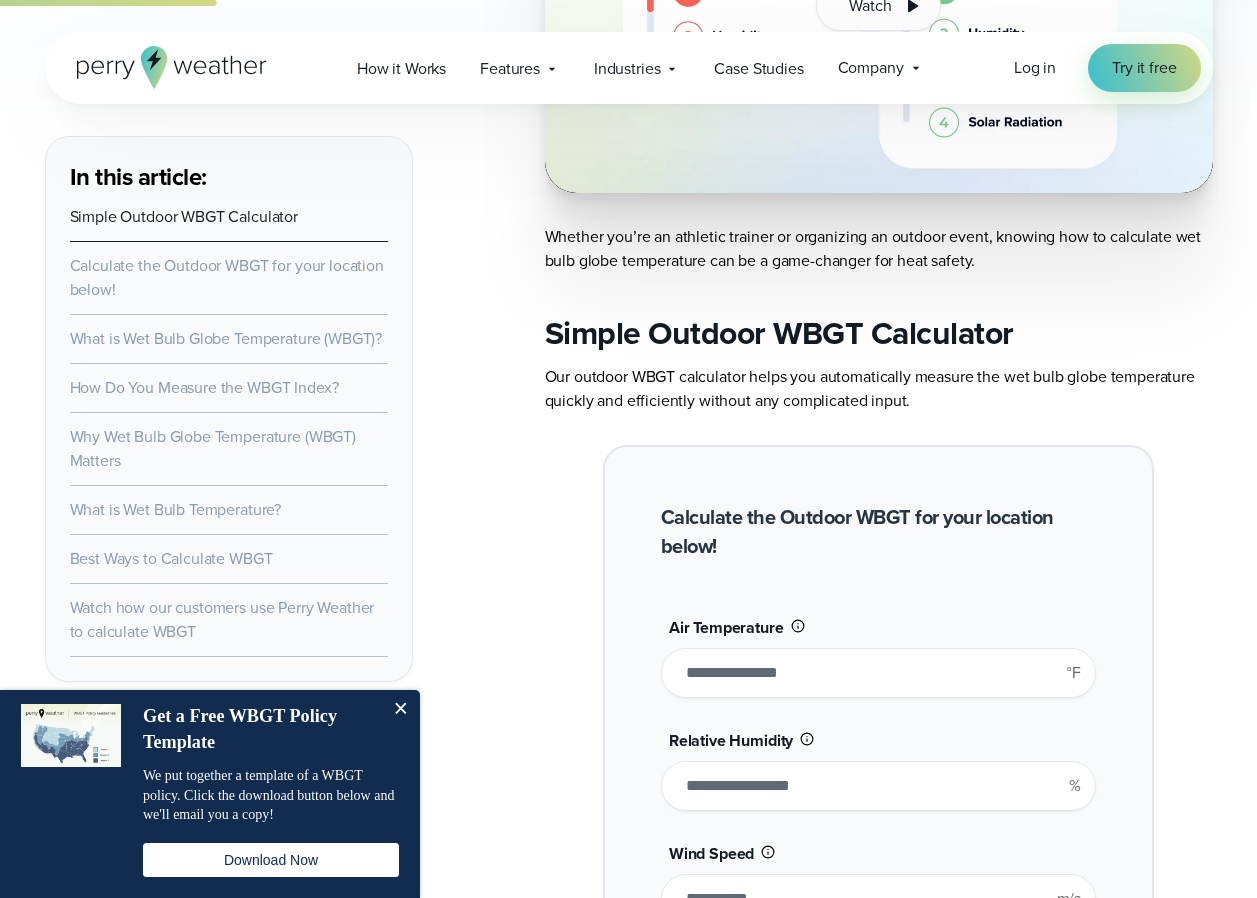 scroll, scrollTop: 1239, scrollLeft: 0, axis: vertical 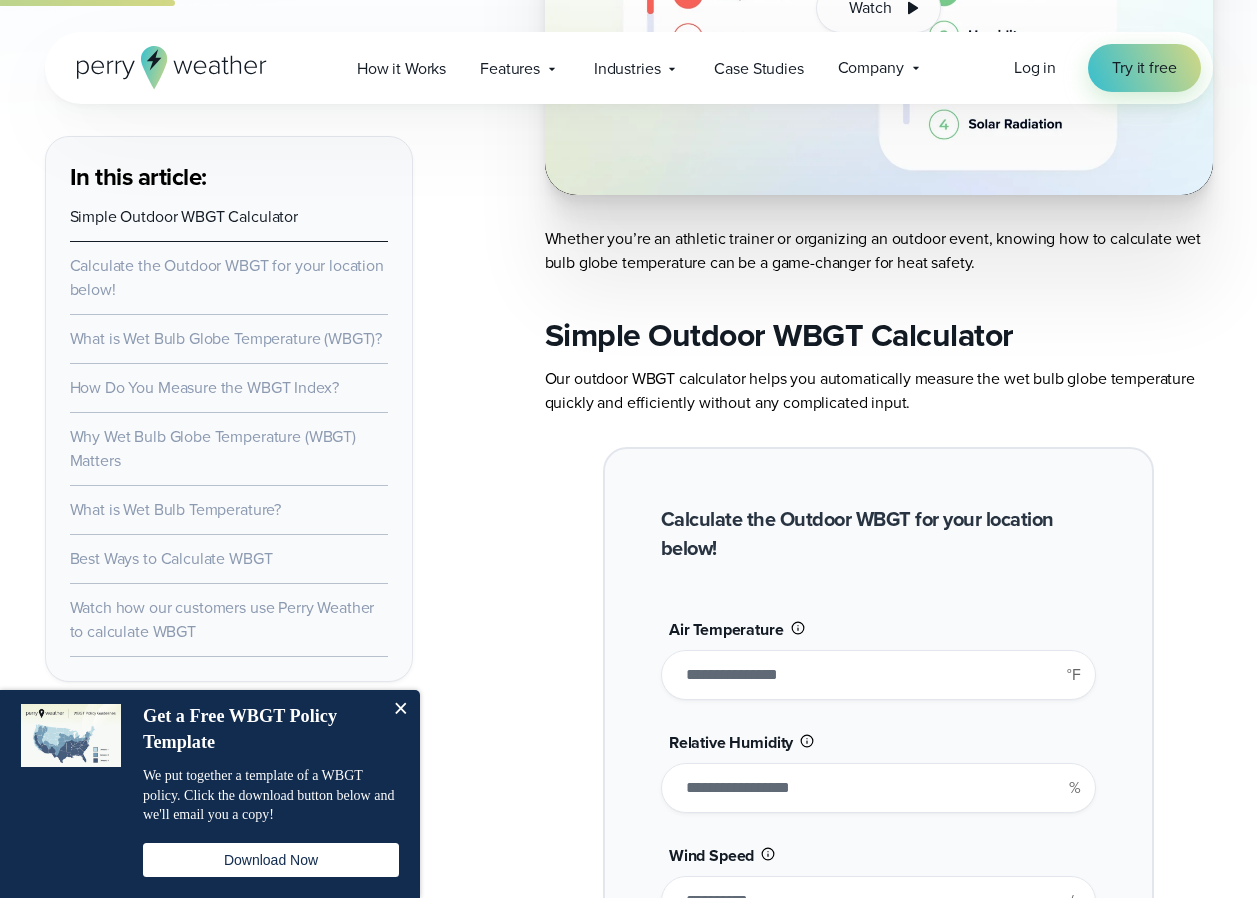 click on "****" at bounding box center [878, 675] 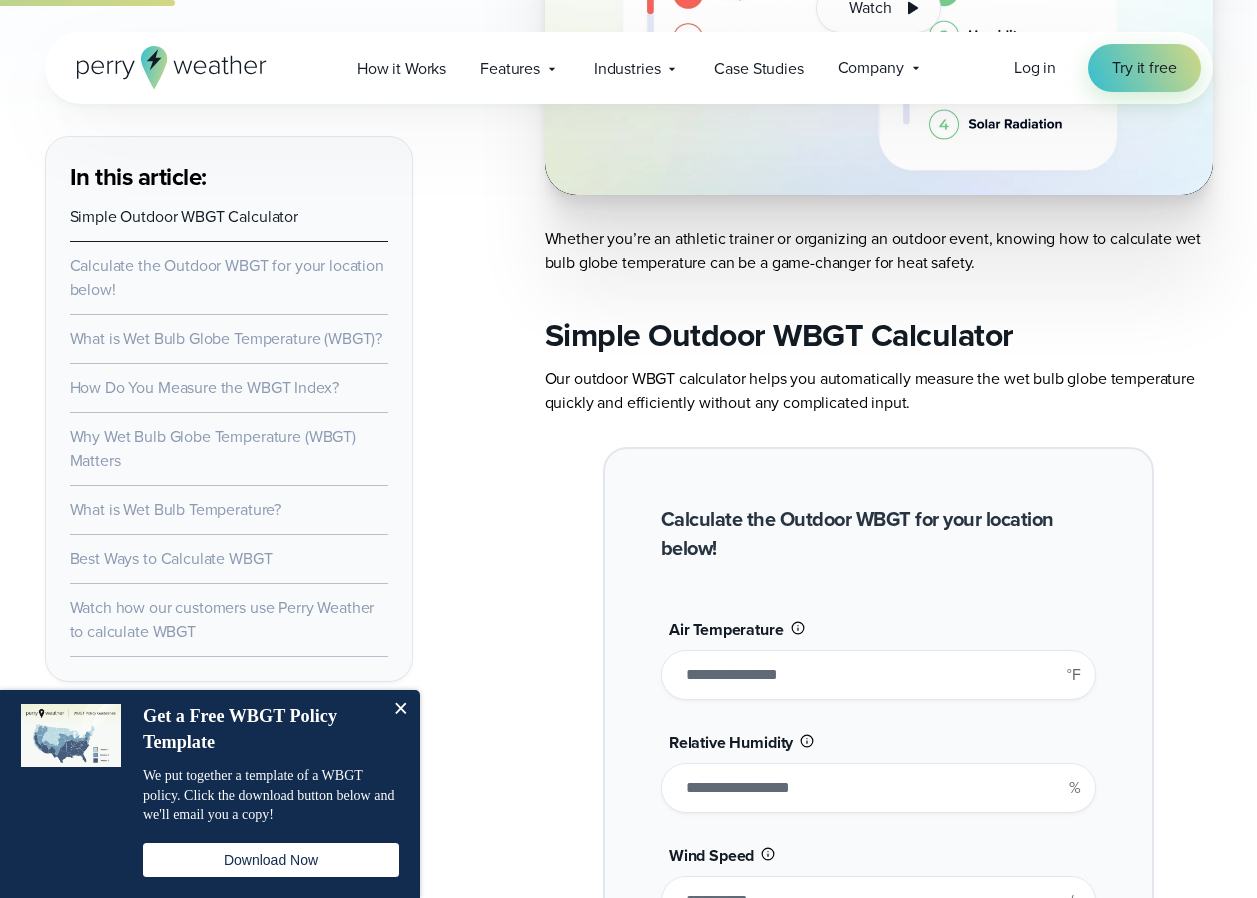 type on "****" 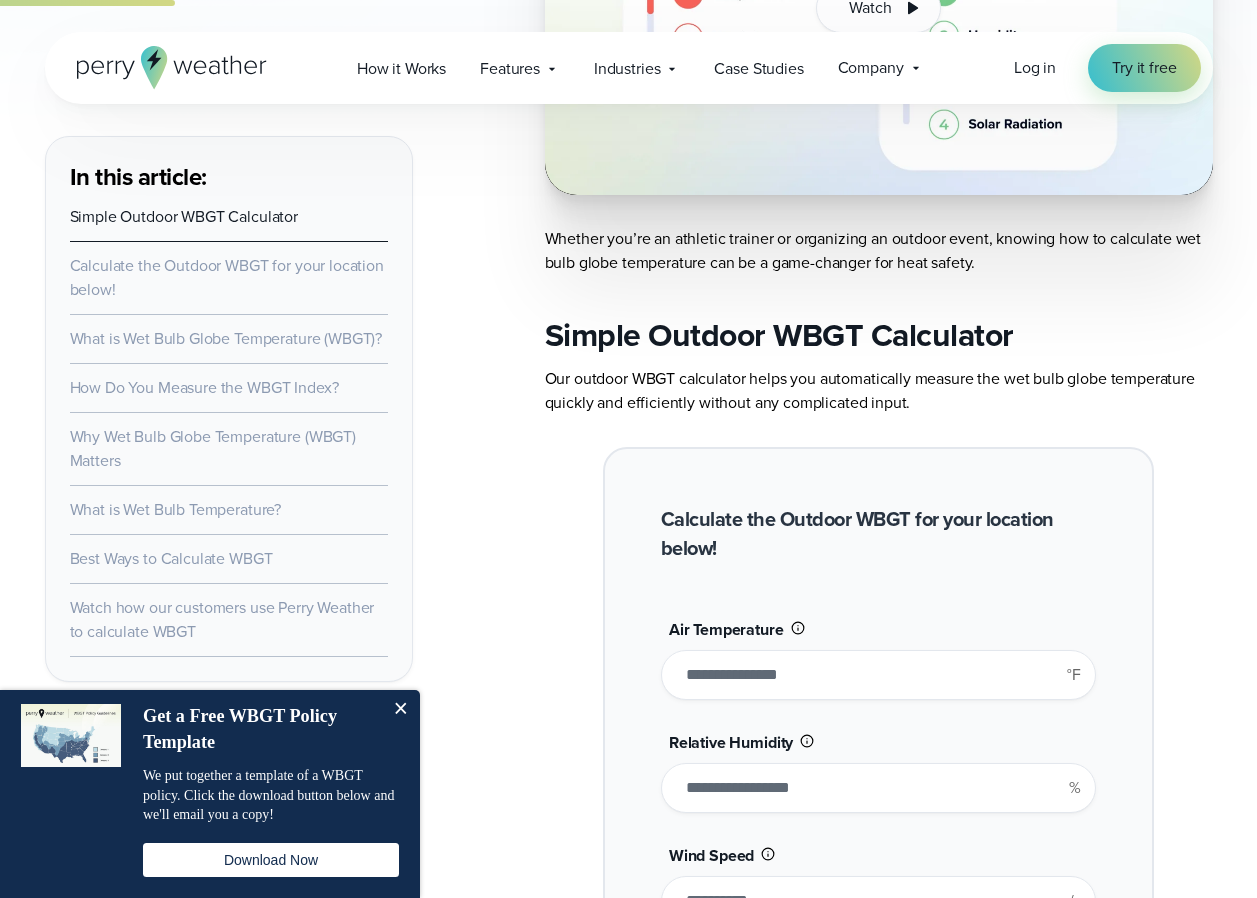 type on "*******" 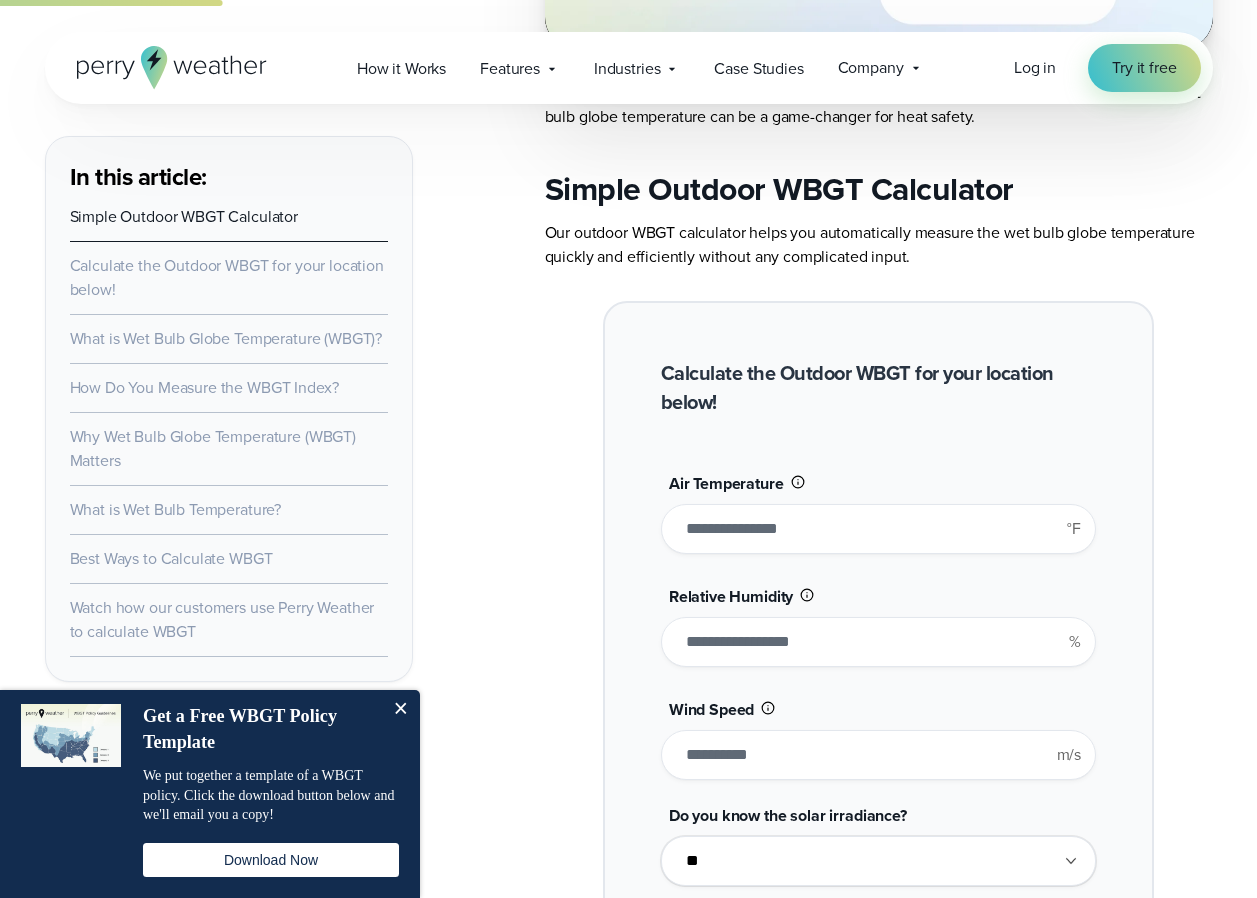 scroll, scrollTop: 1339, scrollLeft: 0, axis: vertical 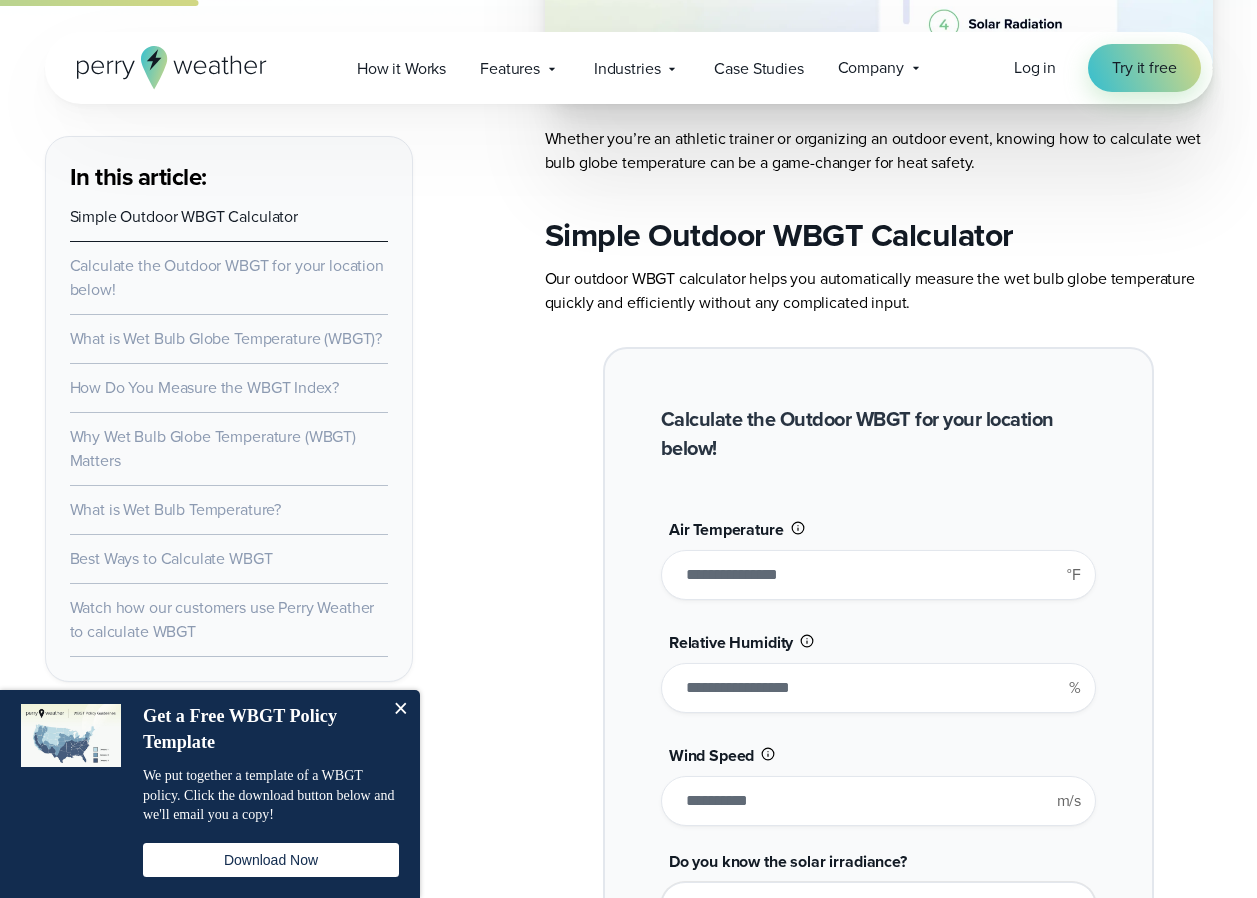 click on "****" at bounding box center (878, 575) 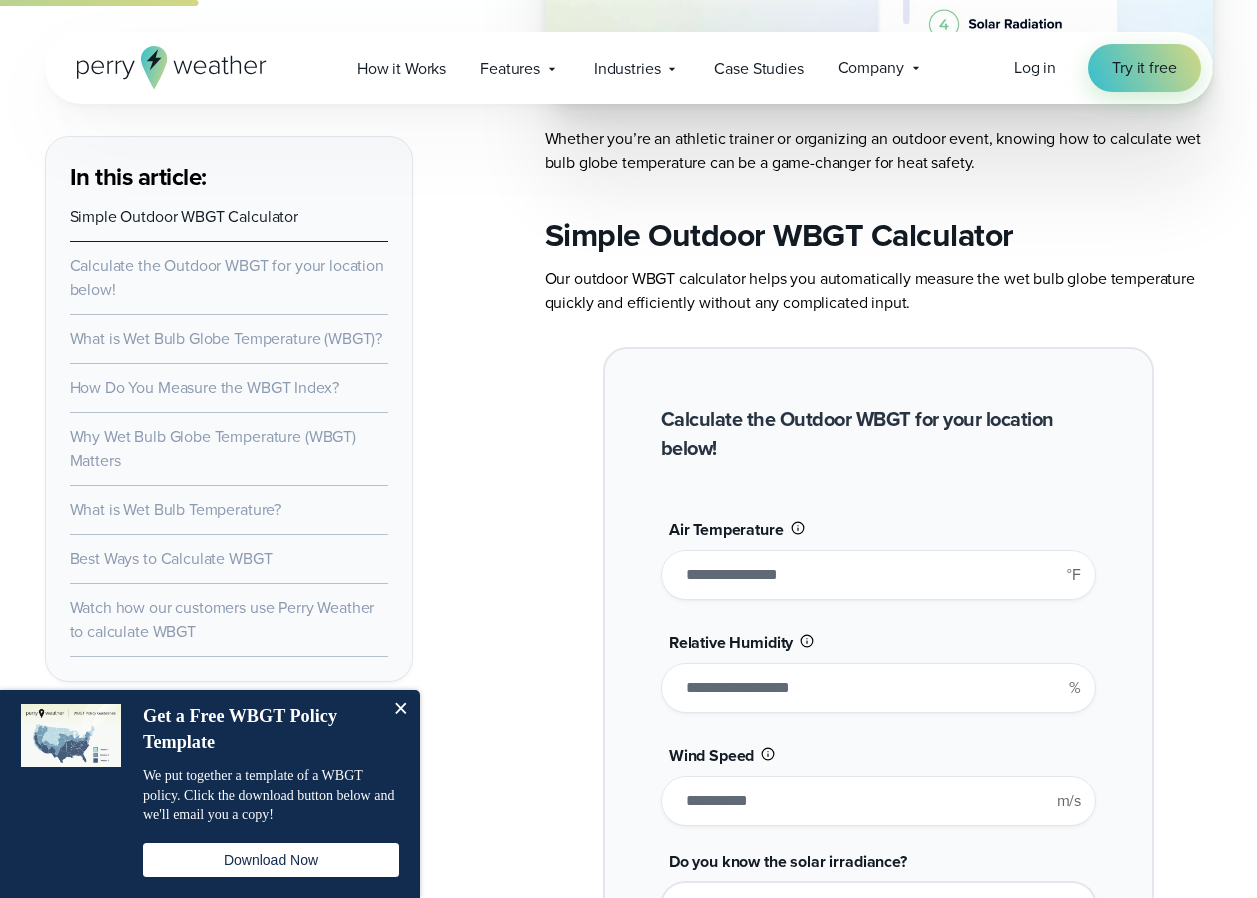 type on "****" 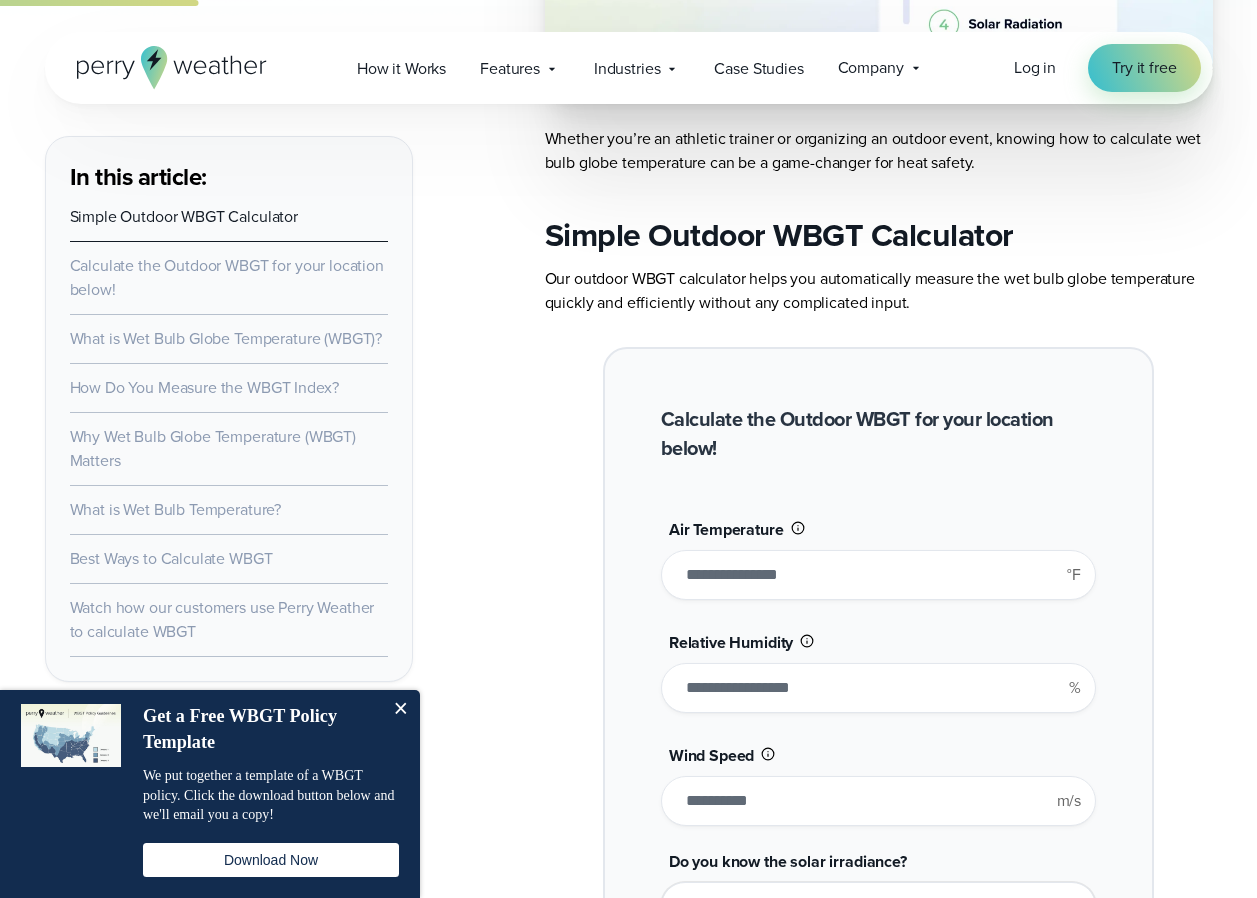 type on "*******" 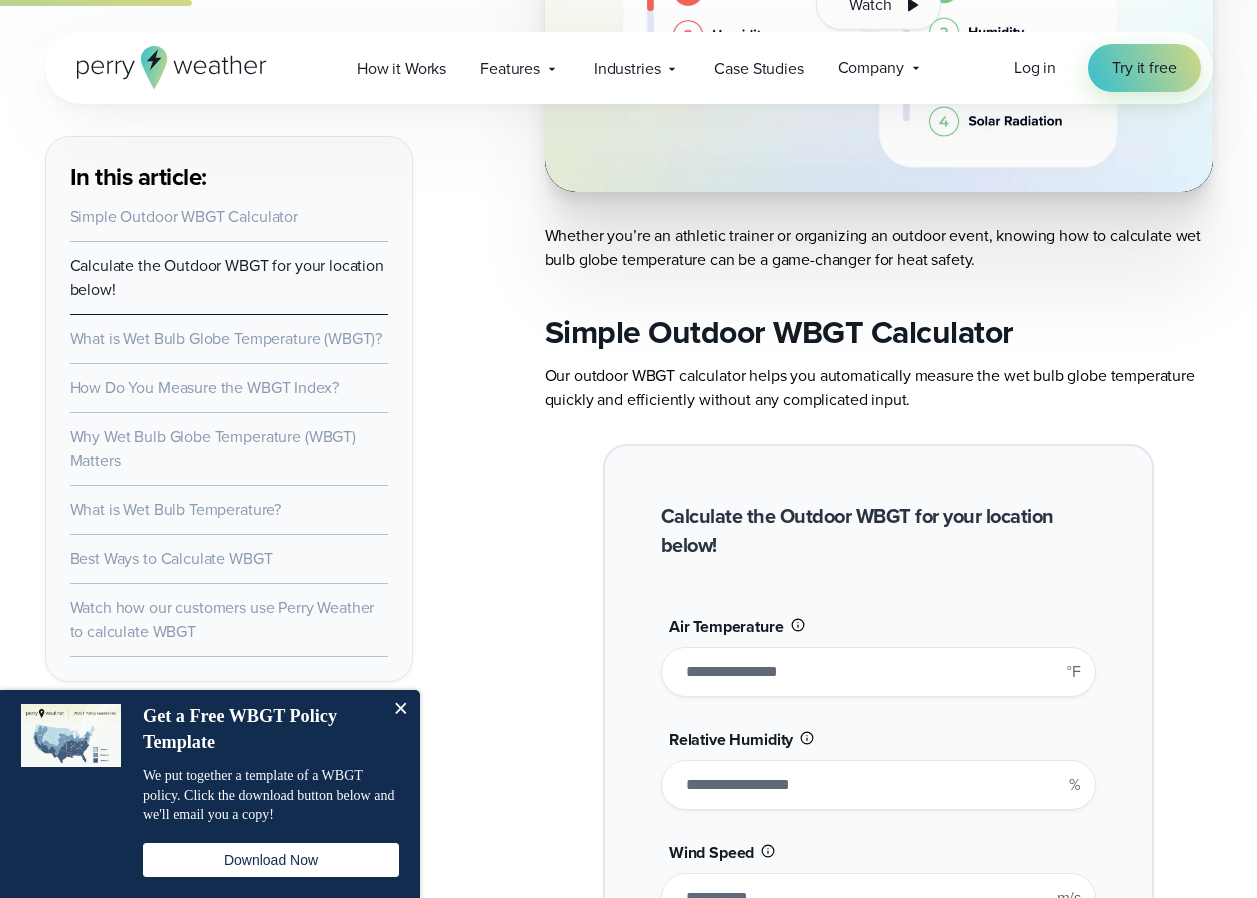 scroll, scrollTop: 1239, scrollLeft: 0, axis: vertical 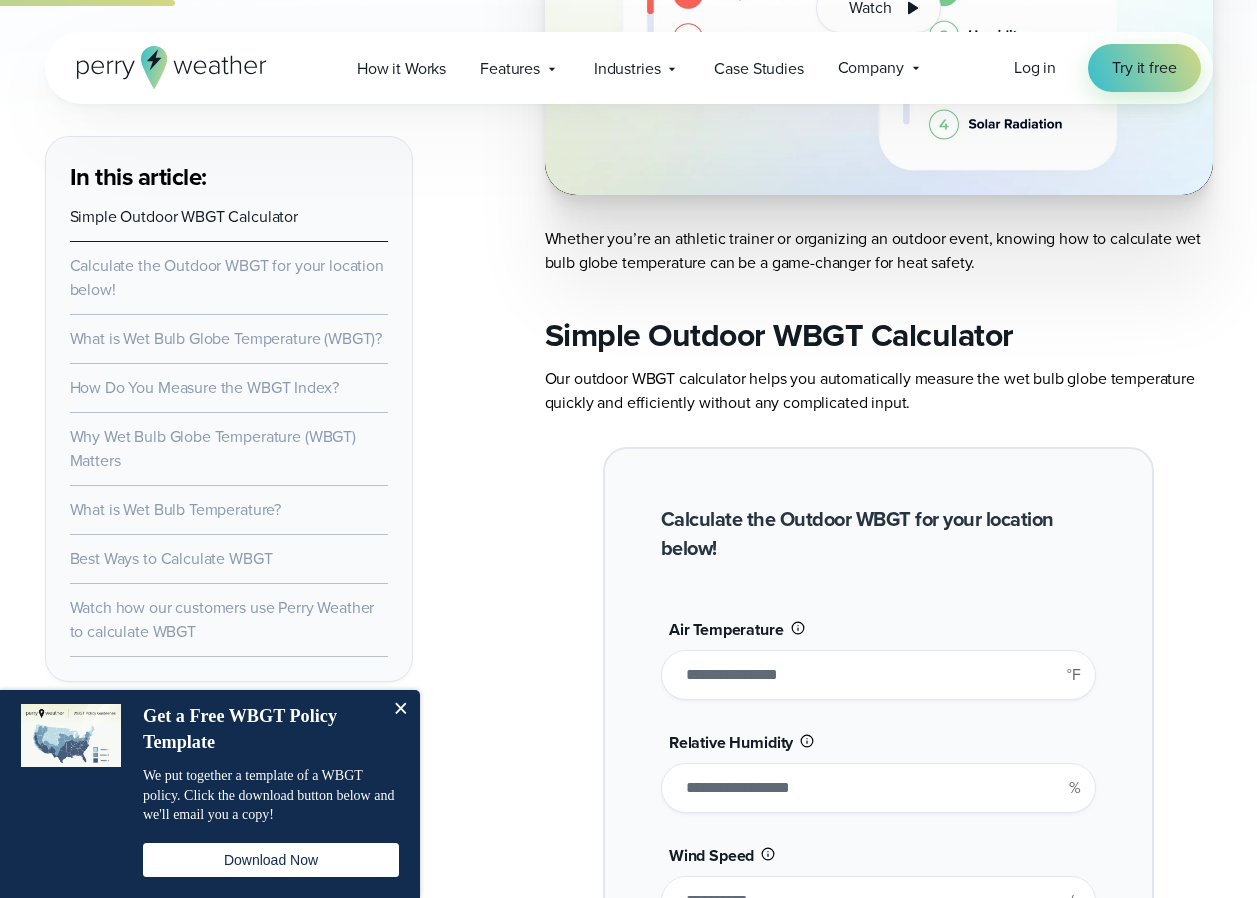 drag, startPoint x: 707, startPoint y: 671, endPoint x: 718, endPoint y: 672, distance: 11.045361 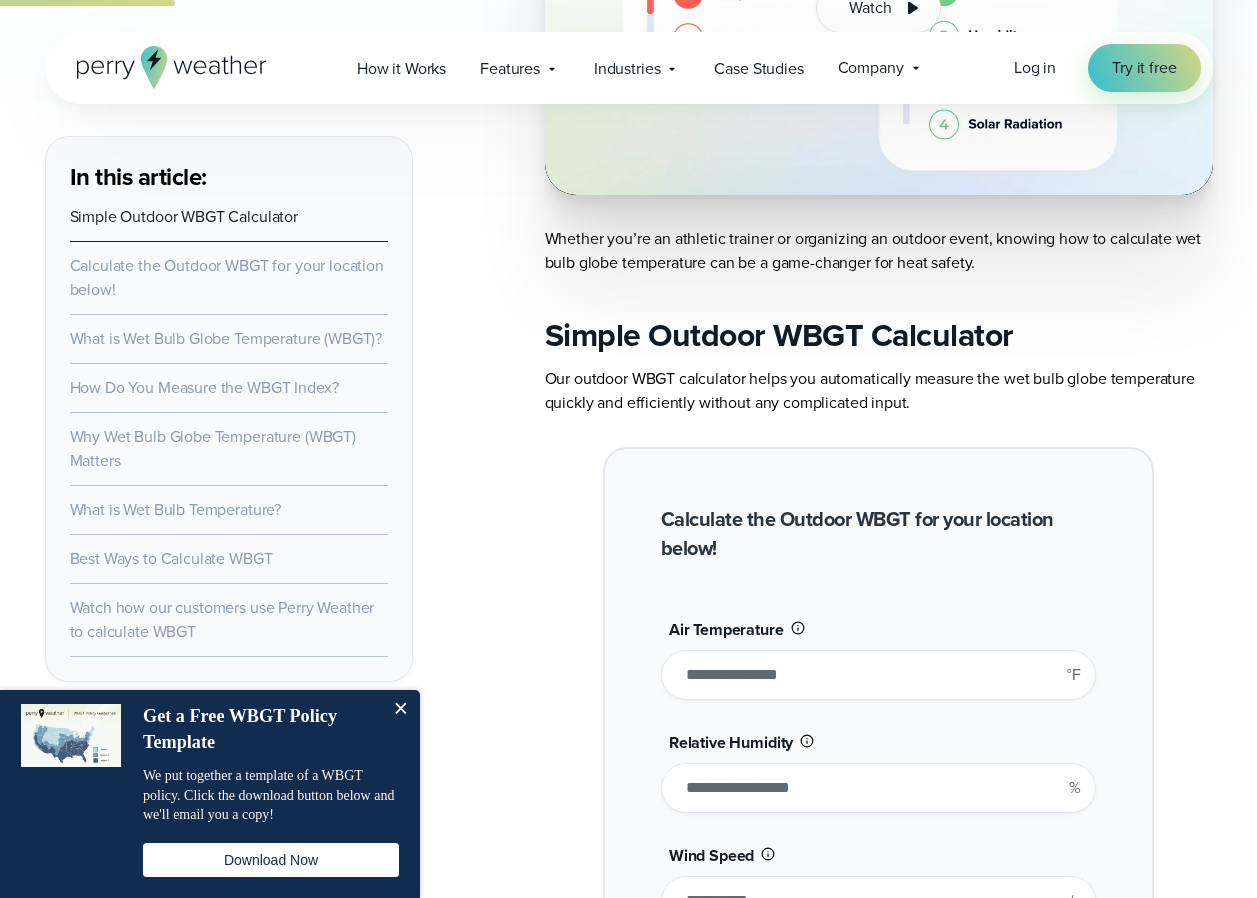 type on "****" 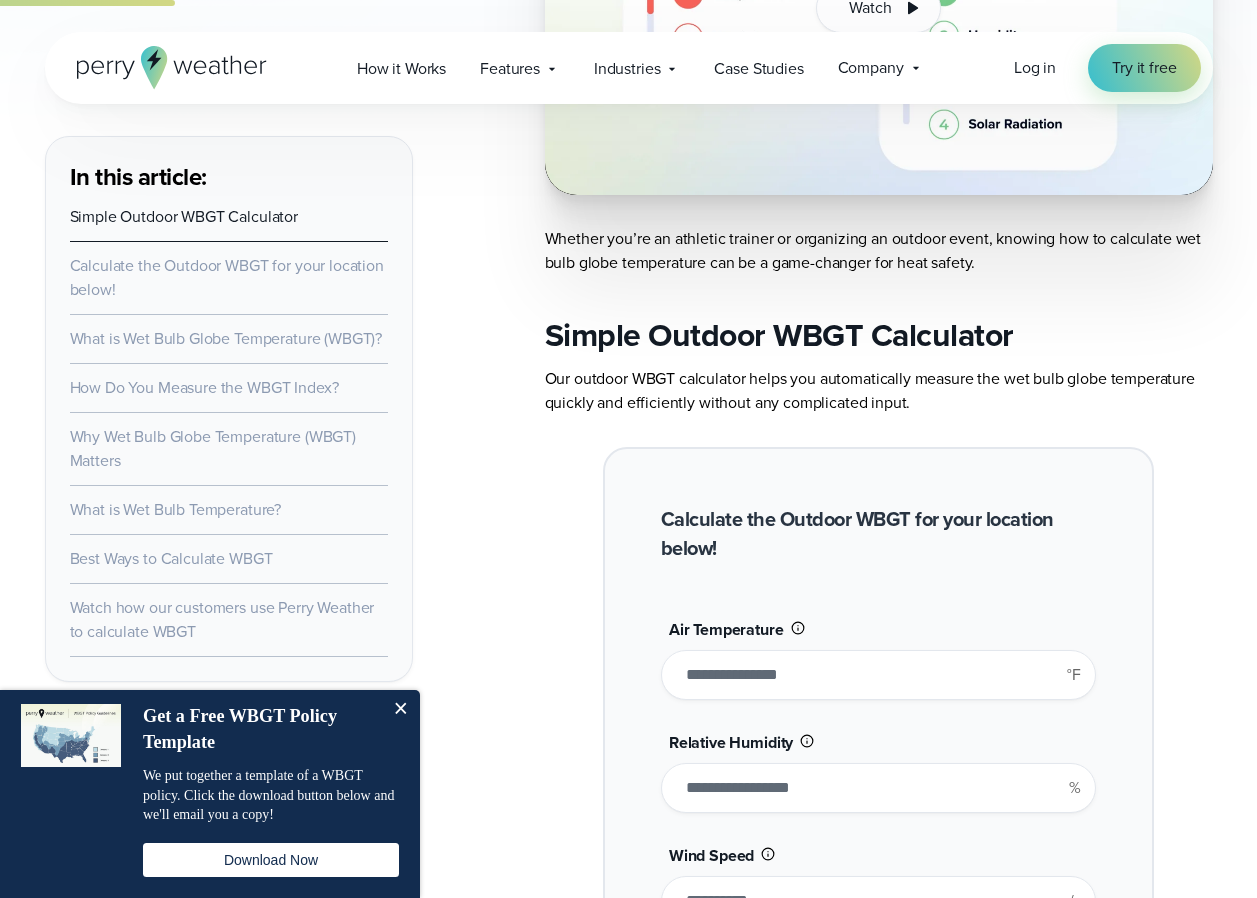 type on "*******" 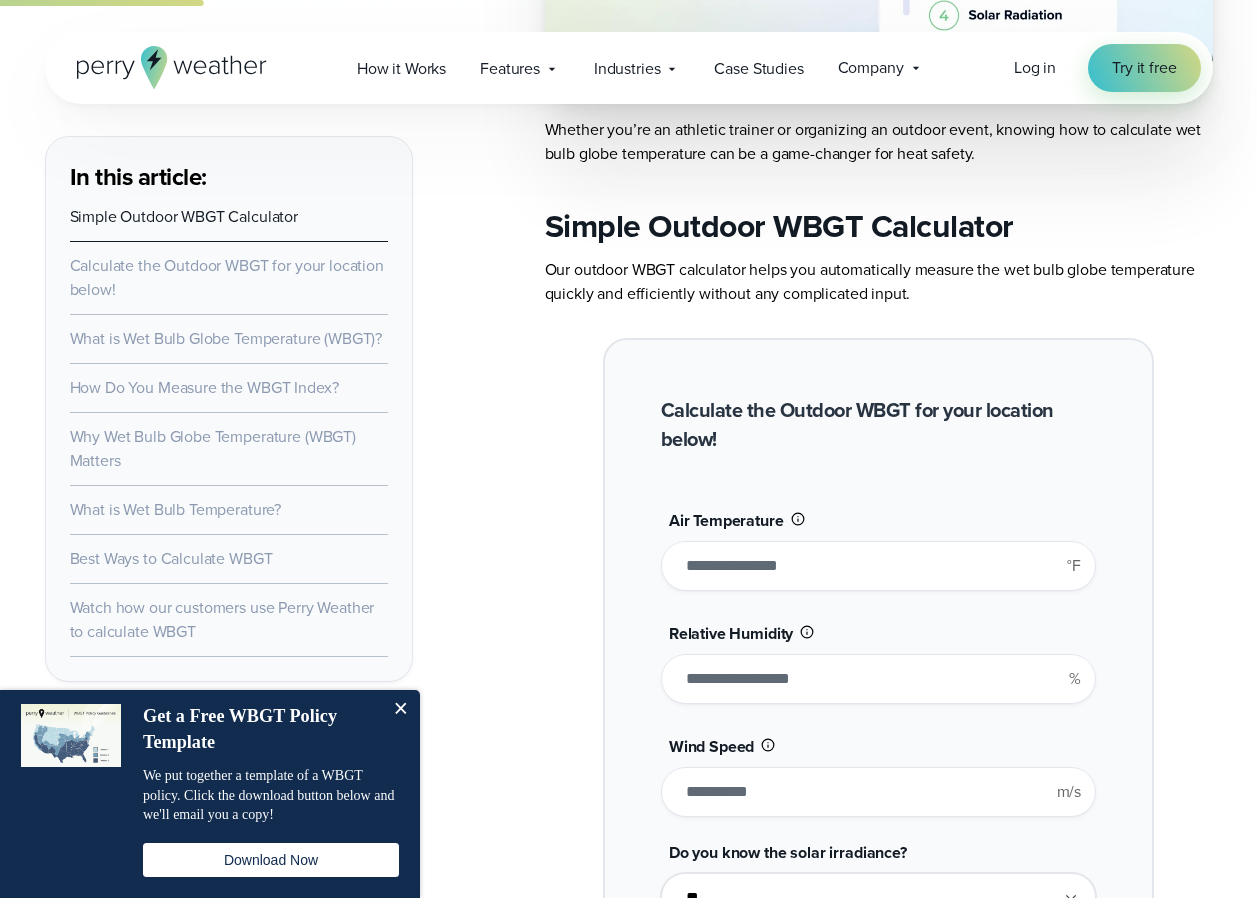 scroll, scrollTop: 1339, scrollLeft: 0, axis: vertical 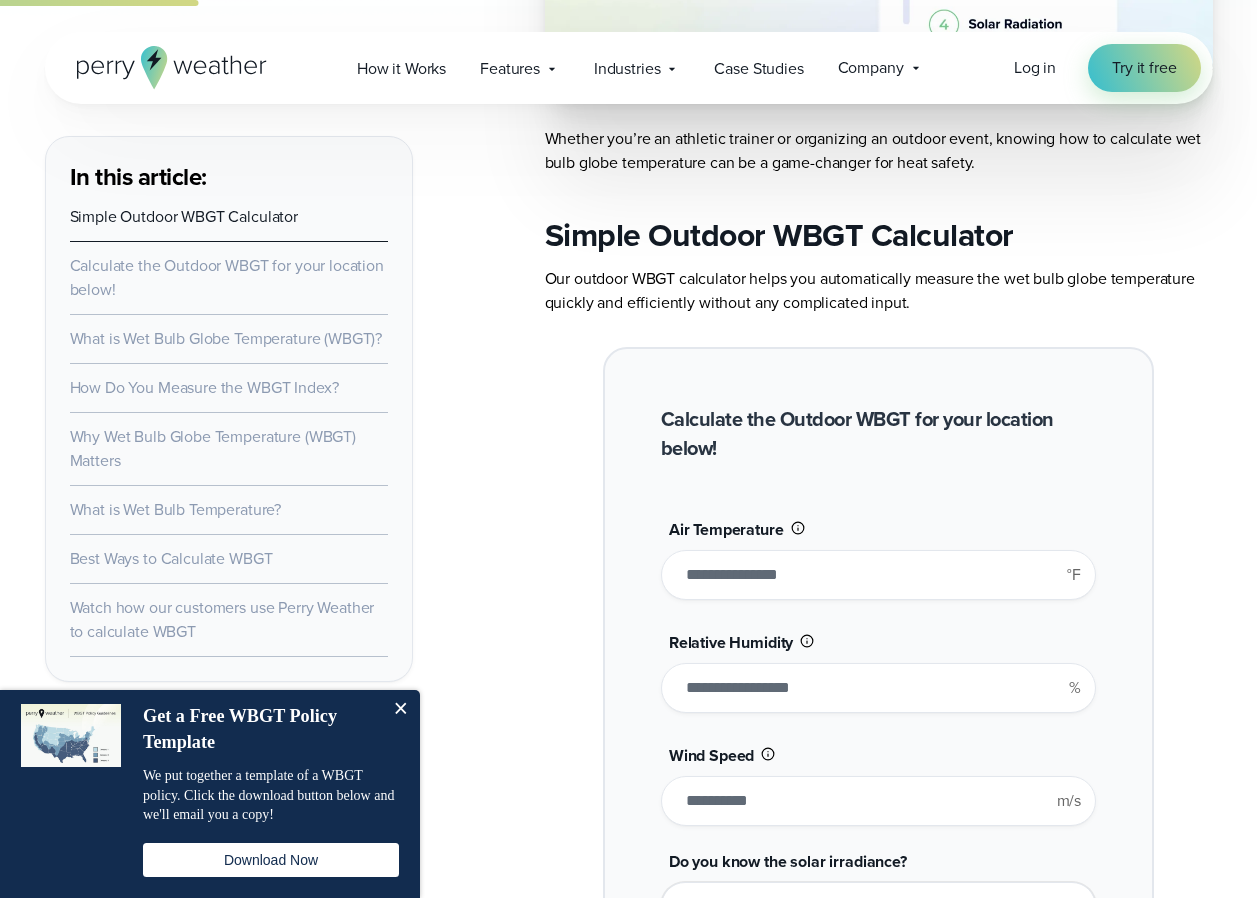 click on "In this article:
Simple Outdoor WBGT Calculator Calculate the Outdoor WBGT for your location below! What is Wet Bulb Globe Temperature (WBGT)? How Do You Measure the WBGT Index? Why Wet Bulb Globe Temperature (WBGT) Matters What is Wet Bulb Temperature? Best Ways to Calculate WBGT Watch how our customers use Perry Weather to calculate WBGT
<br />
Wet Bulb Globe Temperature , or WBGT, is your body’s true heat stress scorecard.
Unlike the  heat index" at bounding box center (629, 4718) 